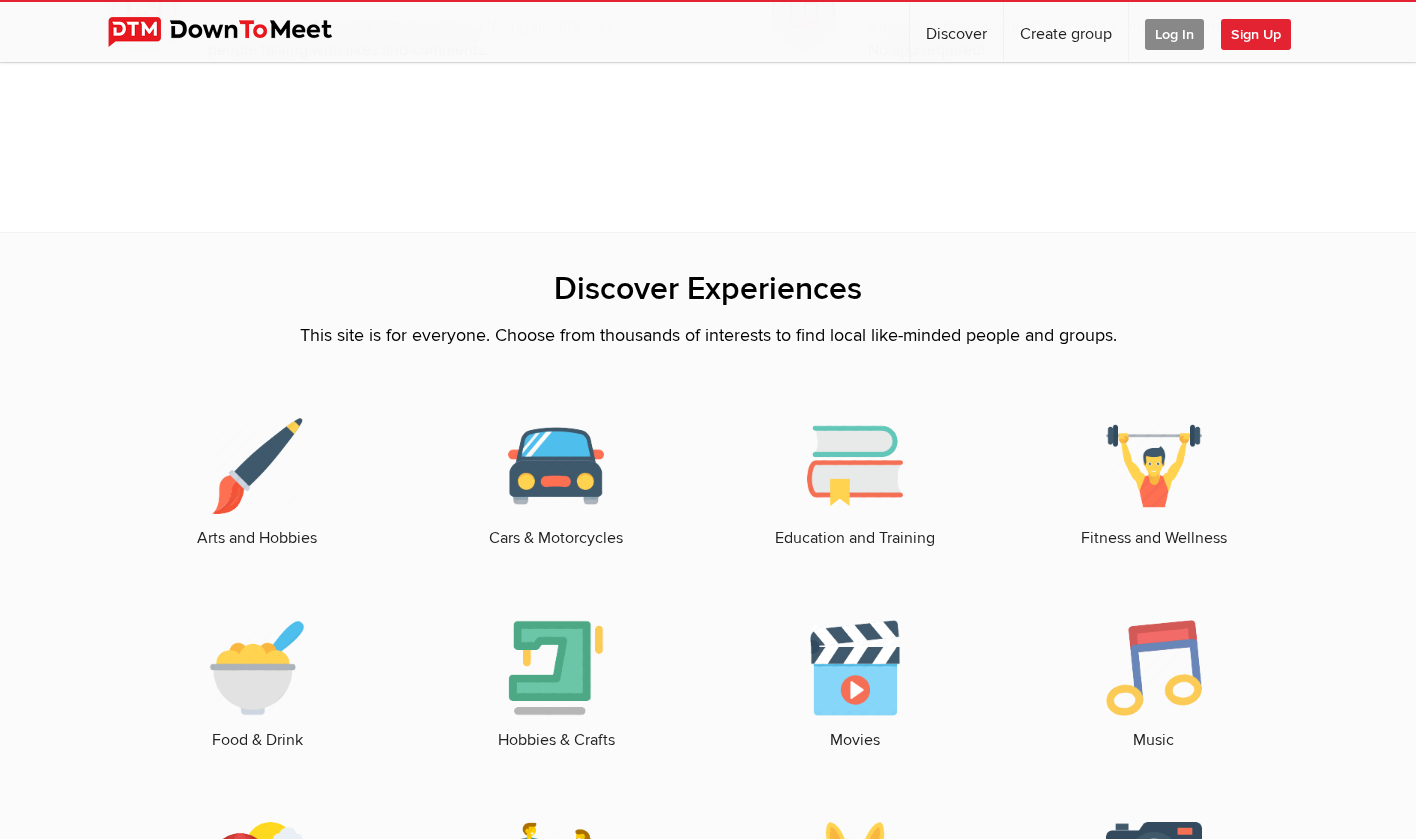 scroll, scrollTop: 2642, scrollLeft: 0, axis: vertical 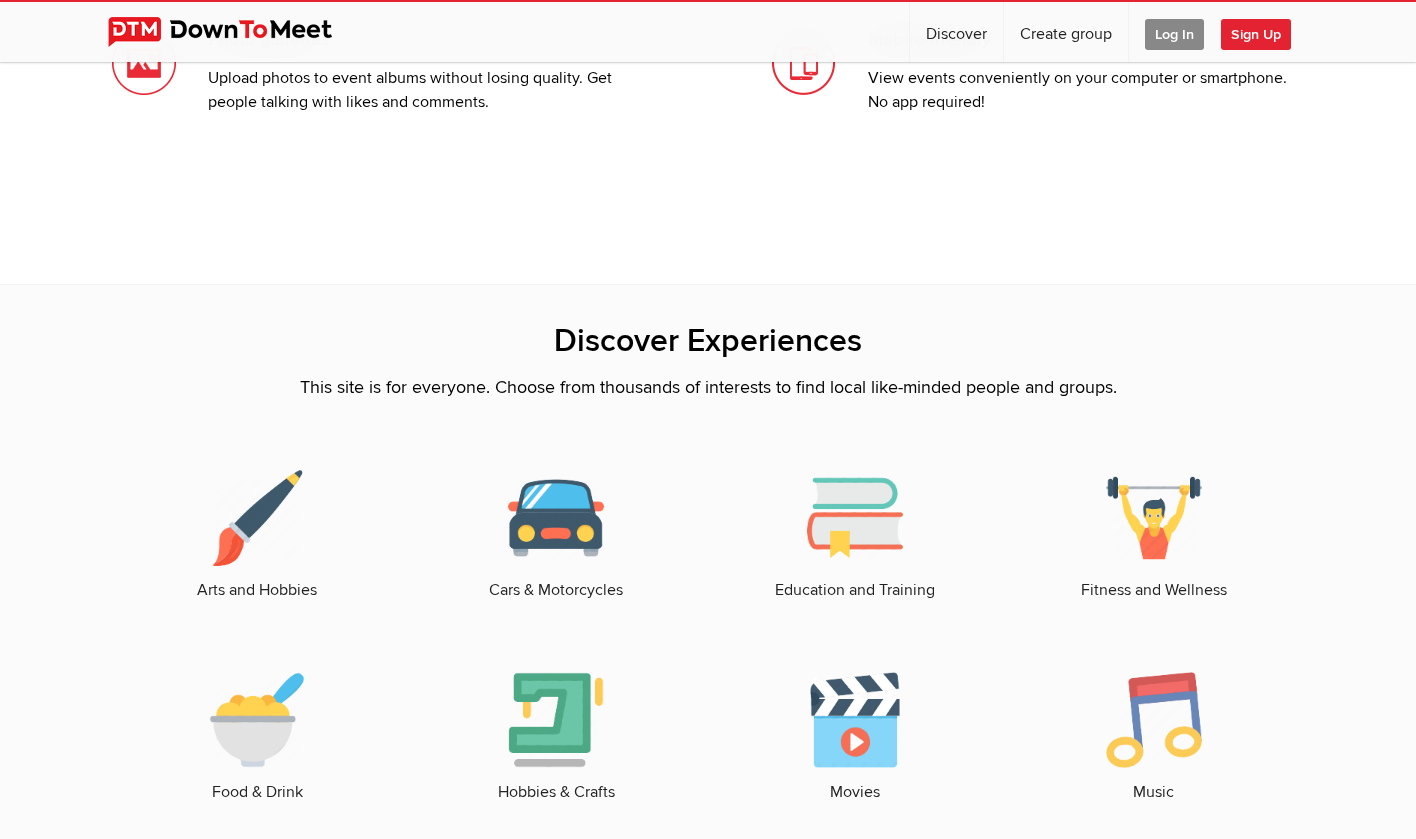 click on "Cars & Motorcycles" 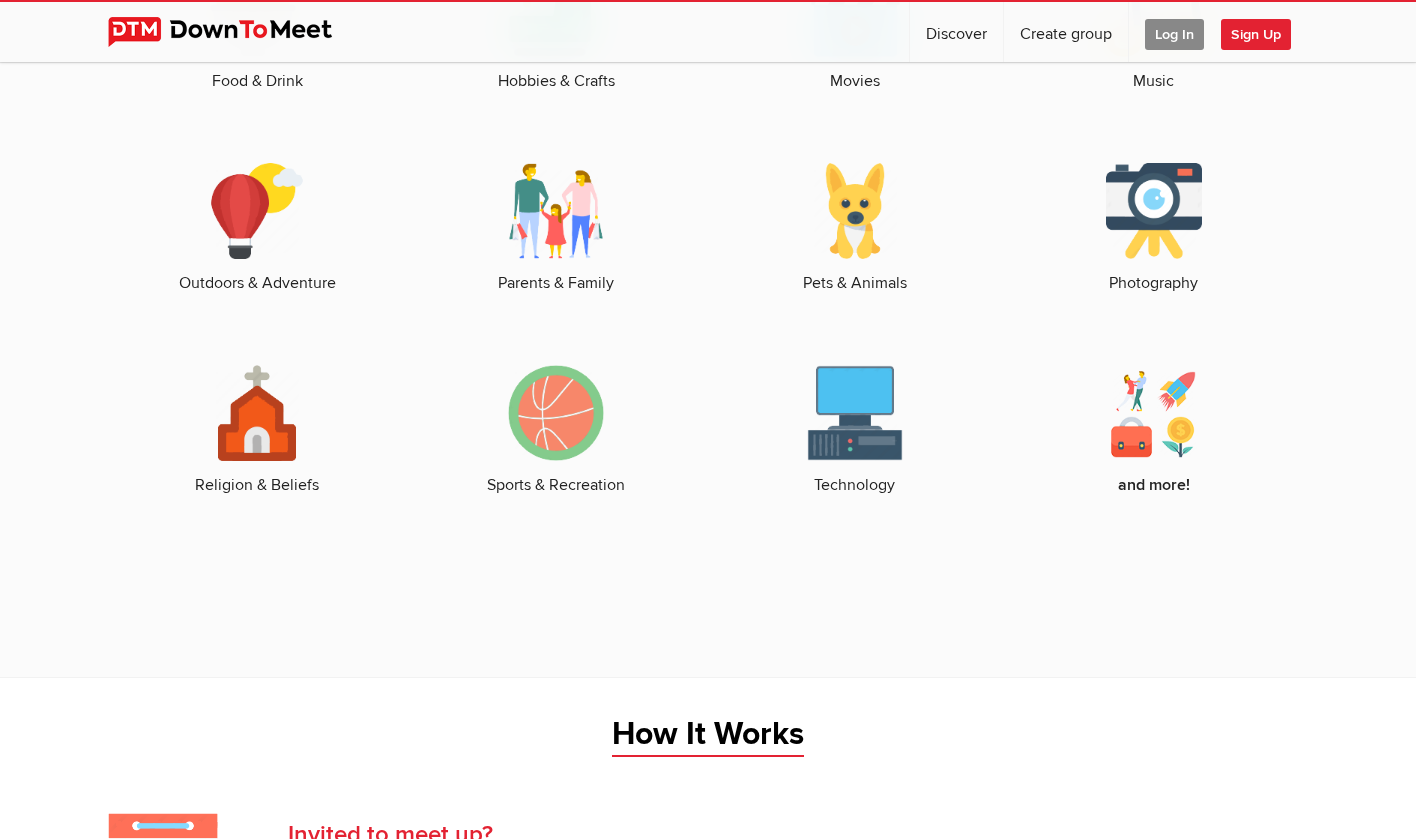 scroll, scrollTop: 3376, scrollLeft: 0, axis: vertical 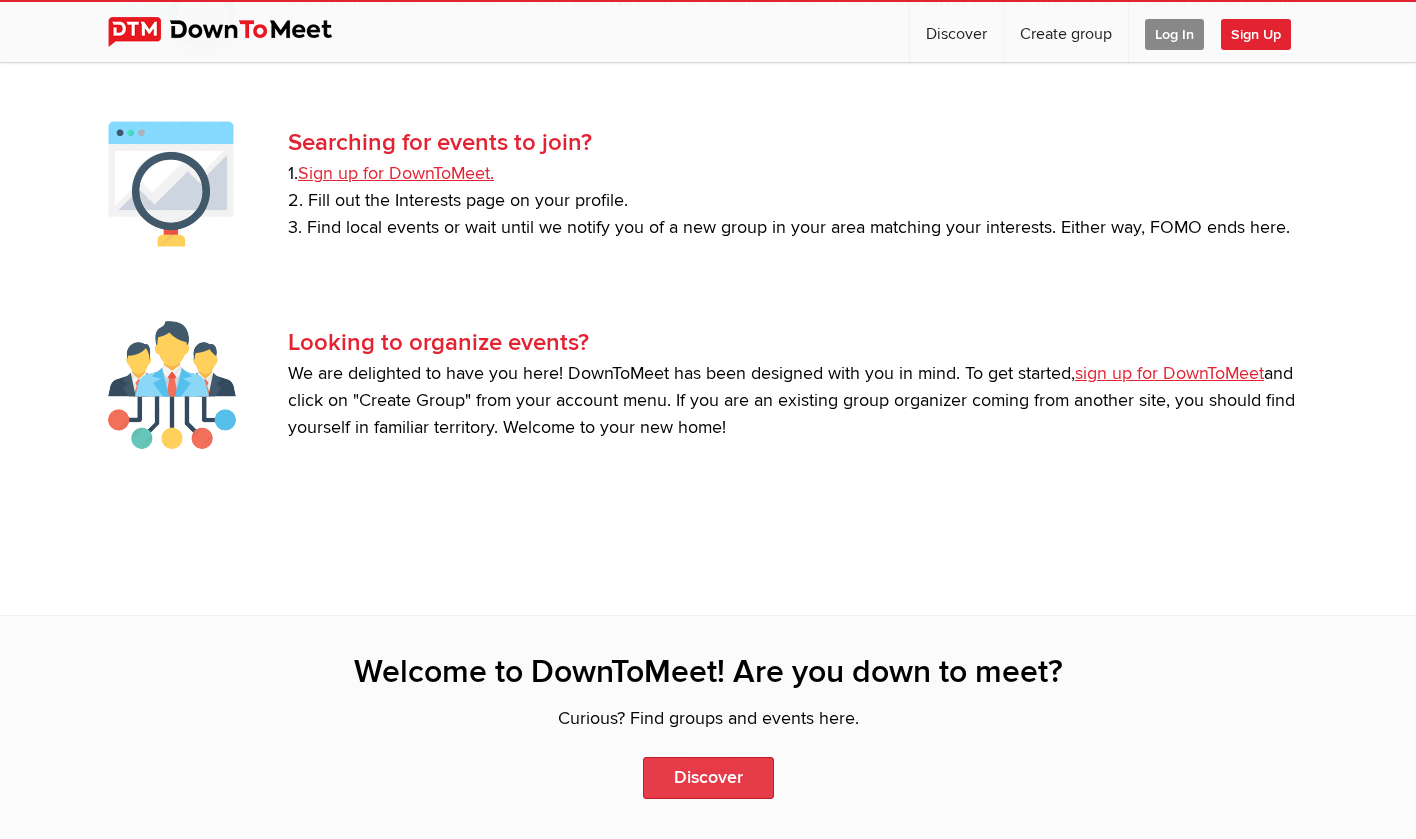 click on "Discover" 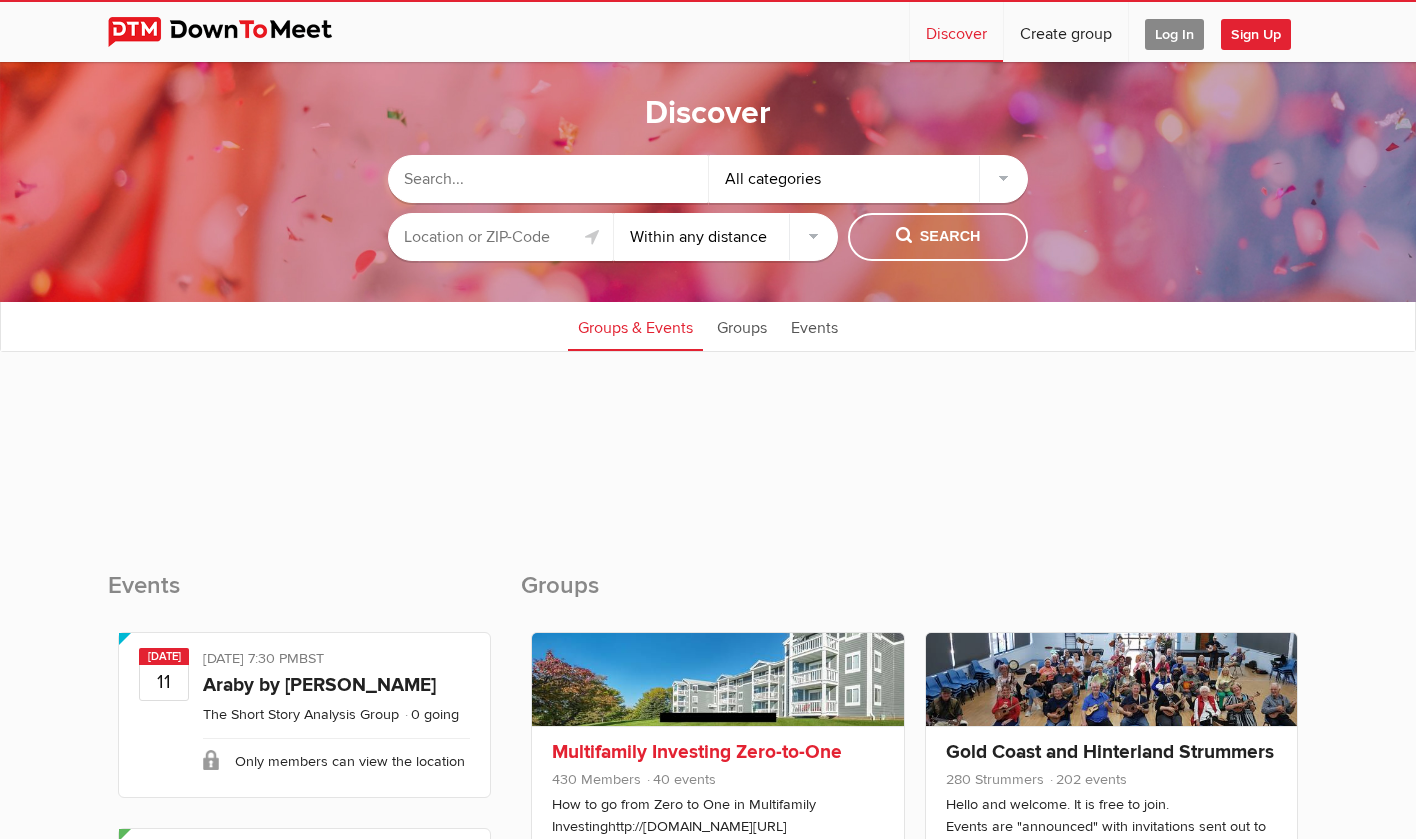 scroll, scrollTop: 0, scrollLeft: 0, axis: both 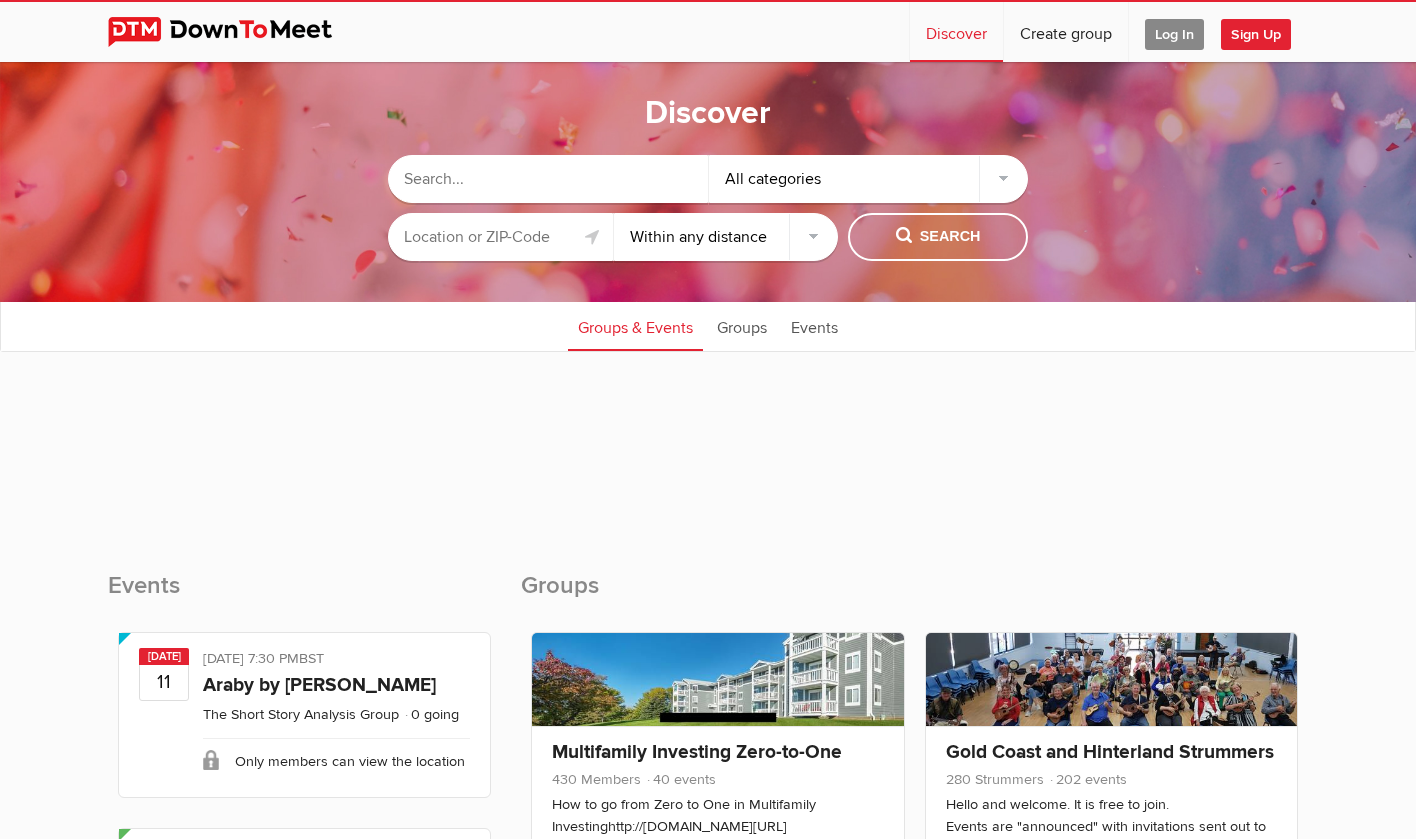 click on "All categories" 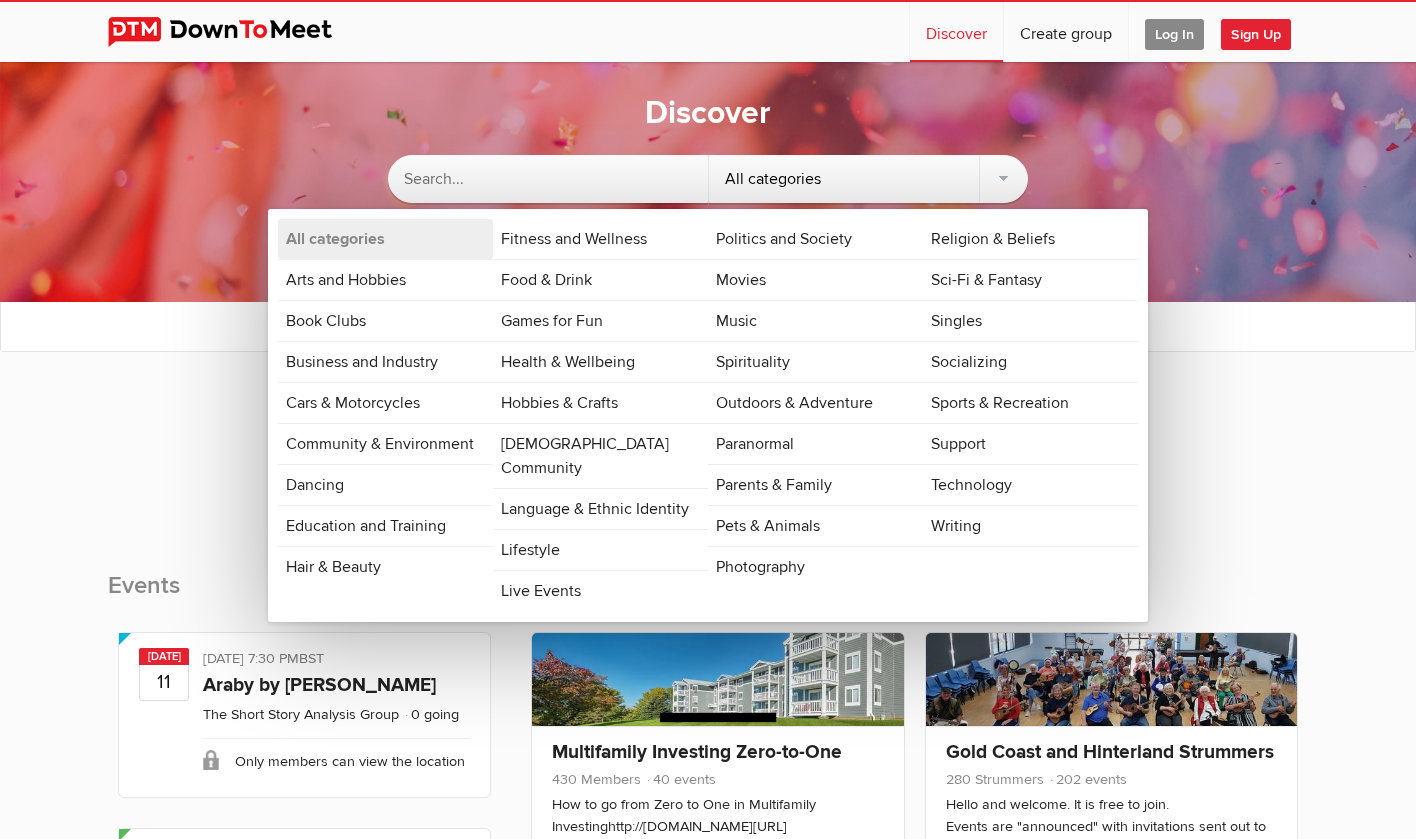 click 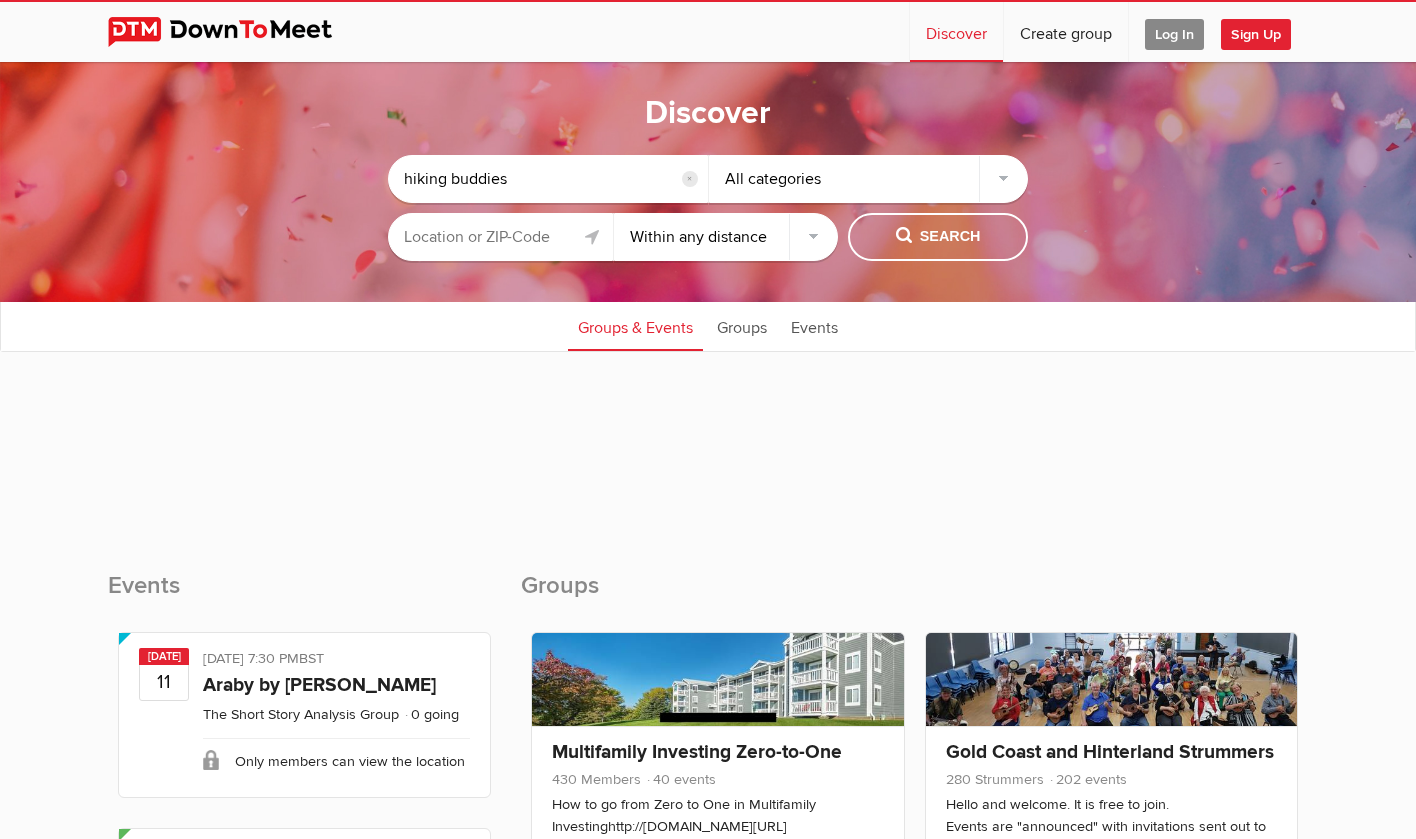 type on "hiking buddies" 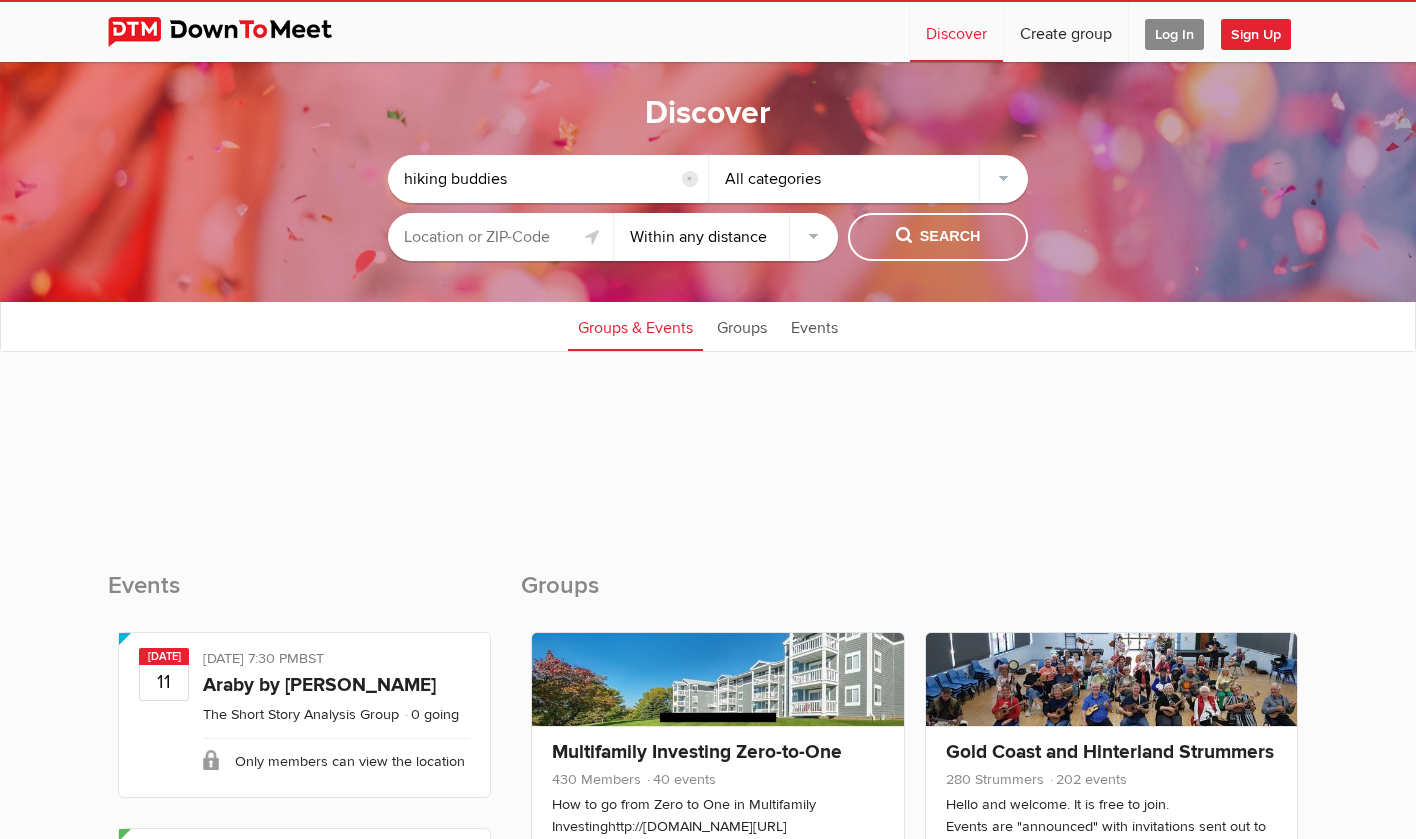 click 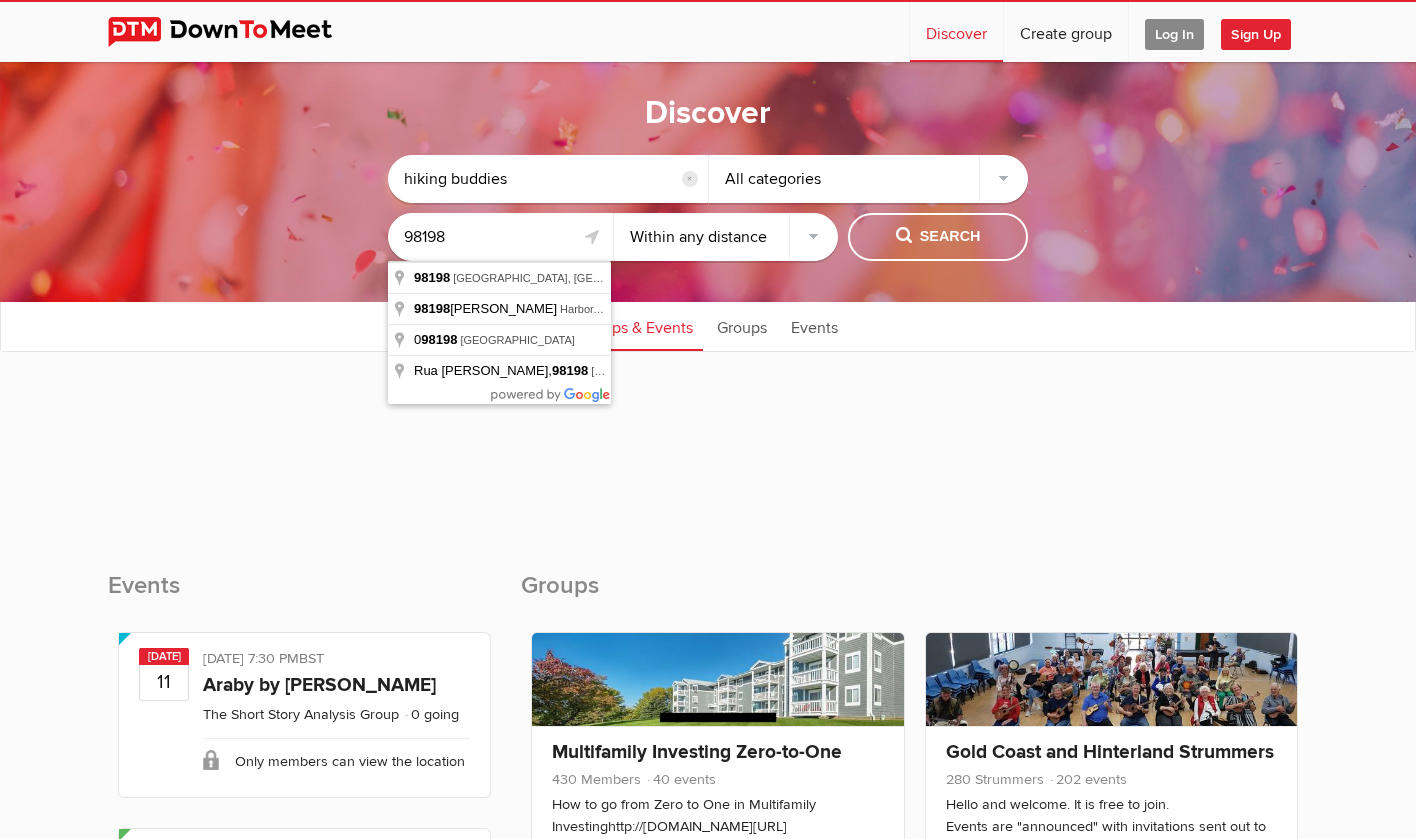 type on "98198" 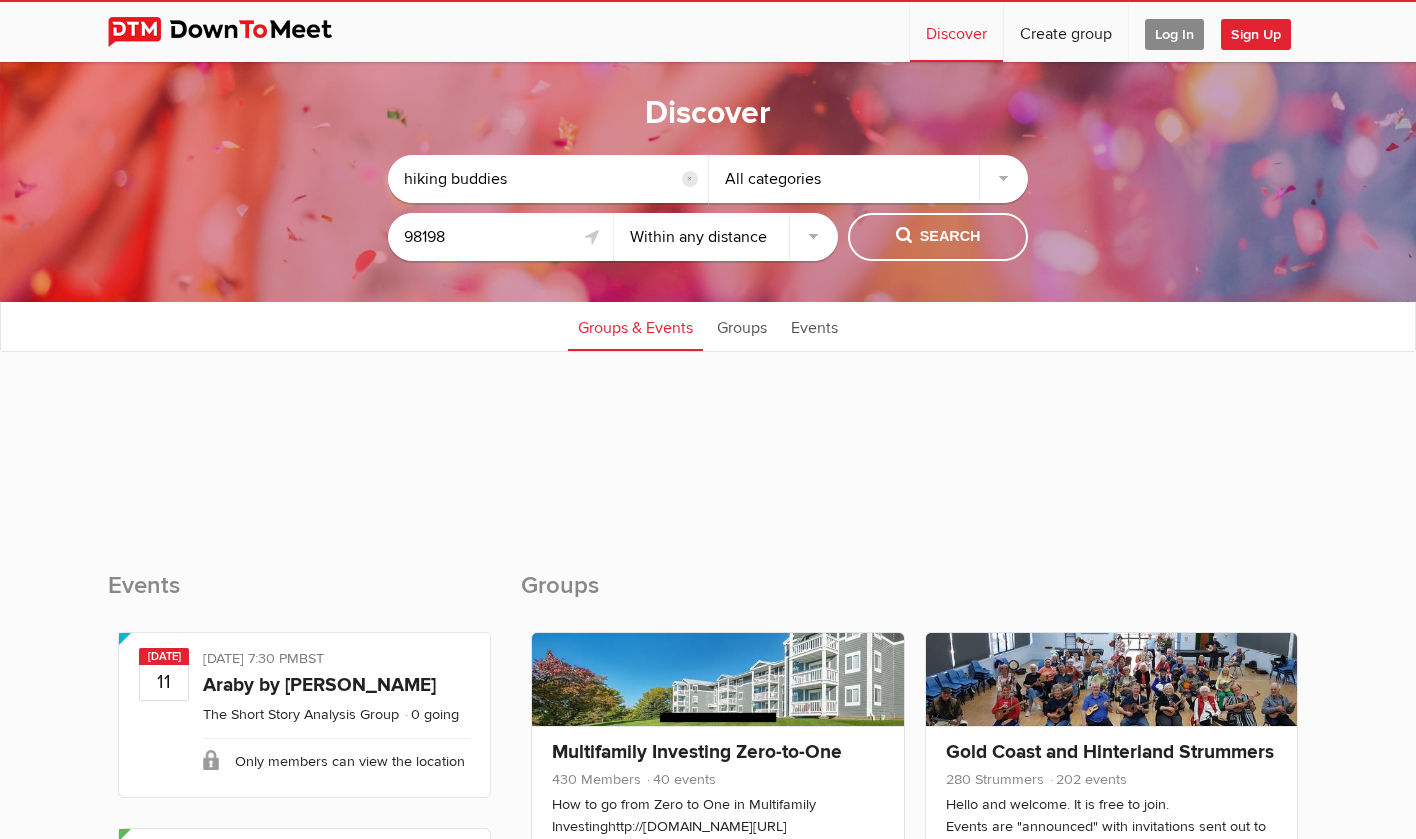 select on "50" 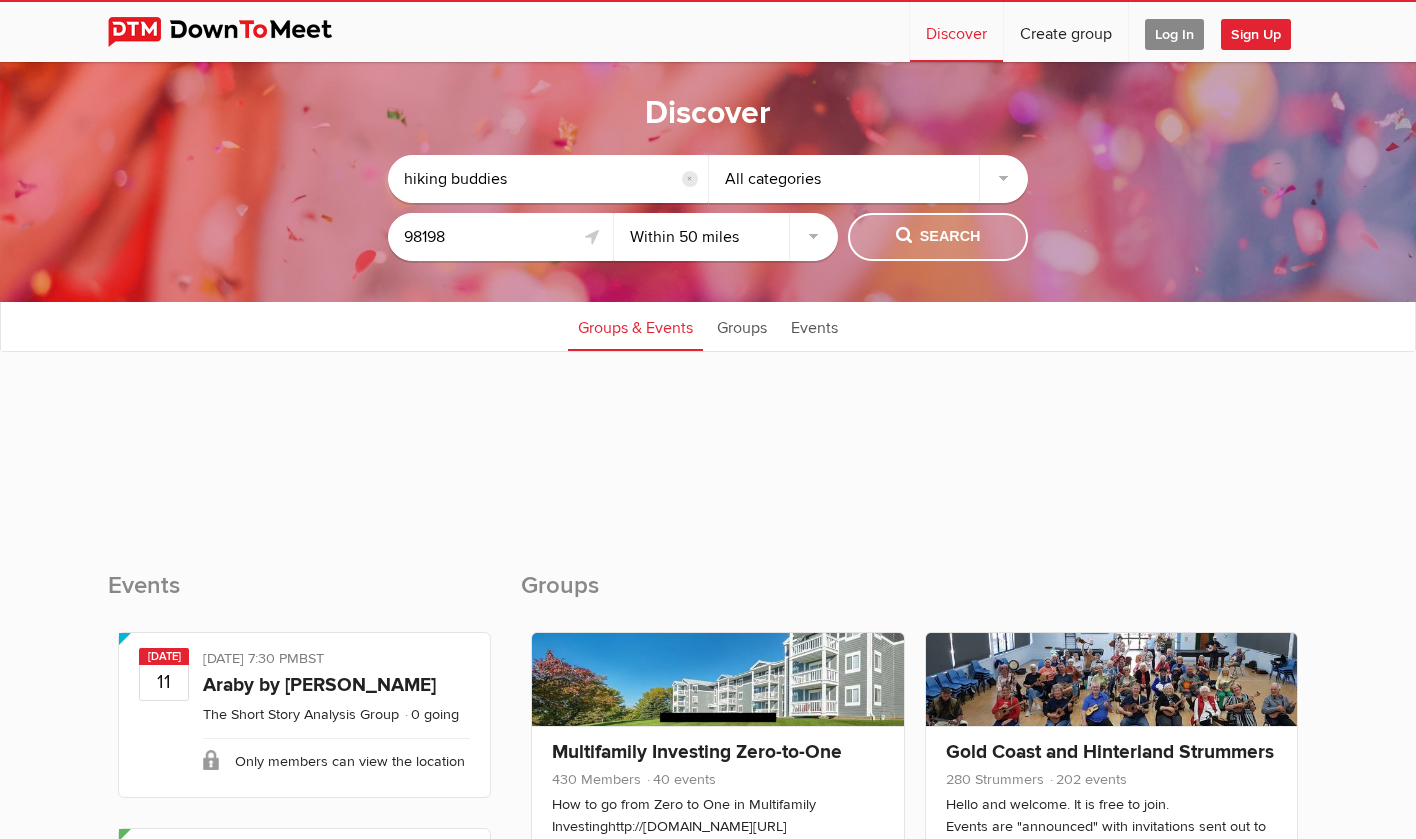 click on "Search" 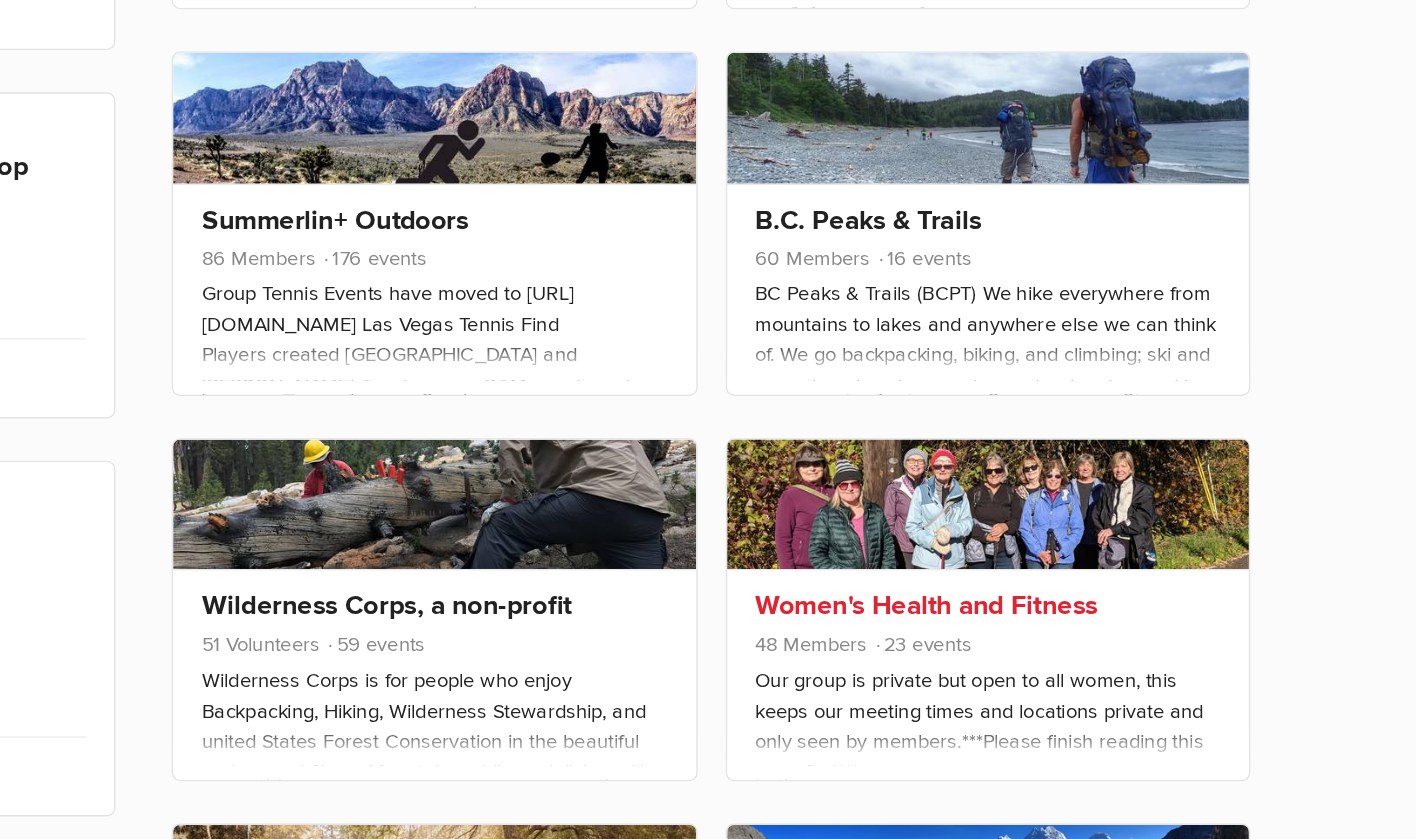scroll, scrollTop: 631, scrollLeft: 0, axis: vertical 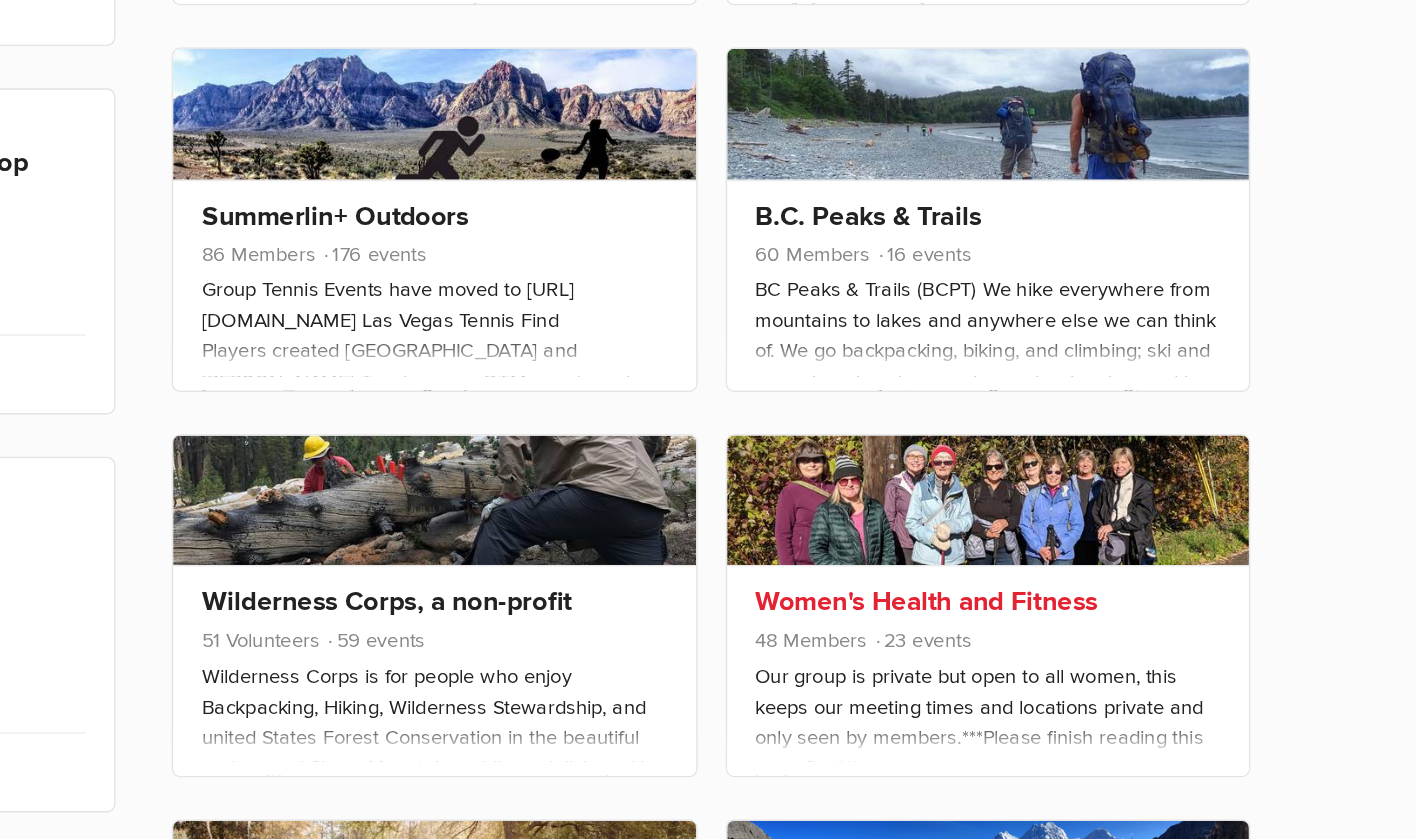 click on "Women's Health and Fitness" 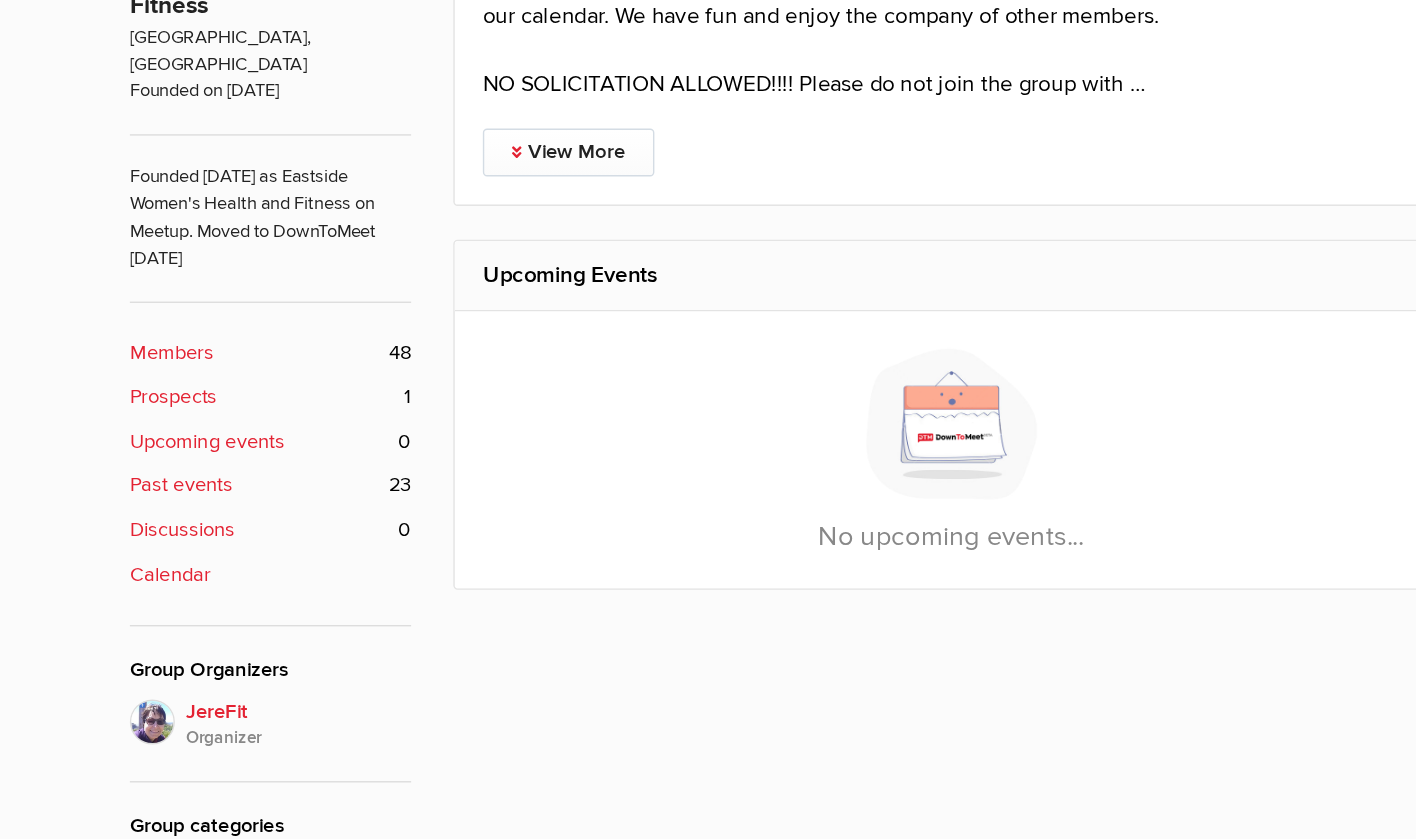 scroll, scrollTop: 436, scrollLeft: 0, axis: vertical 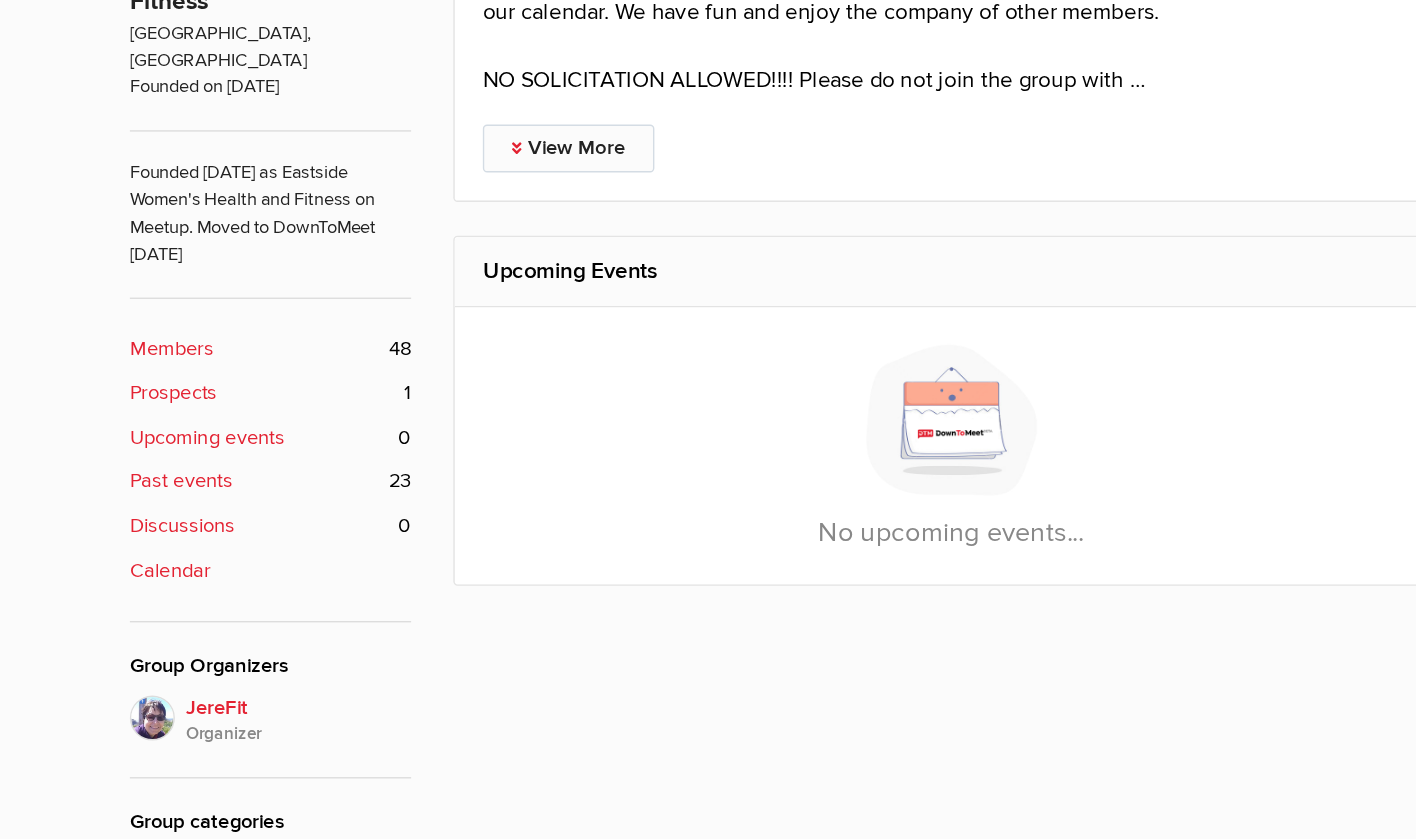 click on "View More" 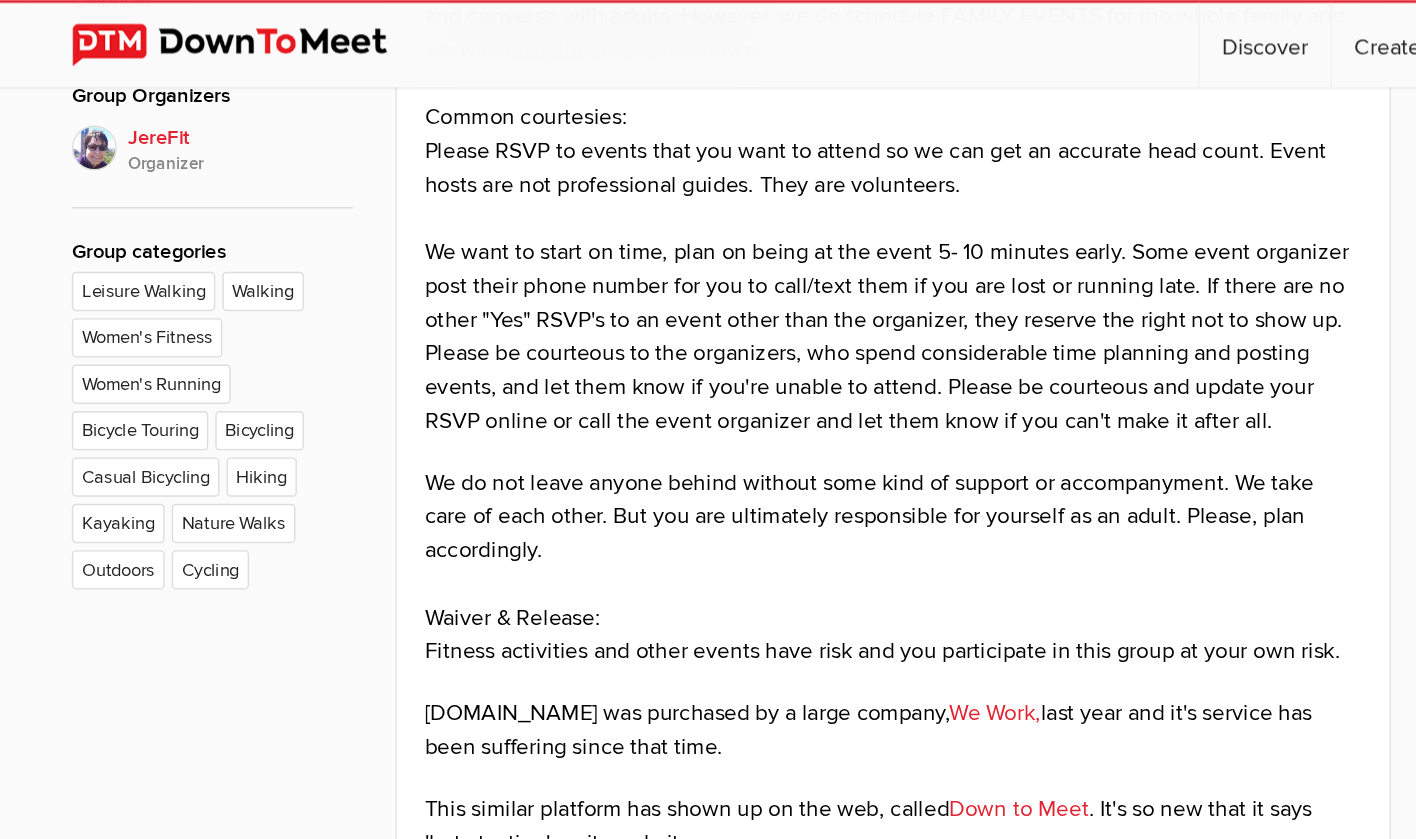 scroll, scrollTop: 871, scrollLeft: 0, axis: vertical 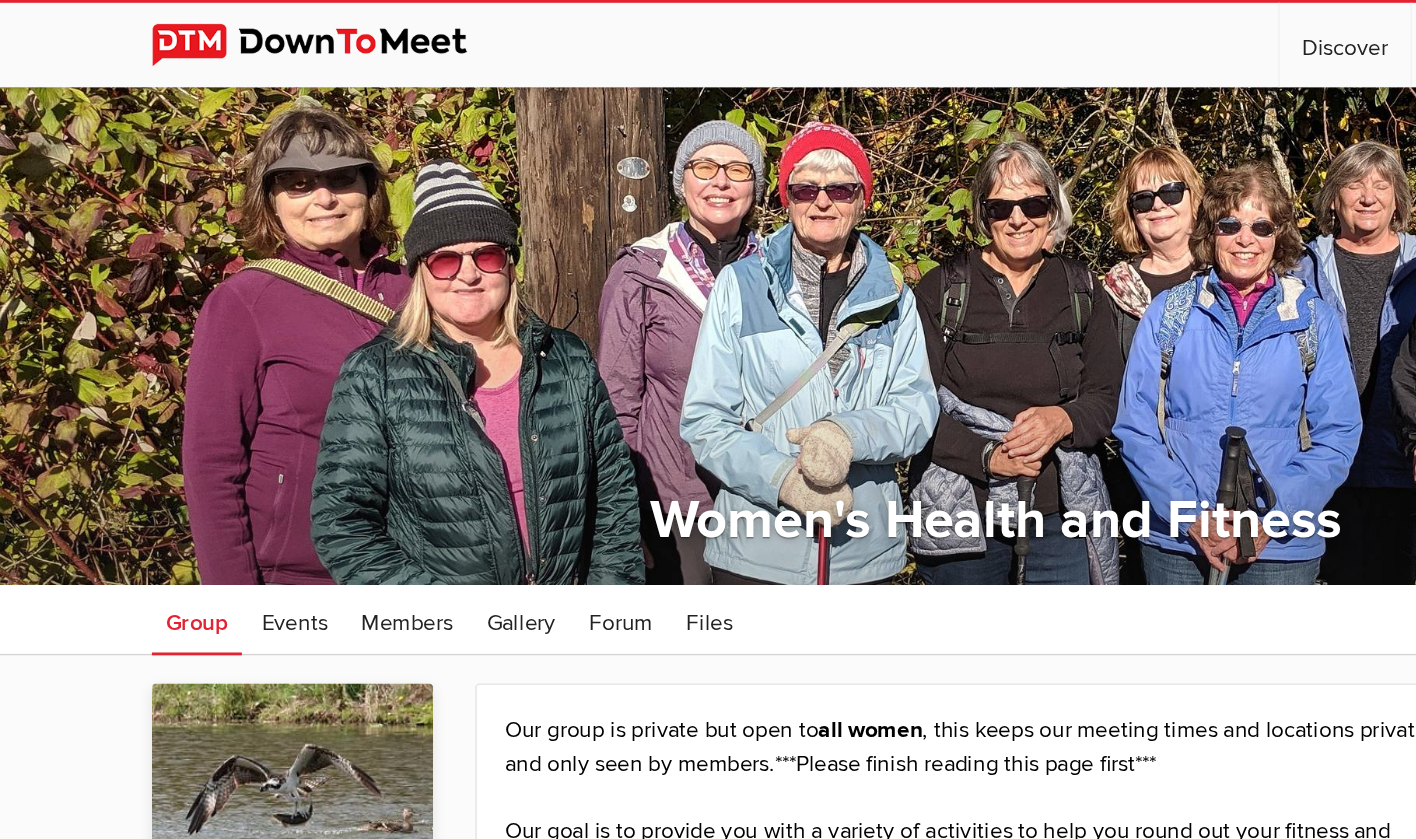 select on "null" 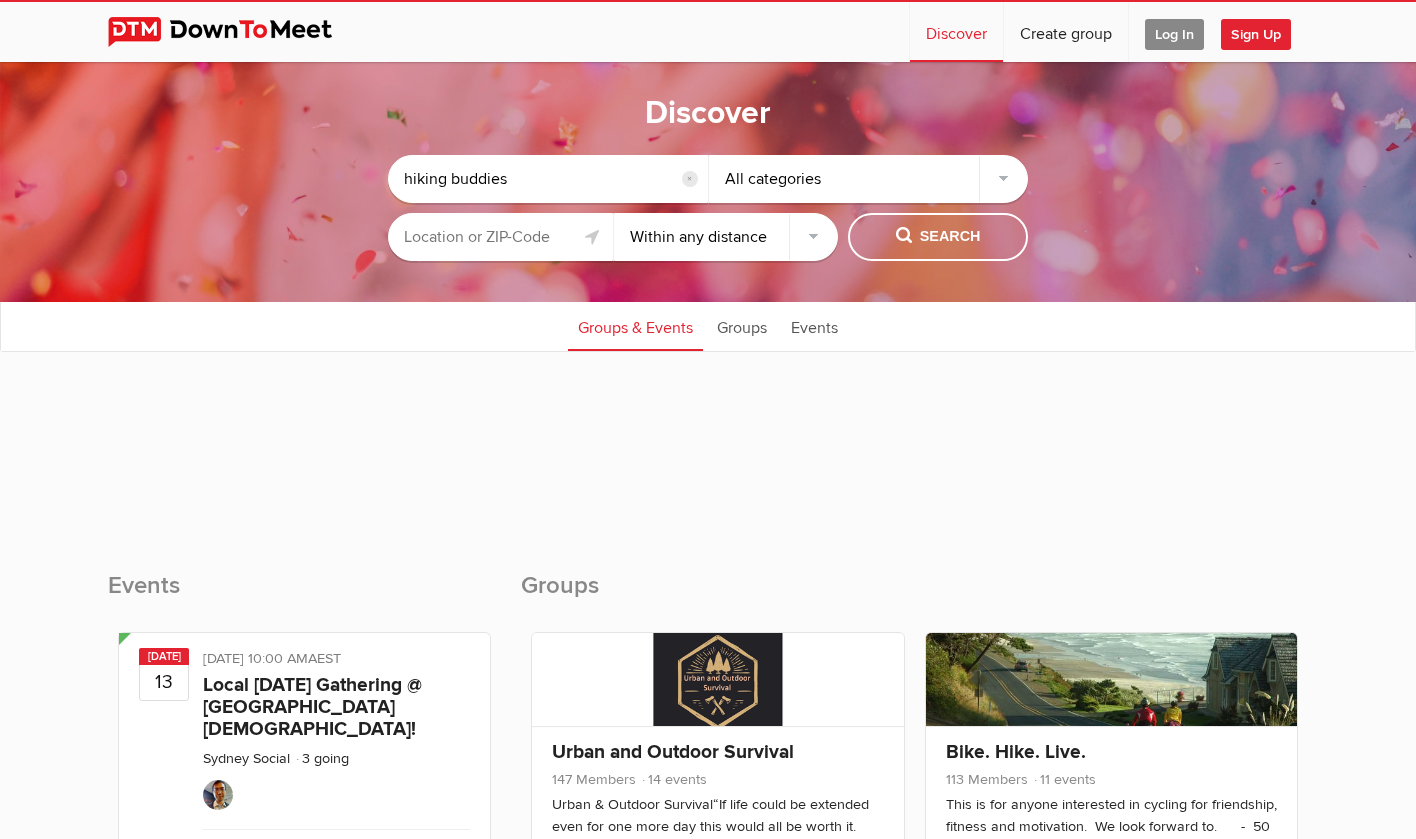scroll, scrollTop: 0, scrollLeft: 0, axis: both 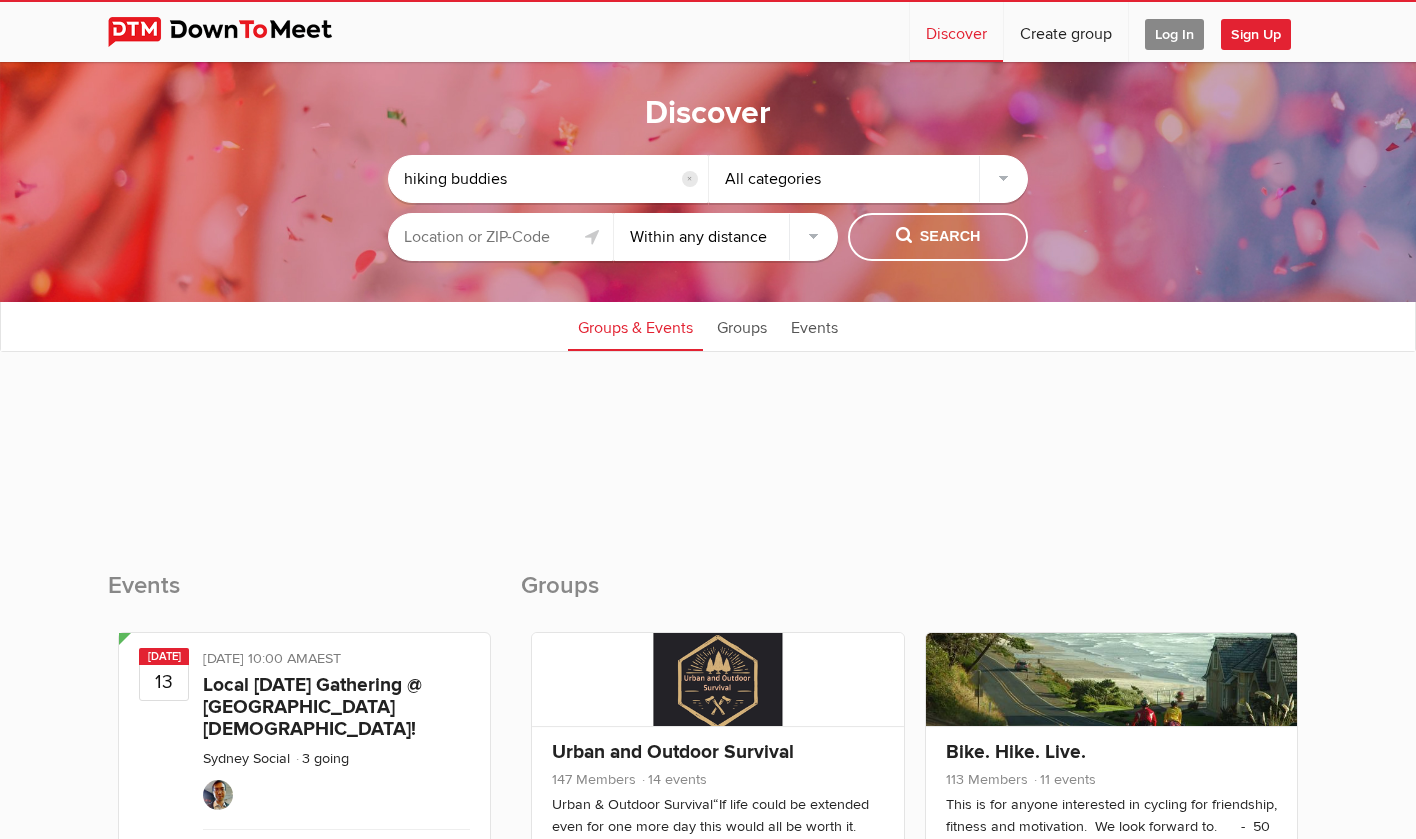 click 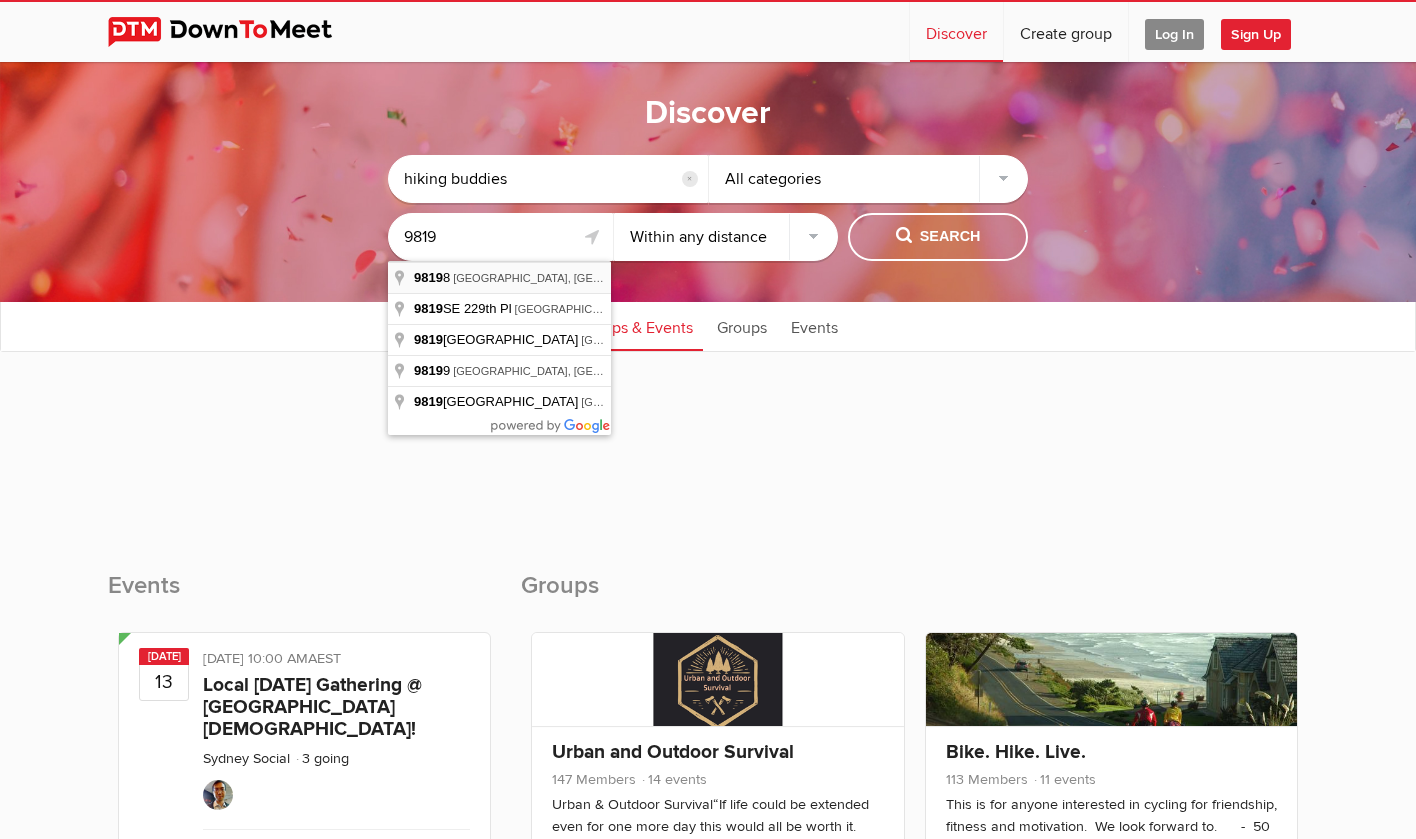 type on "Seattle, WA 98198, USA" 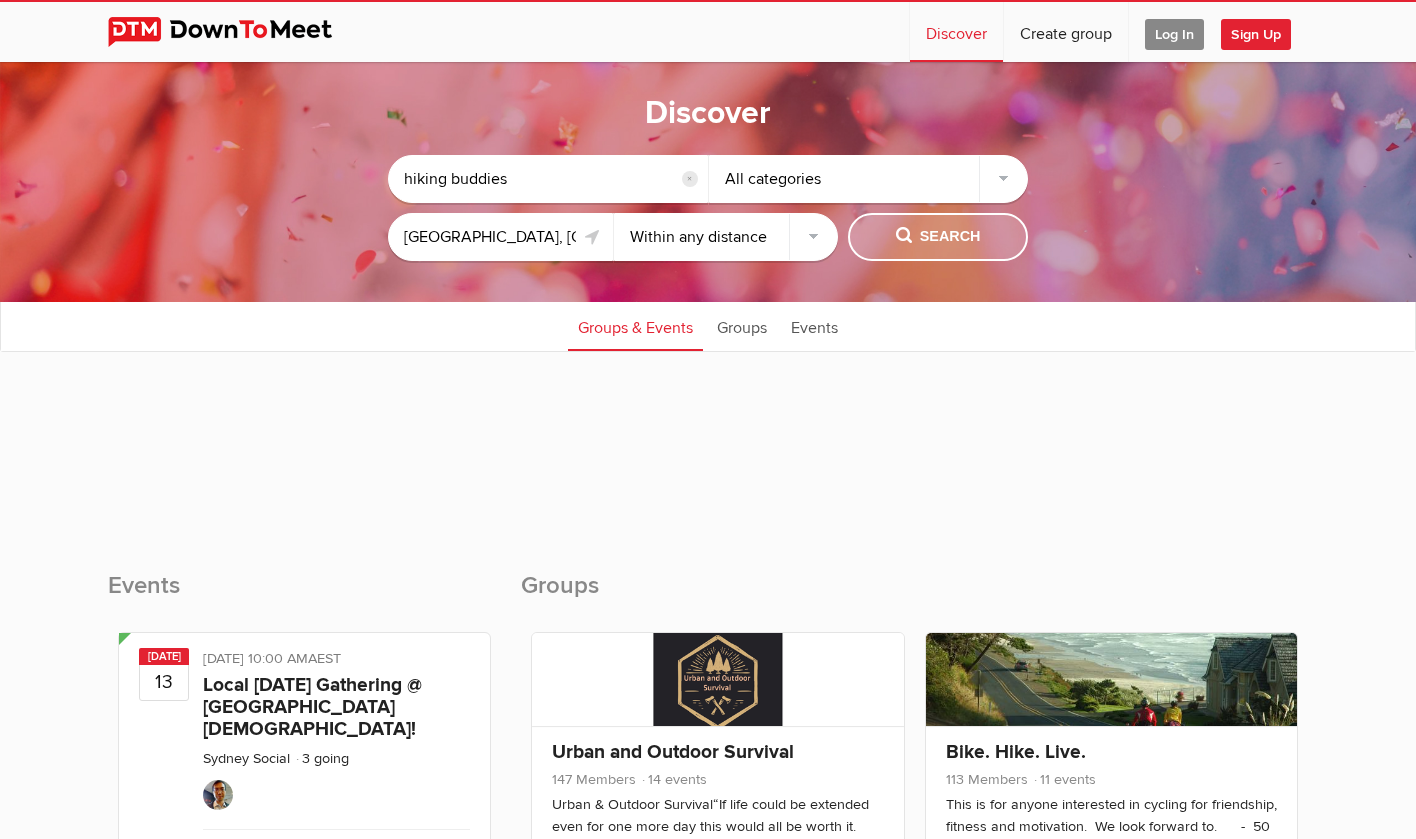 click on "Search" 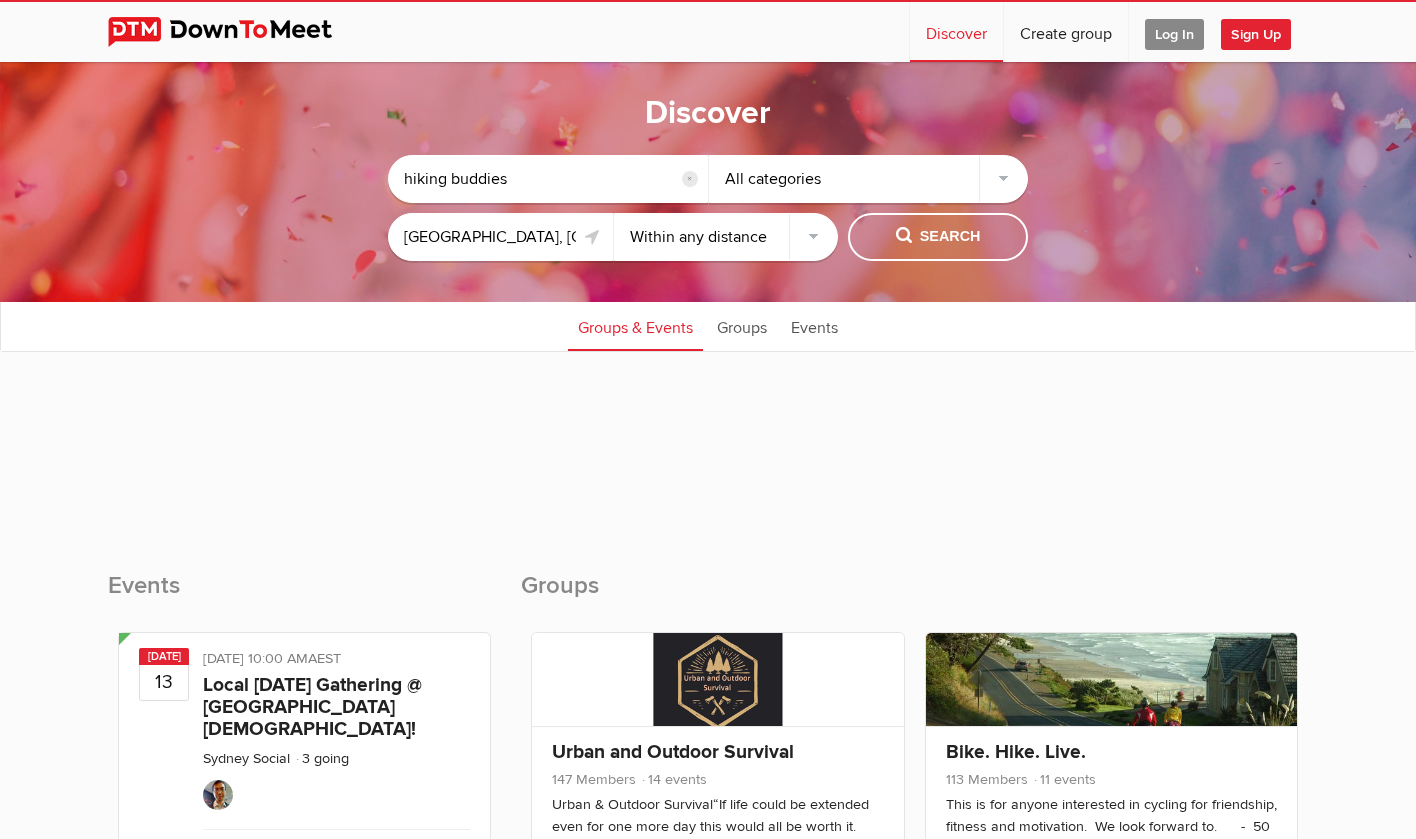 click on "All categories" 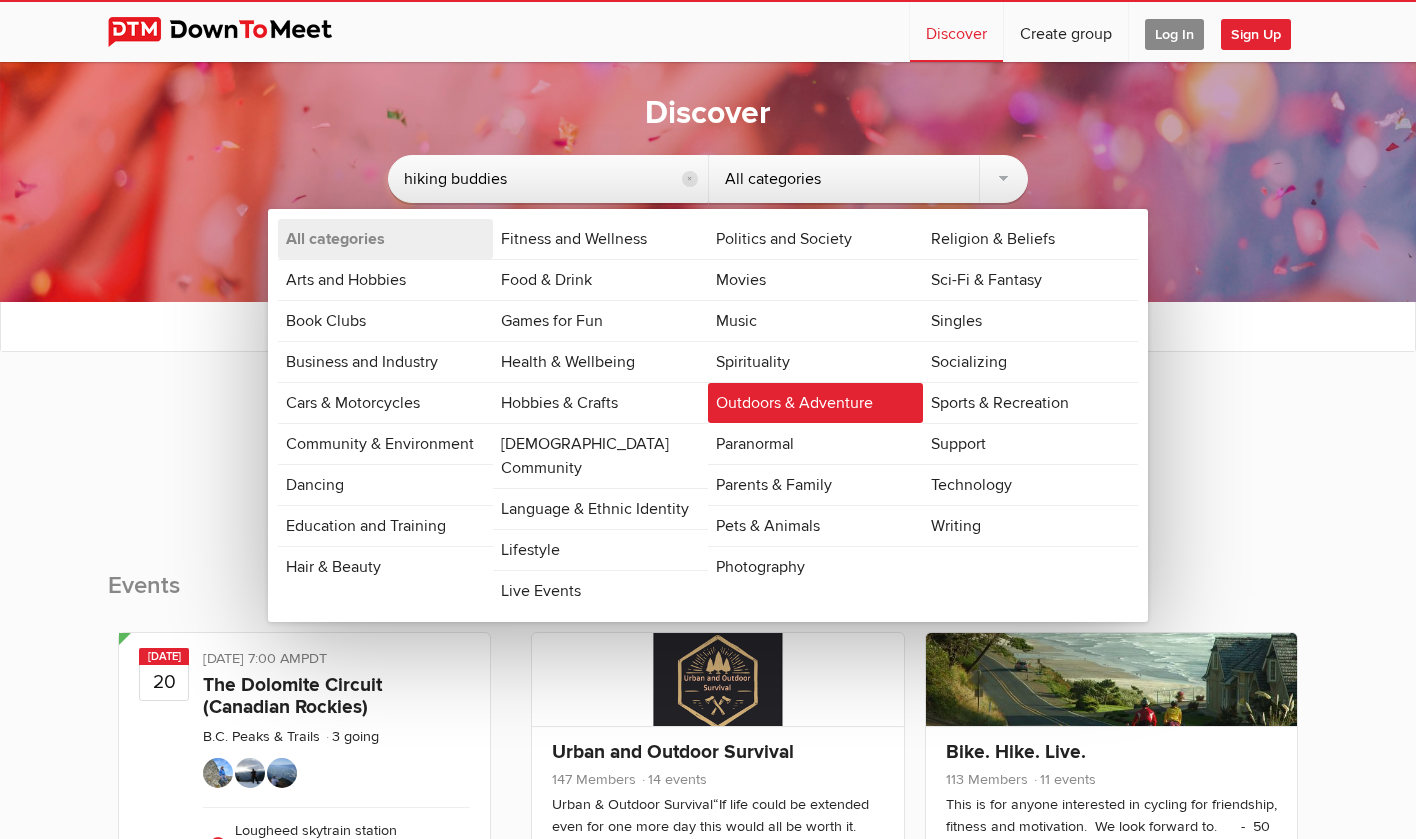 click on "Outdoors & Adventure" 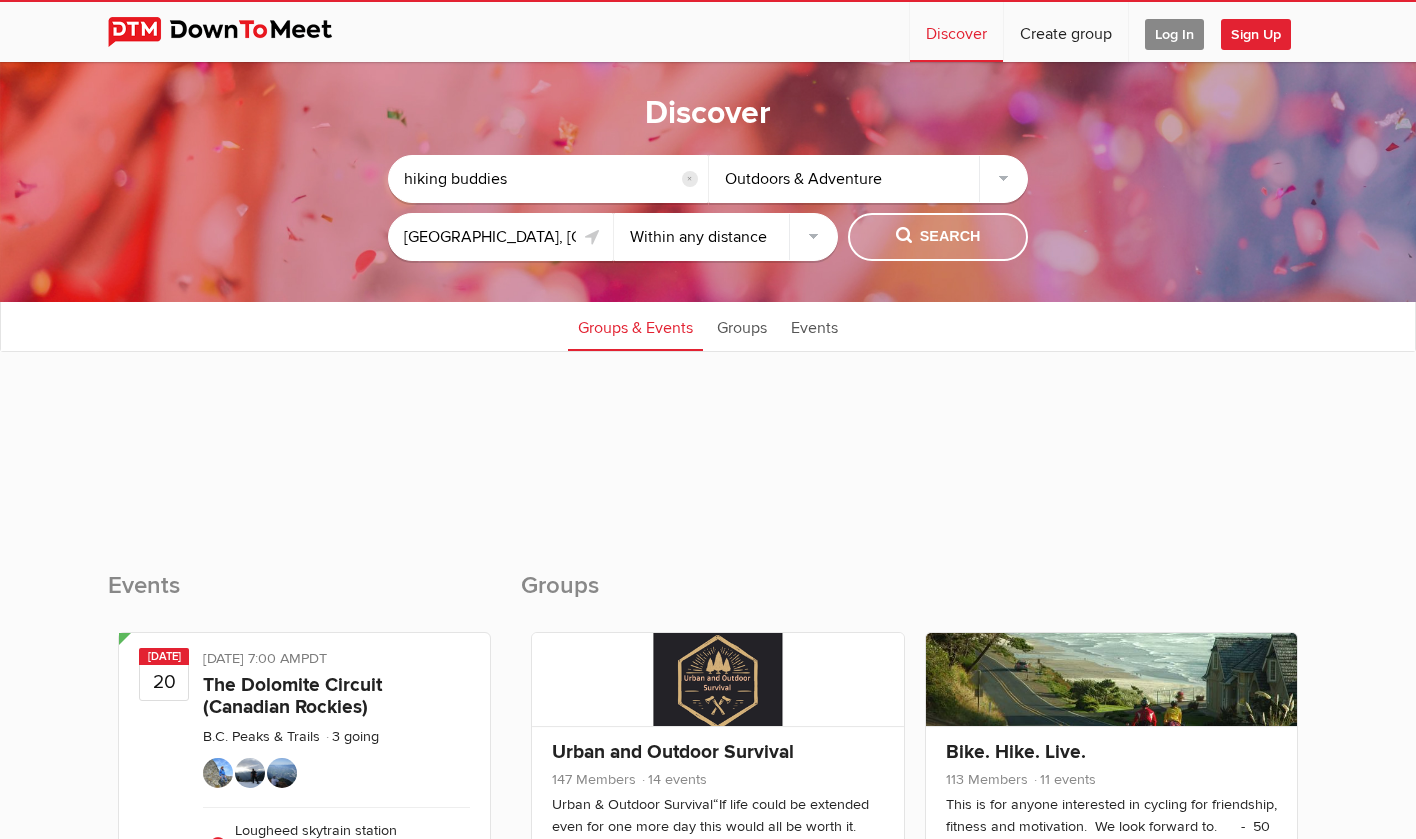 click on "Search" 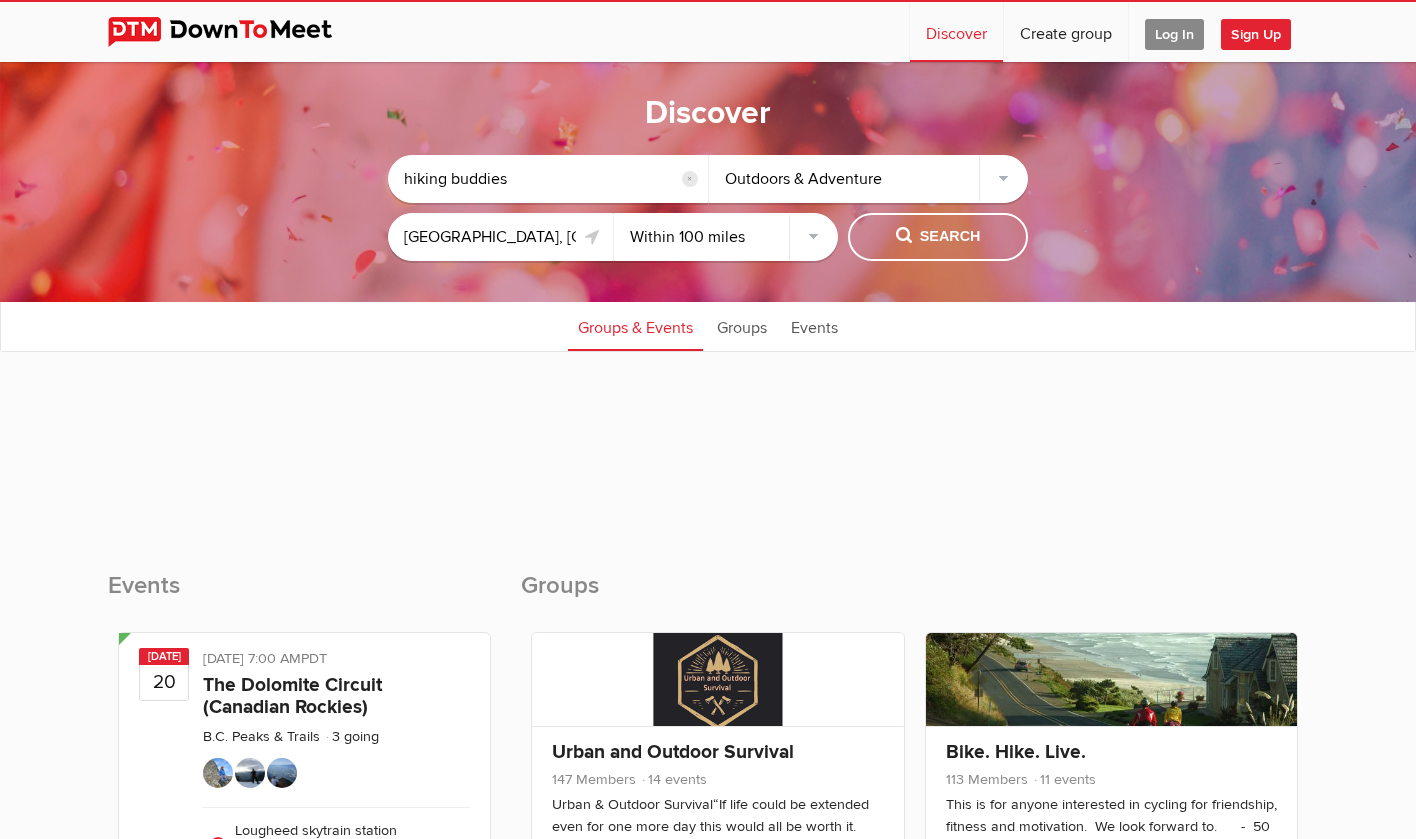 select on "null" 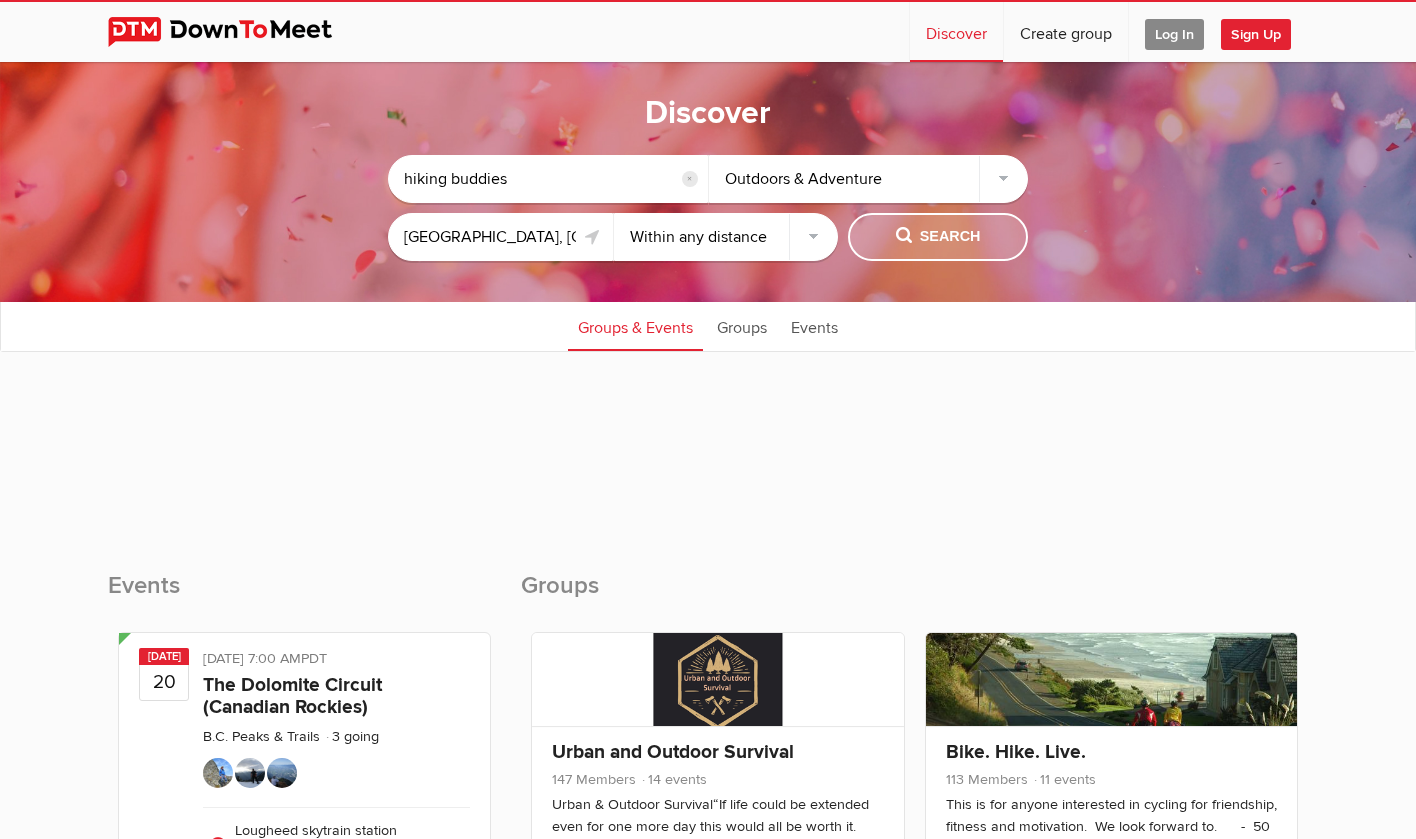 click on "Search" 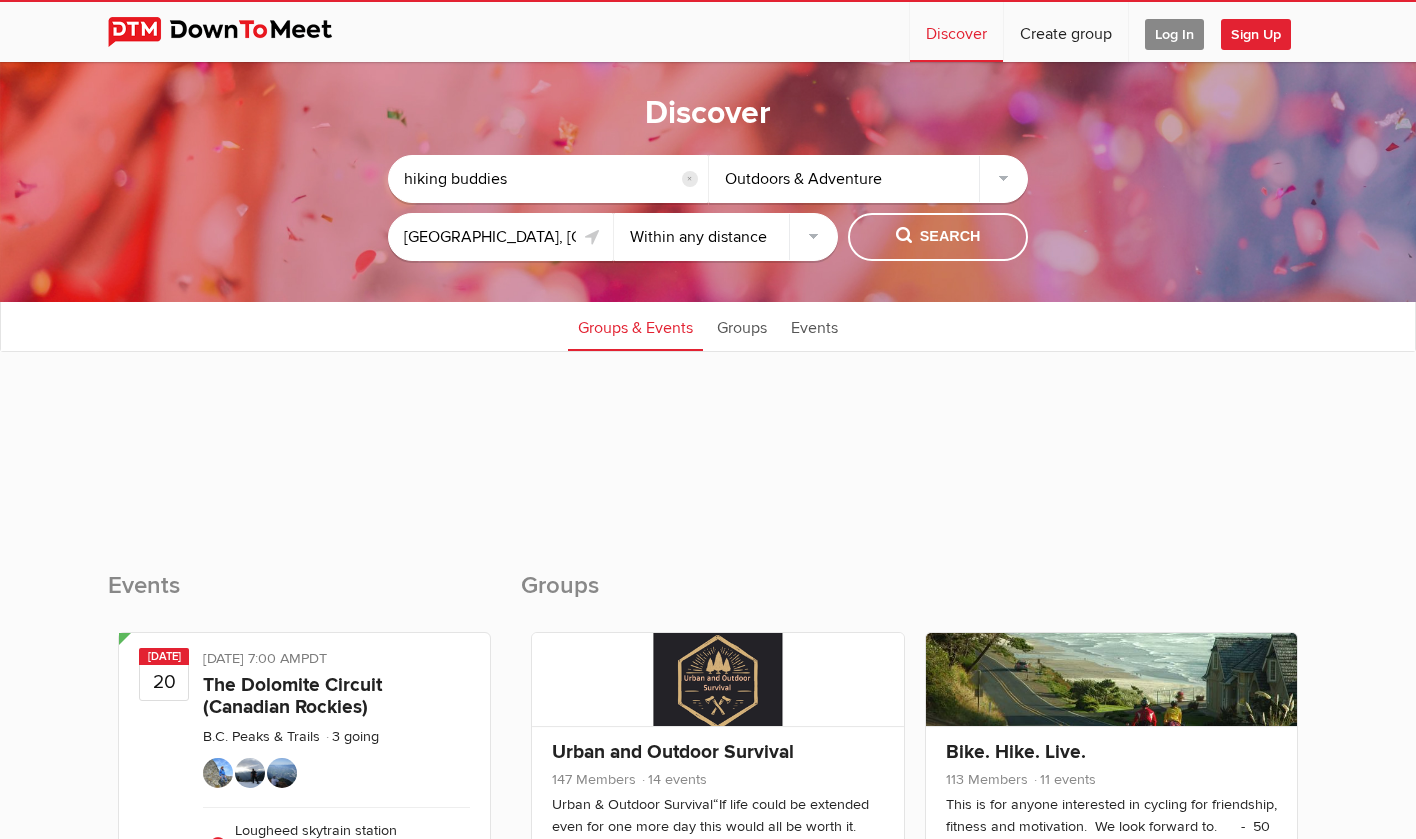click on "reset" 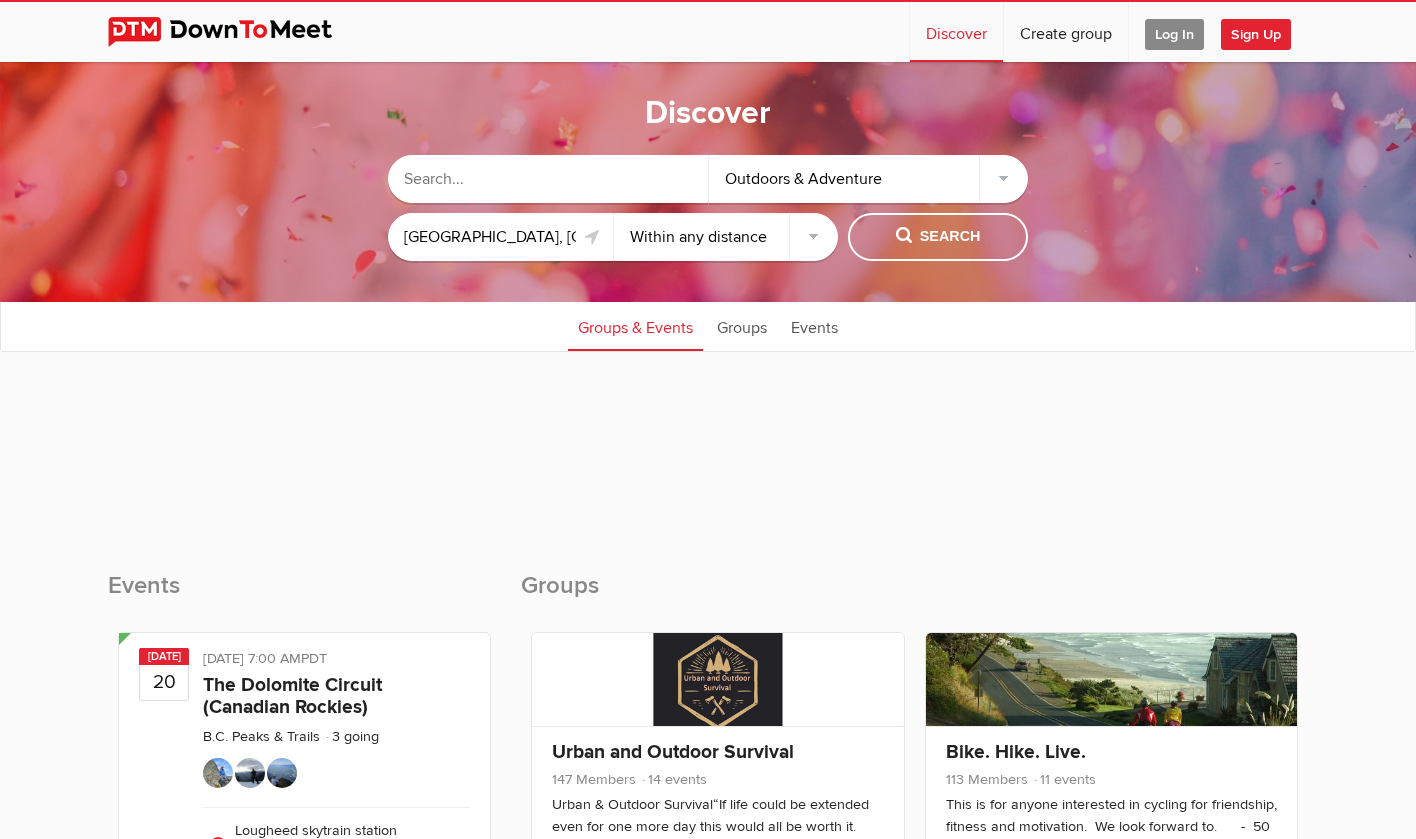 click 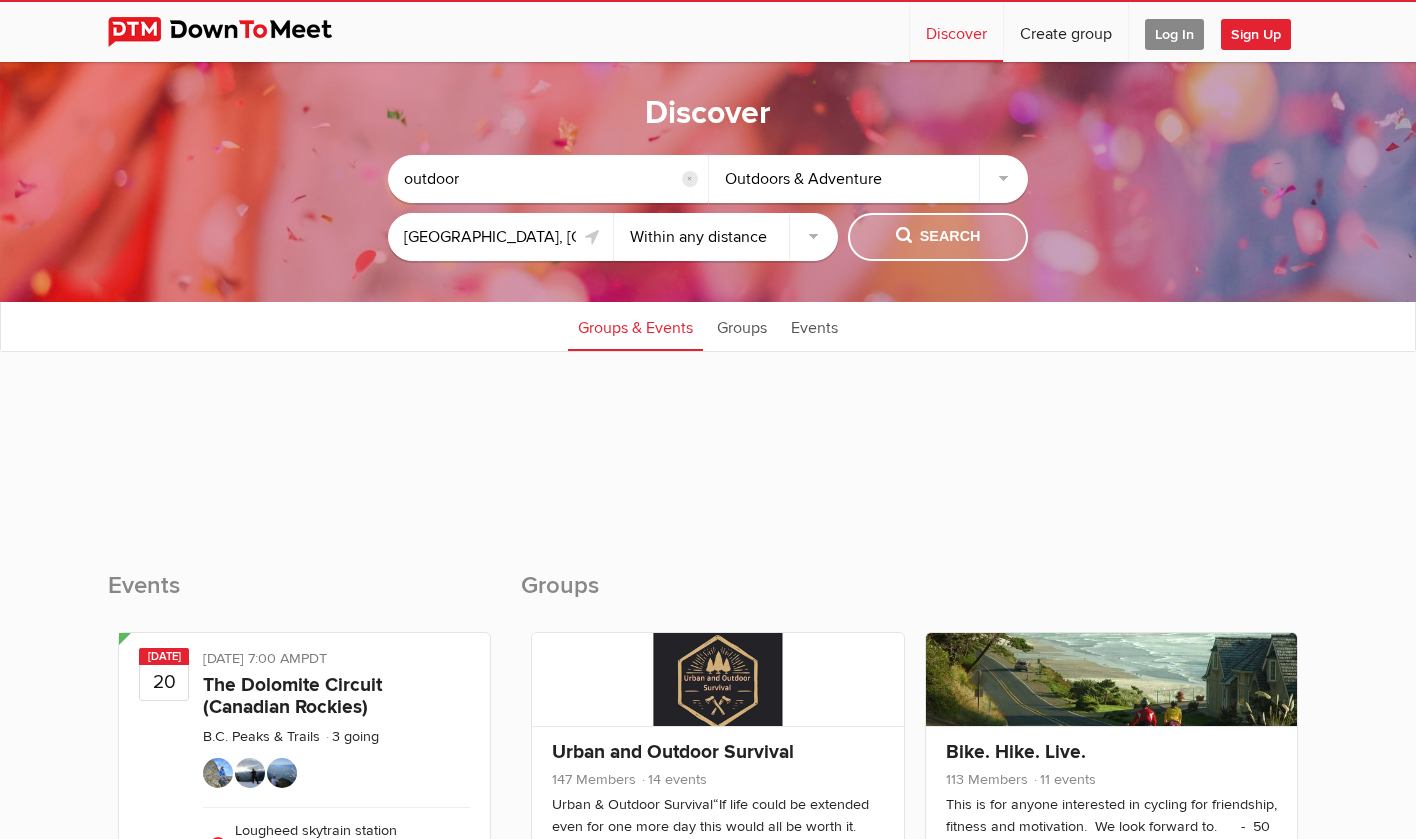 type on "outdoor" 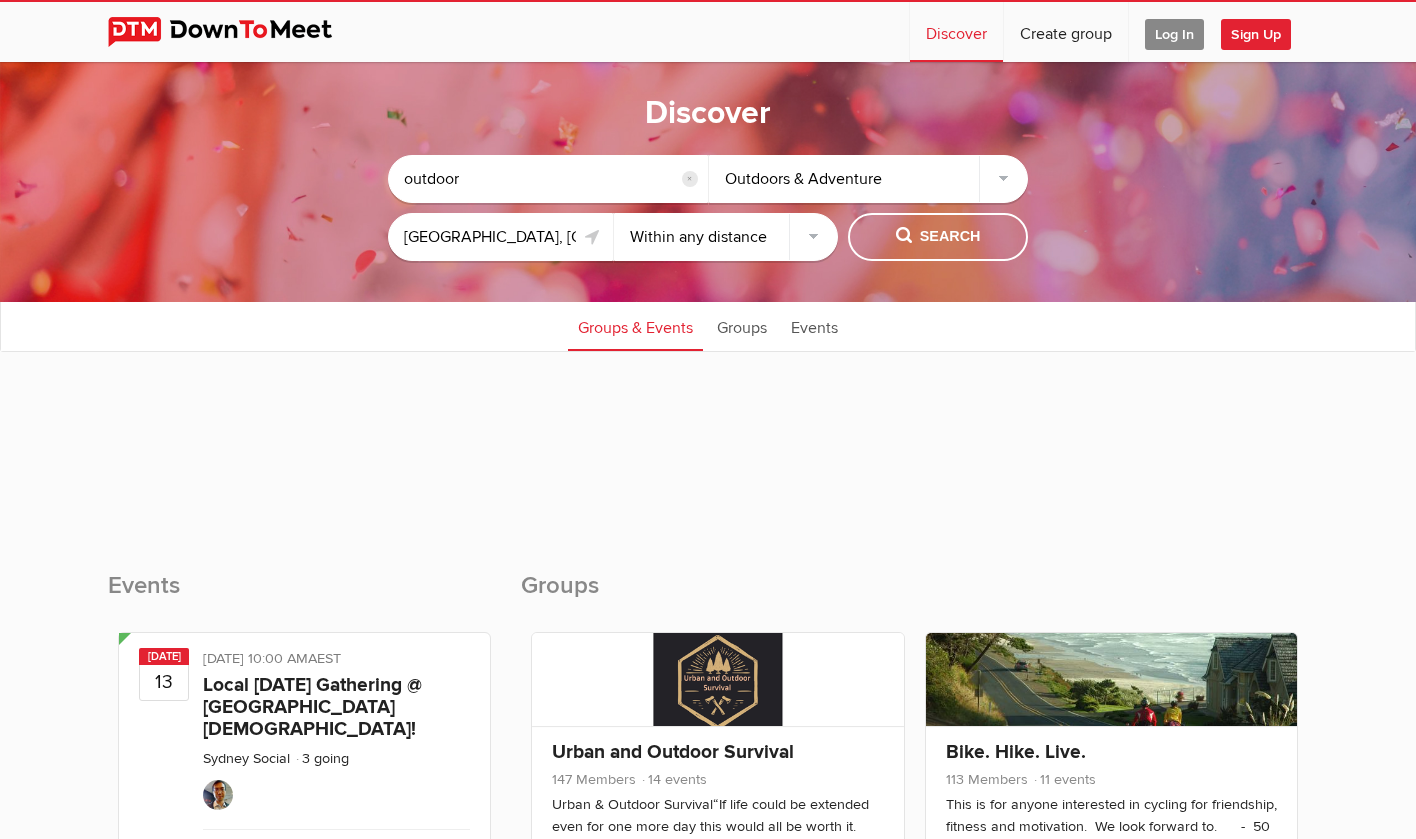 scroll, scrollTop: 1, scrollLeft: 0, axis: vertical 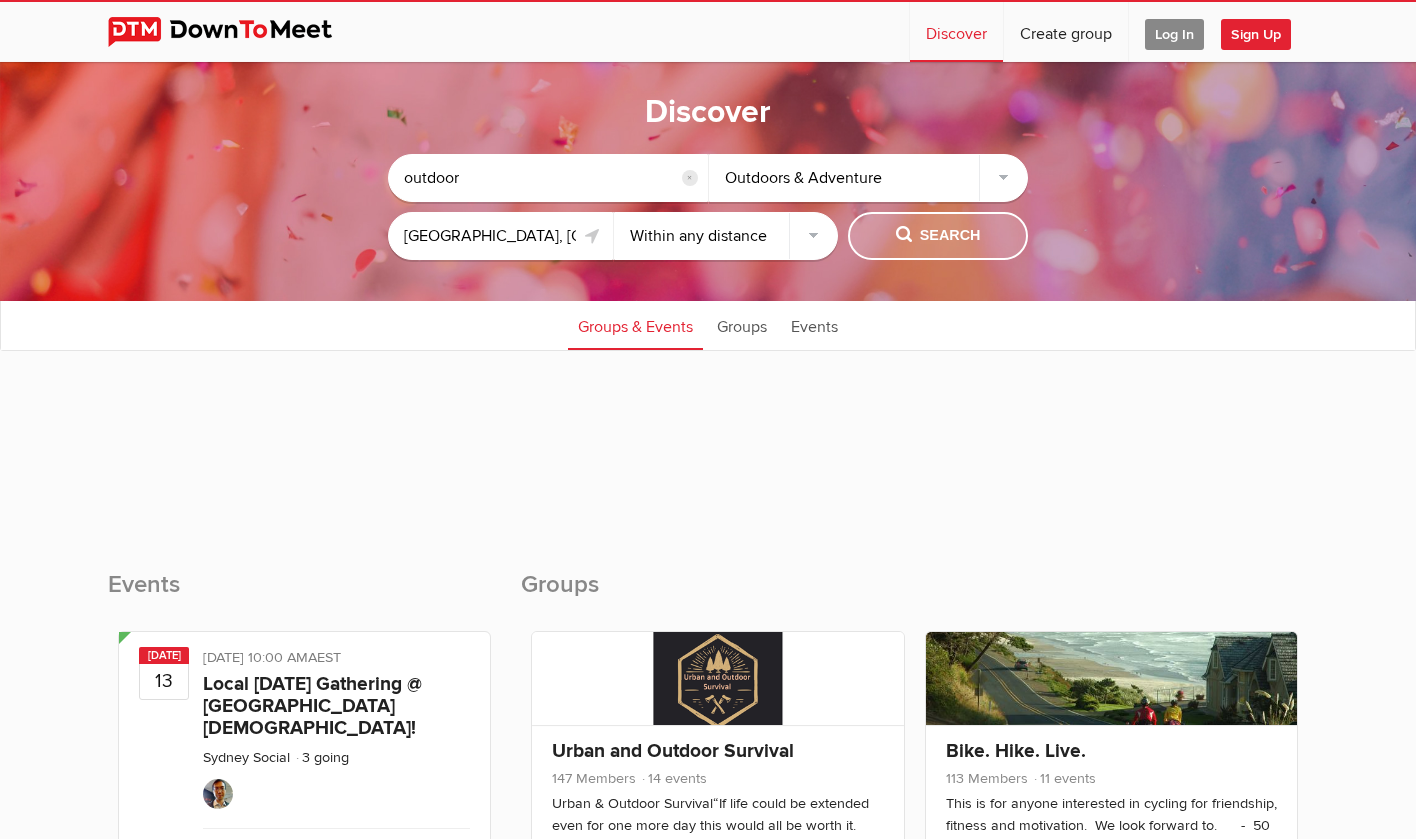 click on "Search" 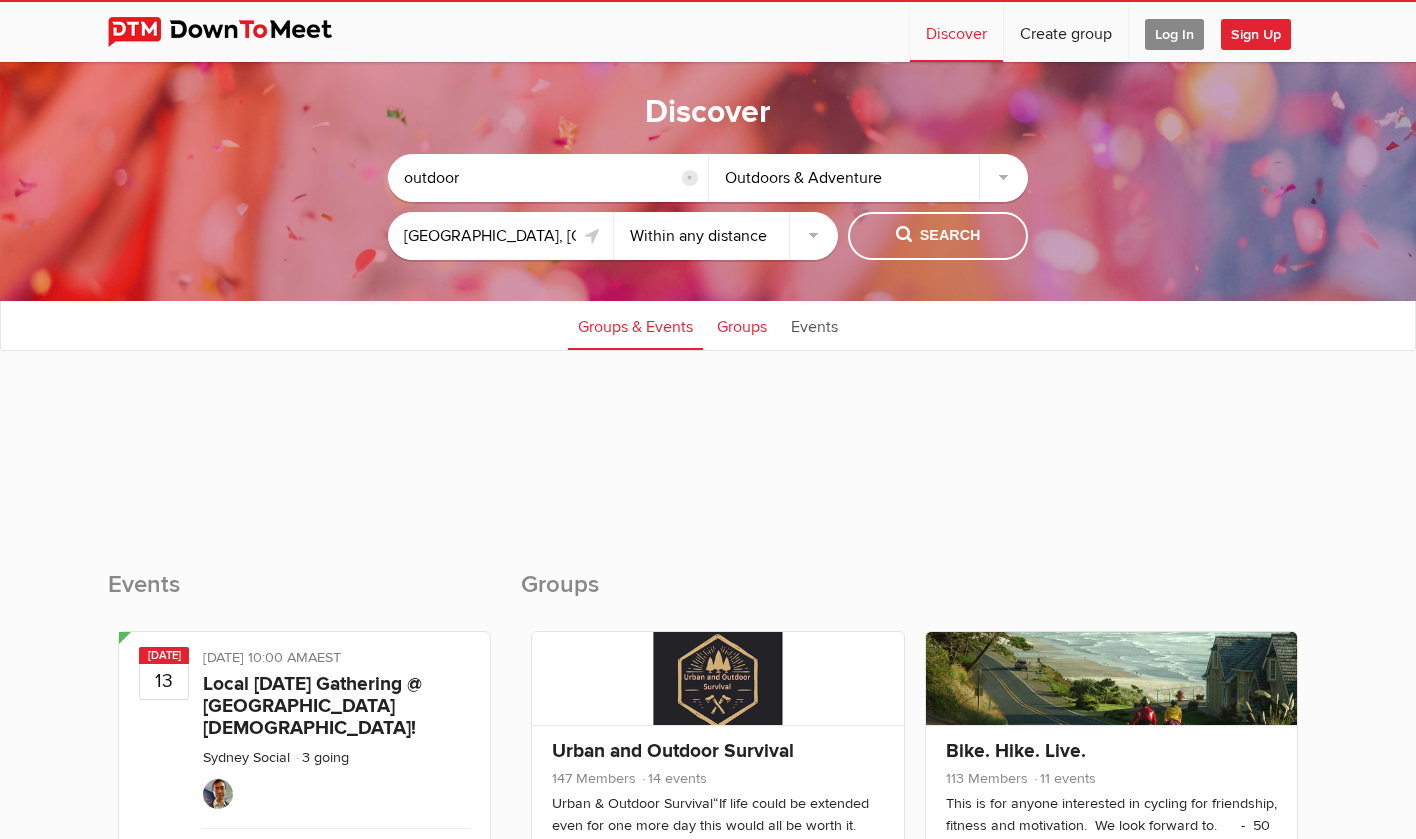 click on "Groups" 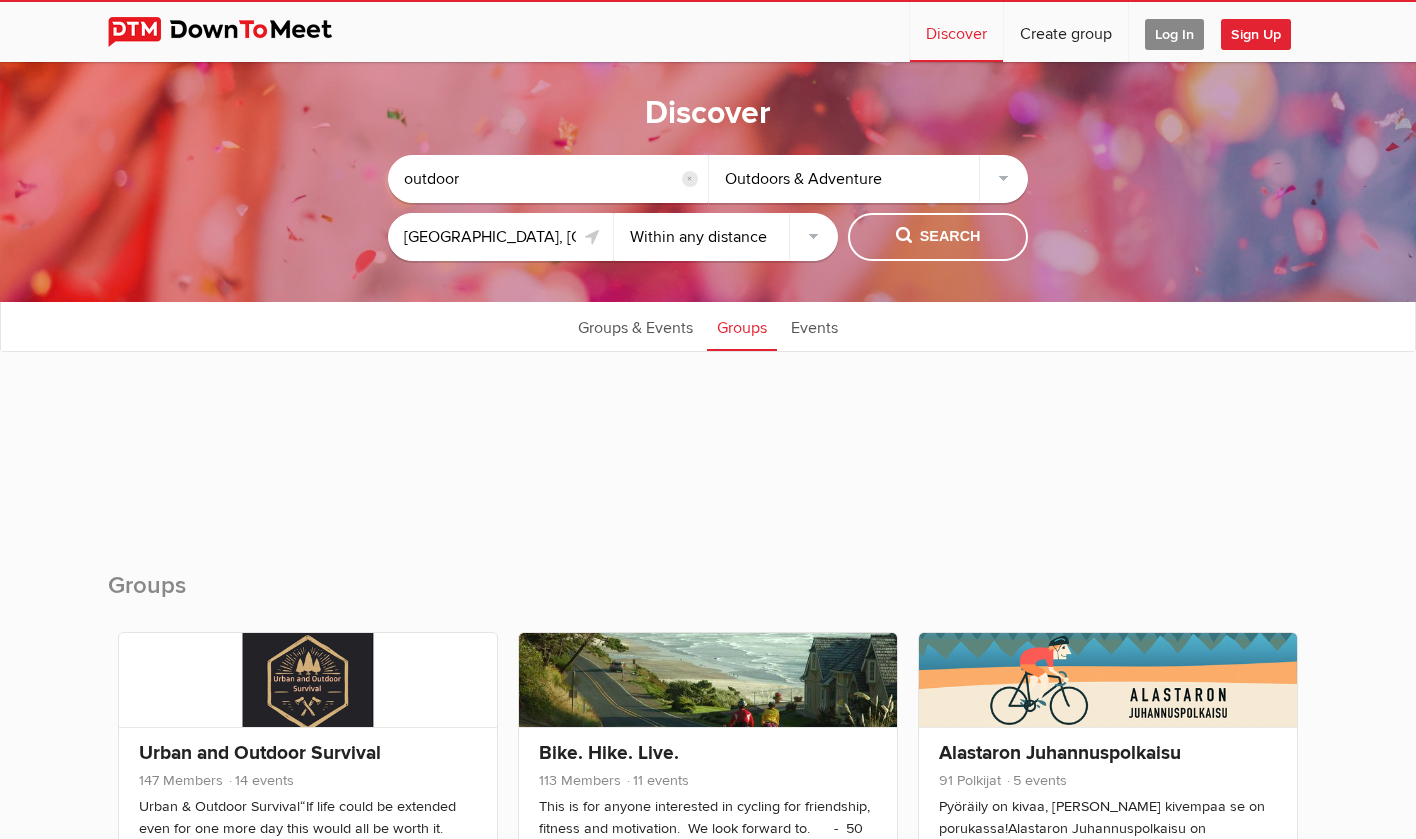 scroll, scrollTop: 0, scrollLeft: 0, axis: both 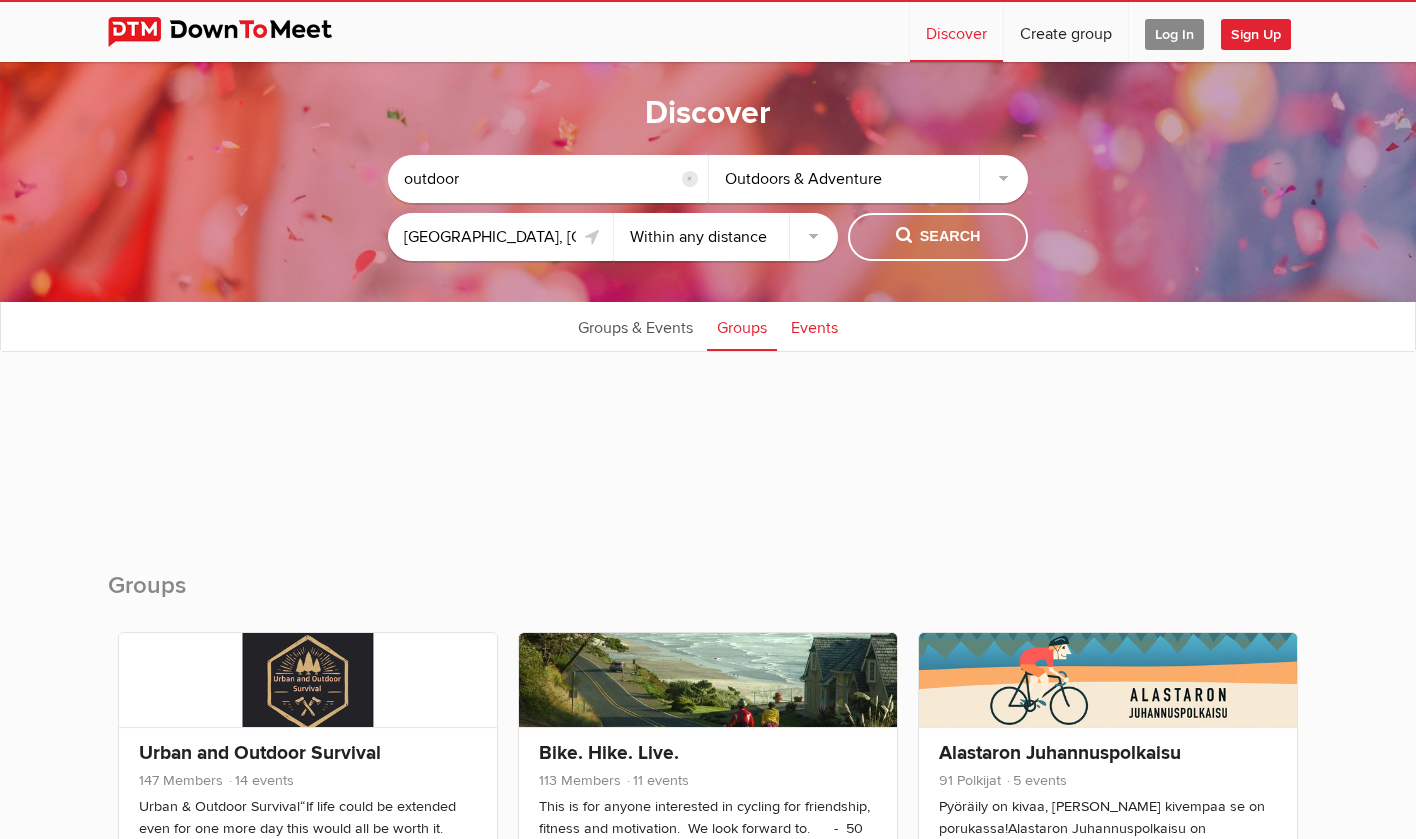 click on "Events" 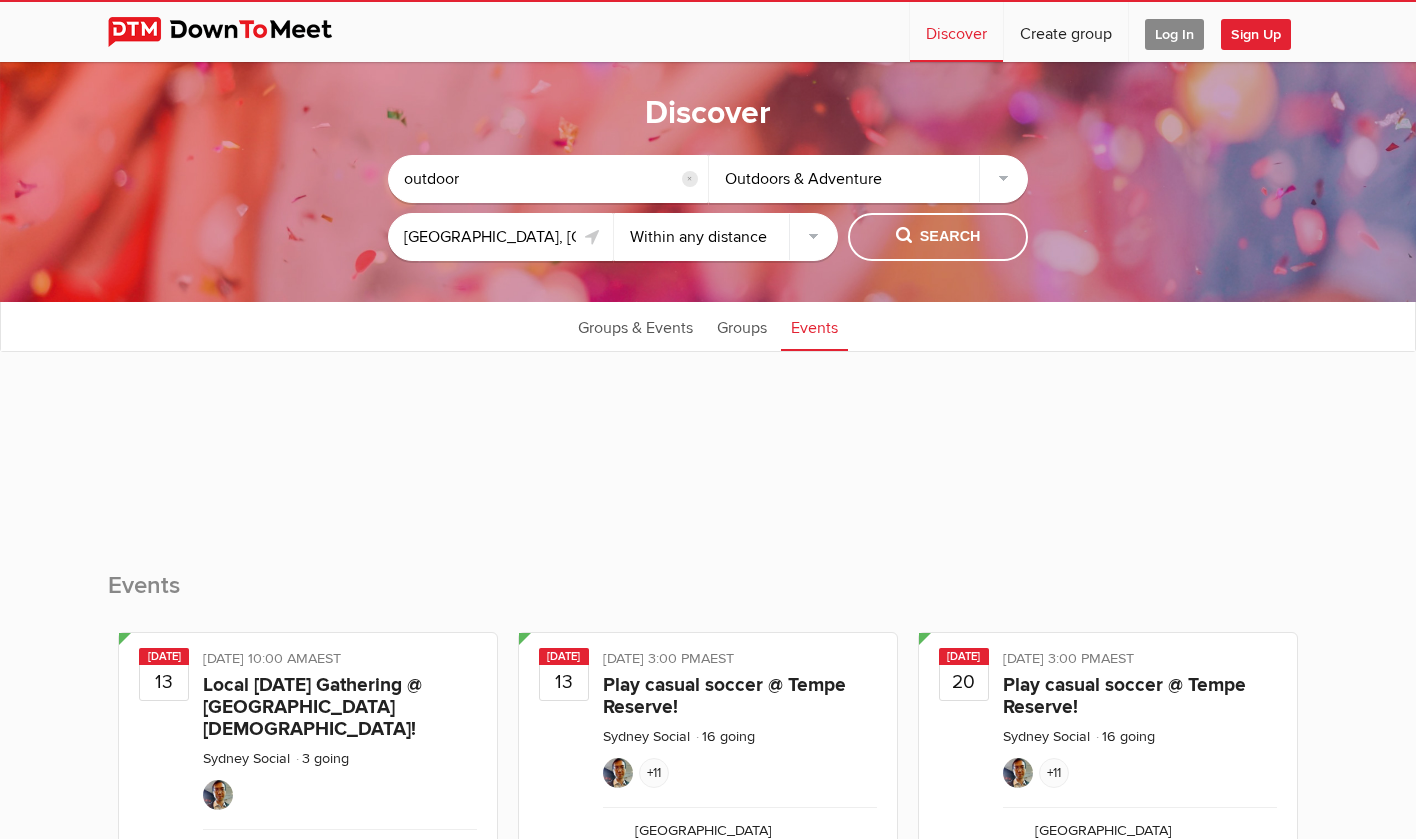 scroll, scrollTop: 0, scrollLeft: 0, axis: both 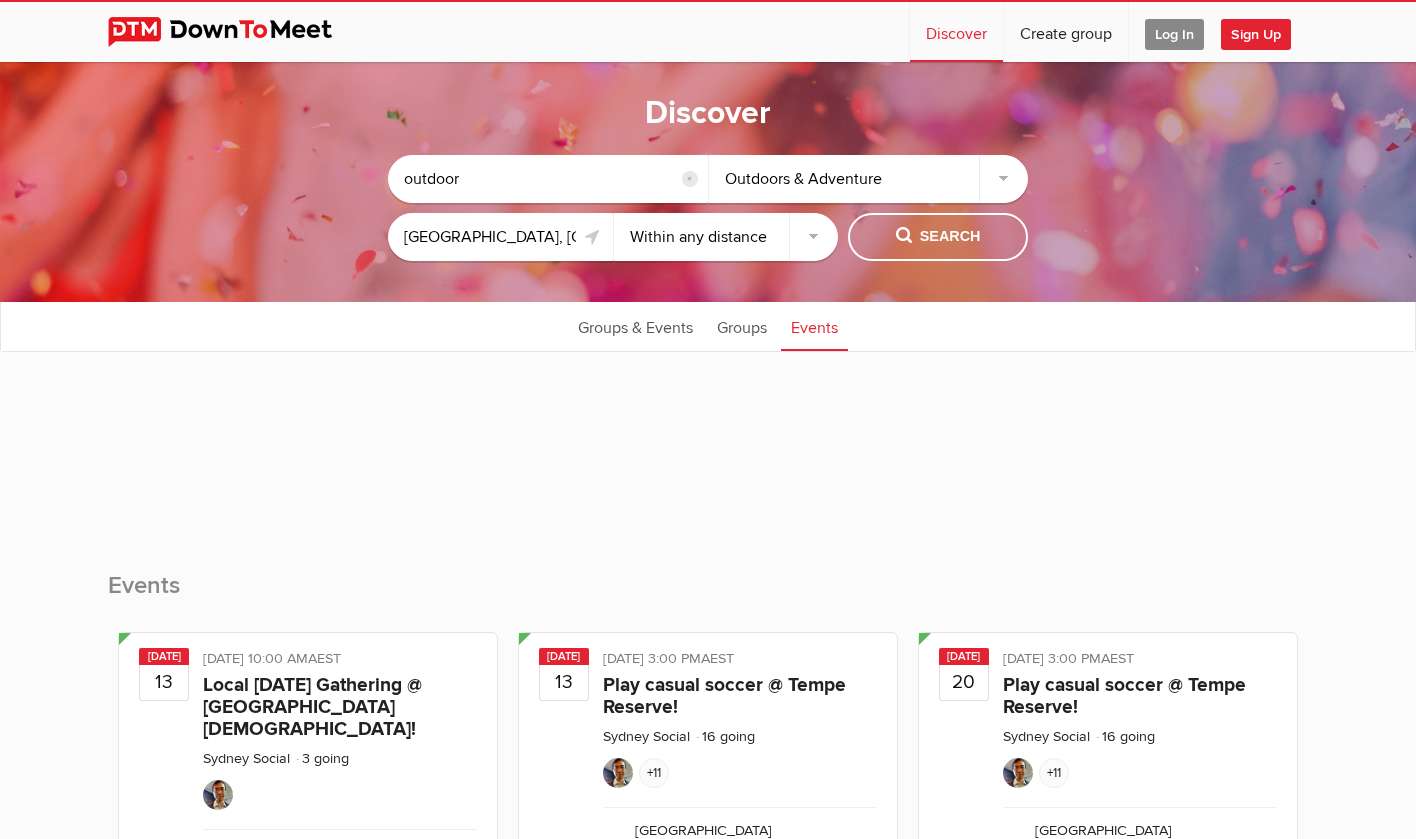 click on "Outdoors & Adventure" 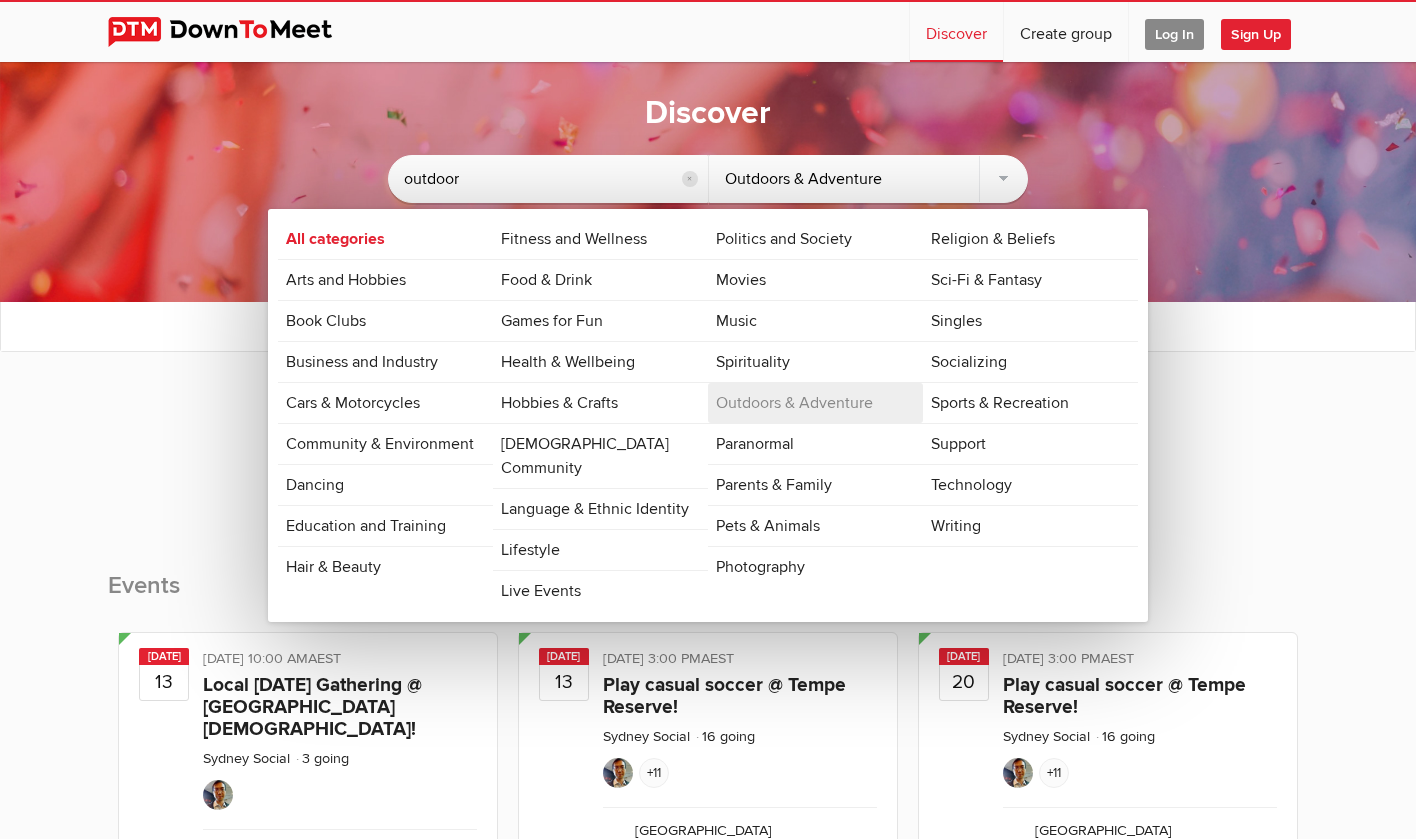 click on "reset" 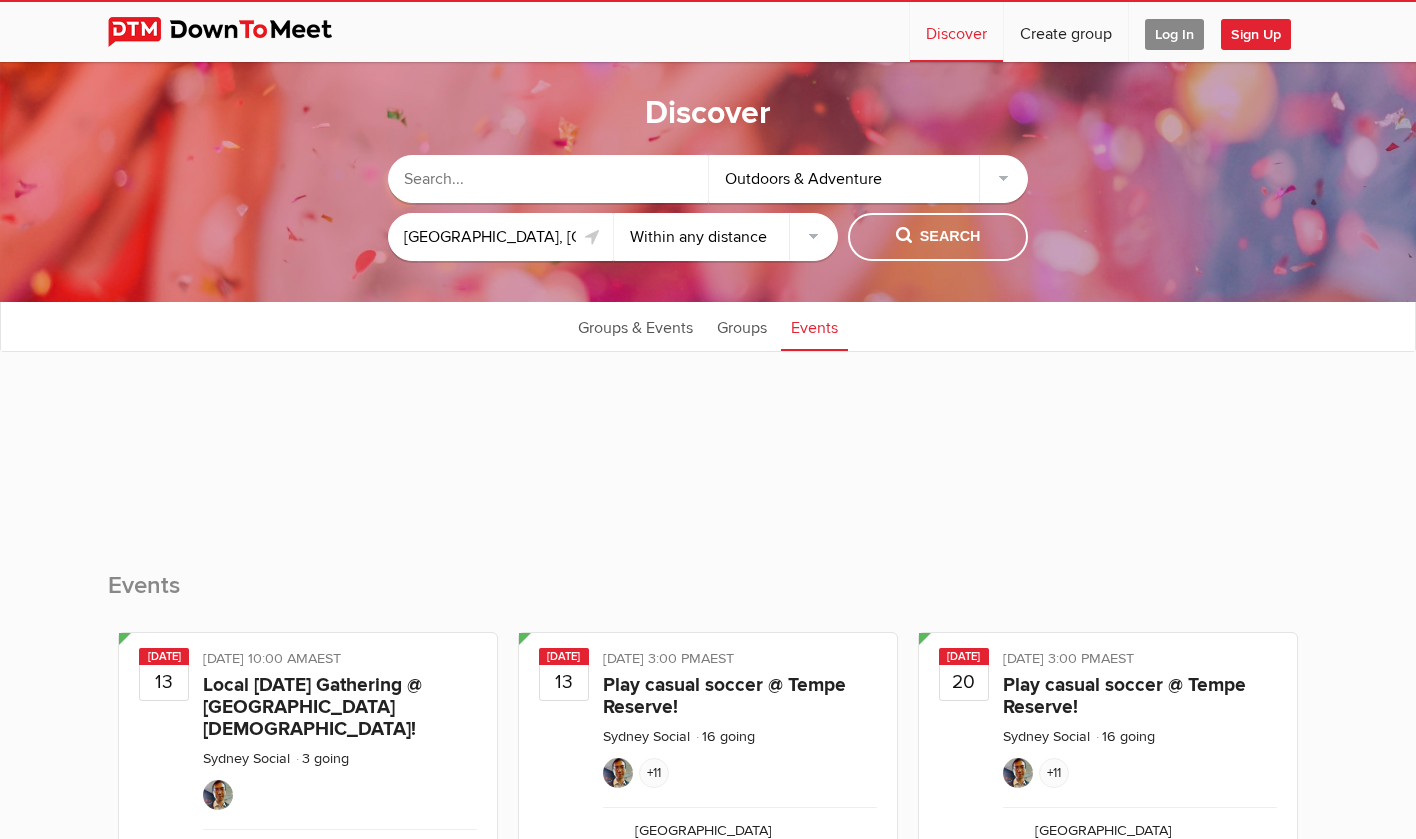 click 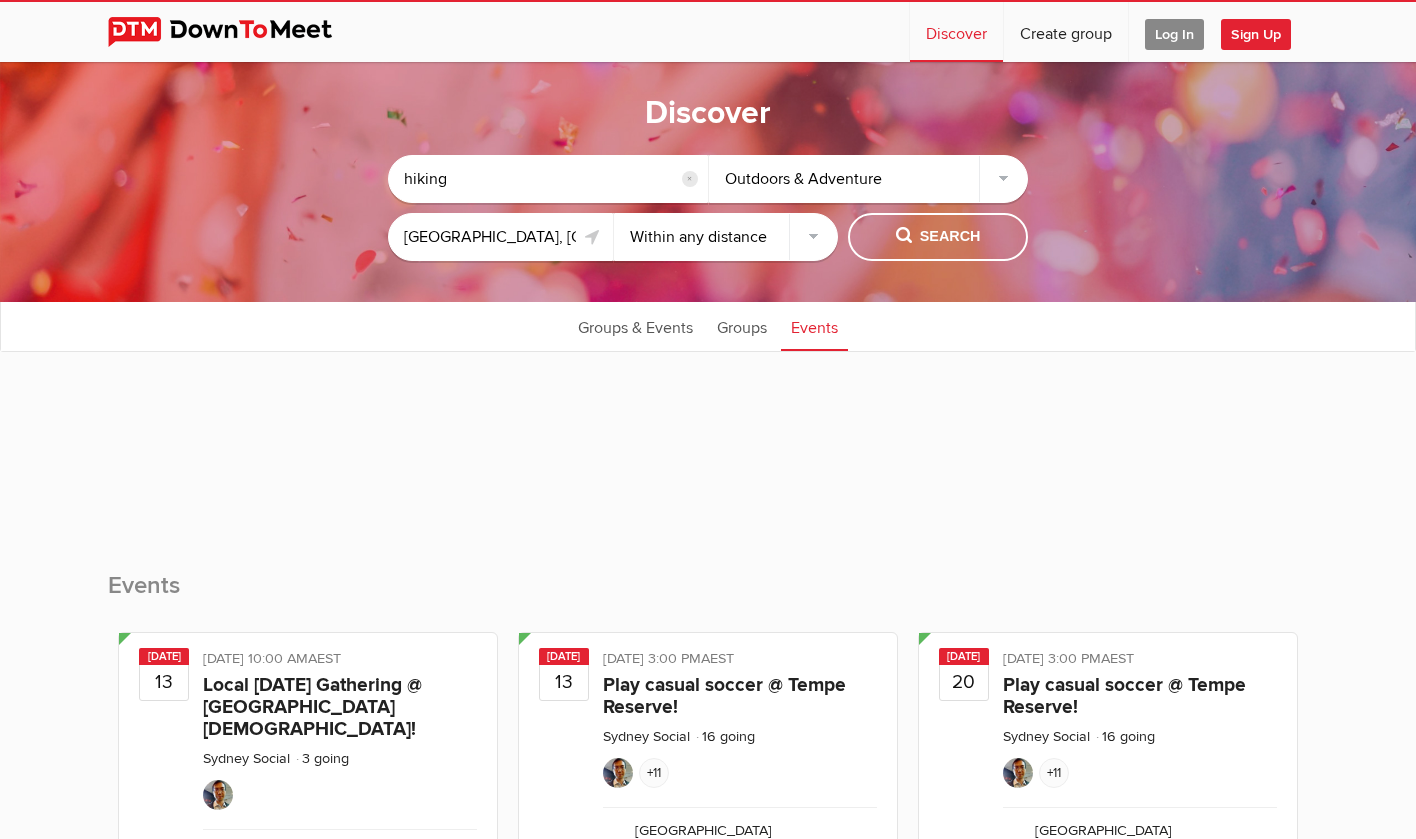 type on "hiking" 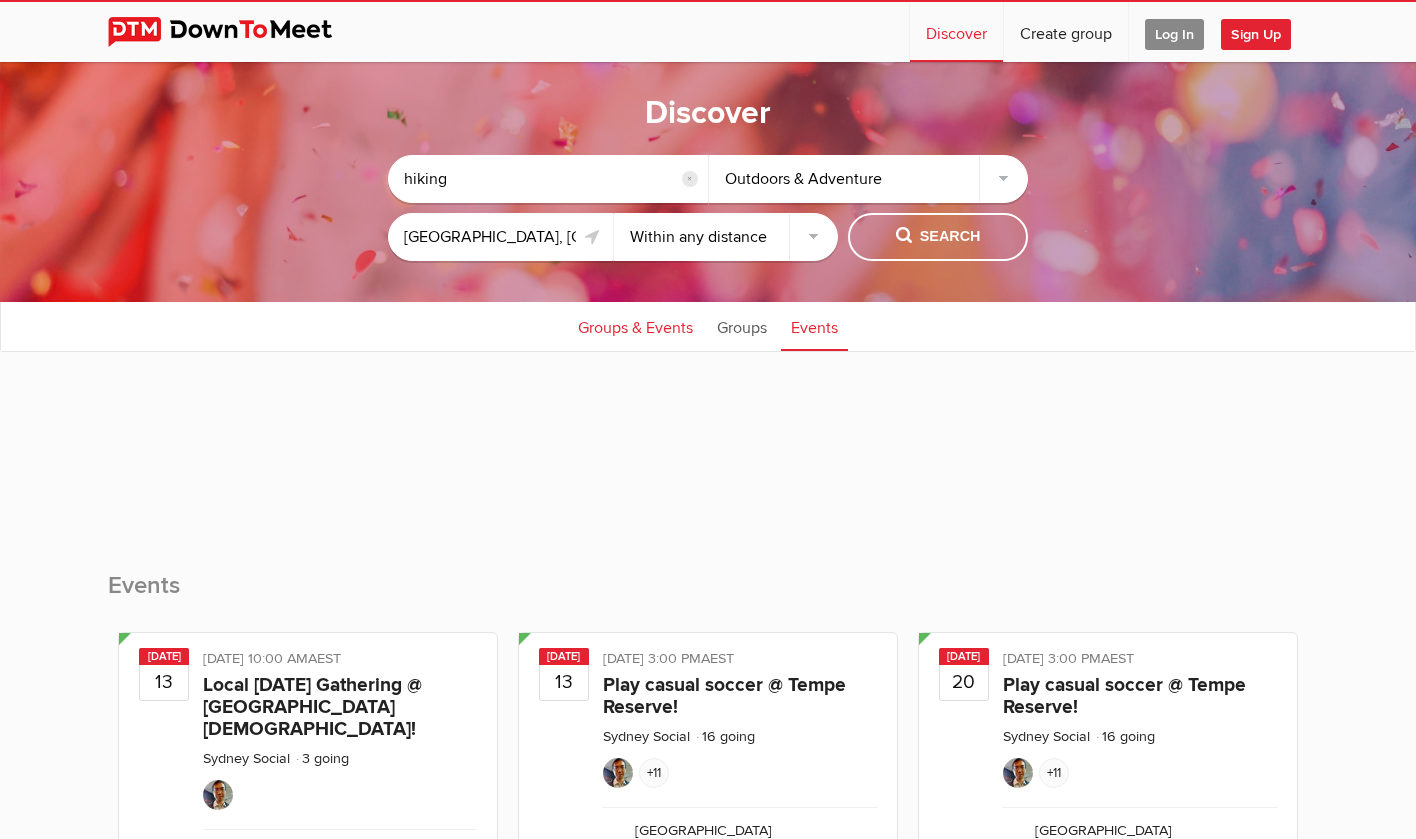 click on "Groups & Events" 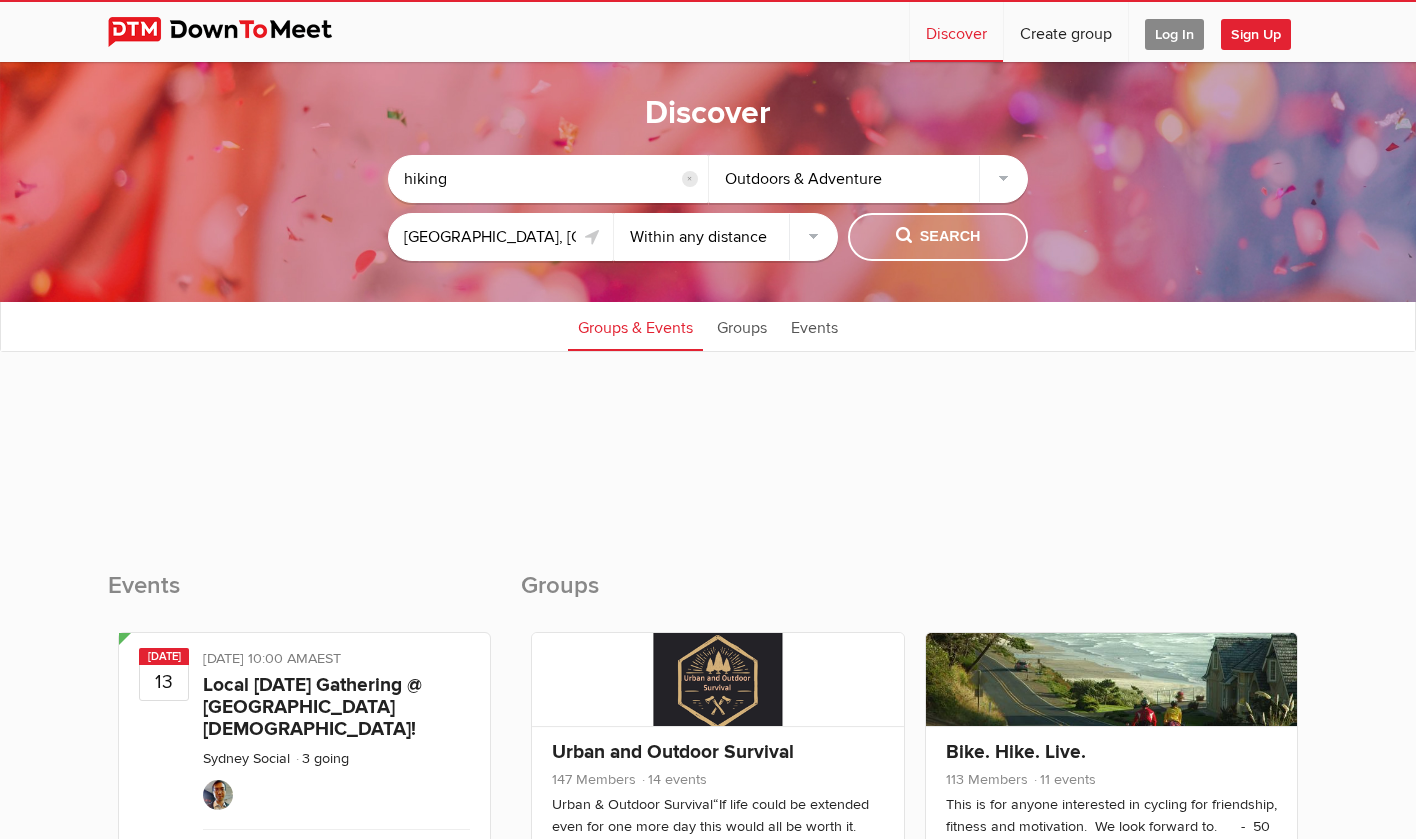 click on "Search" 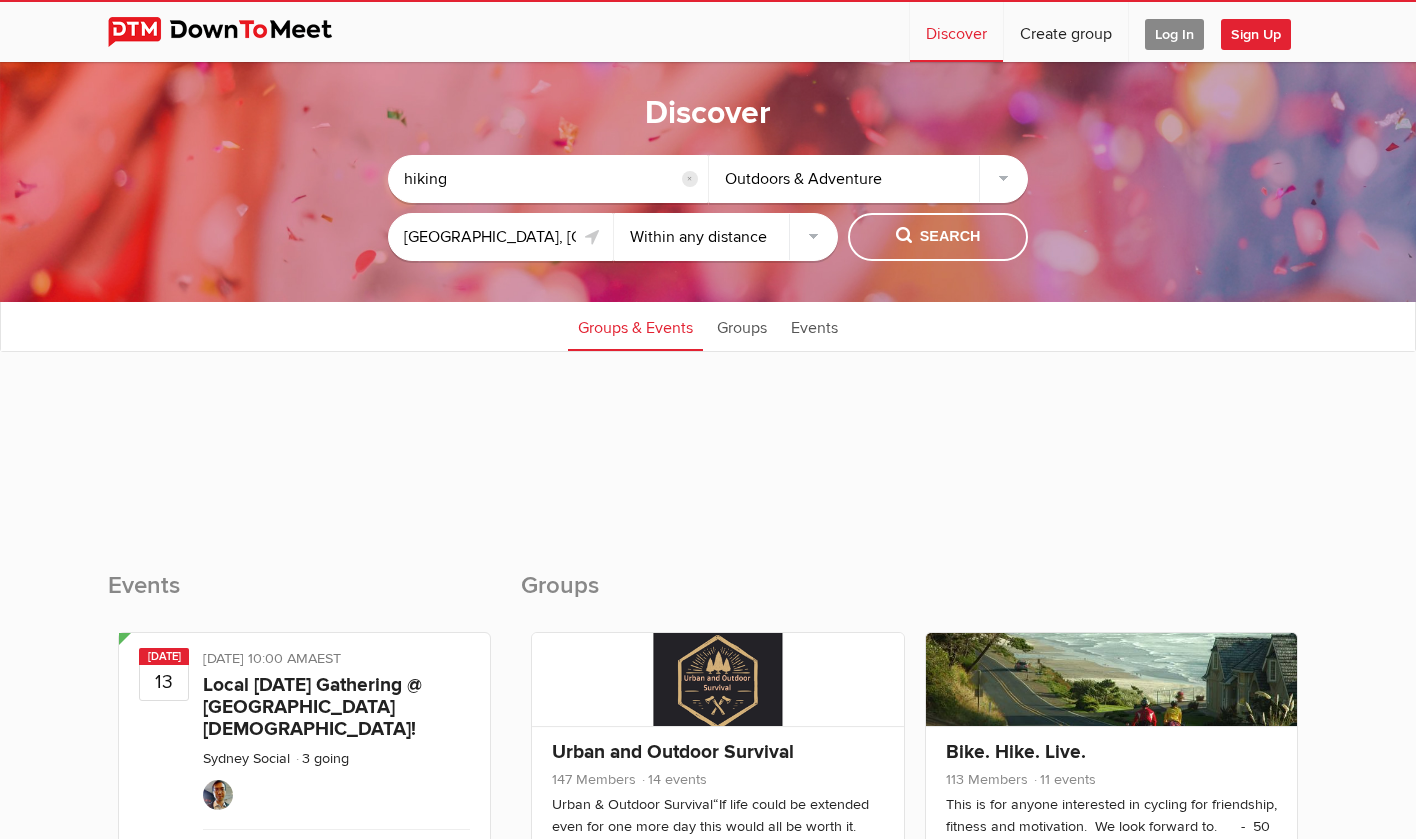 click on "Outdoors & Adventure" 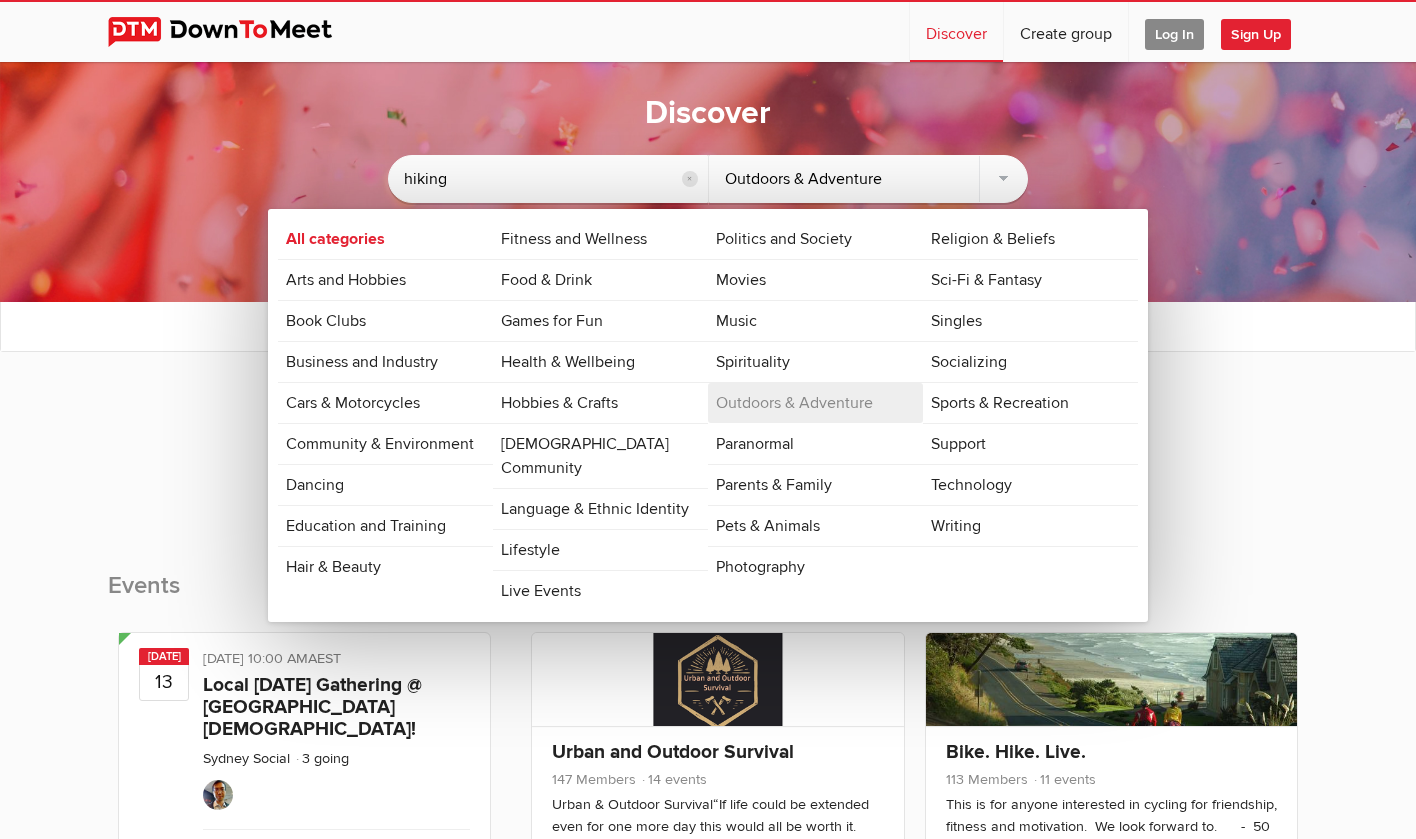 click on "Outdoors & Adventure" 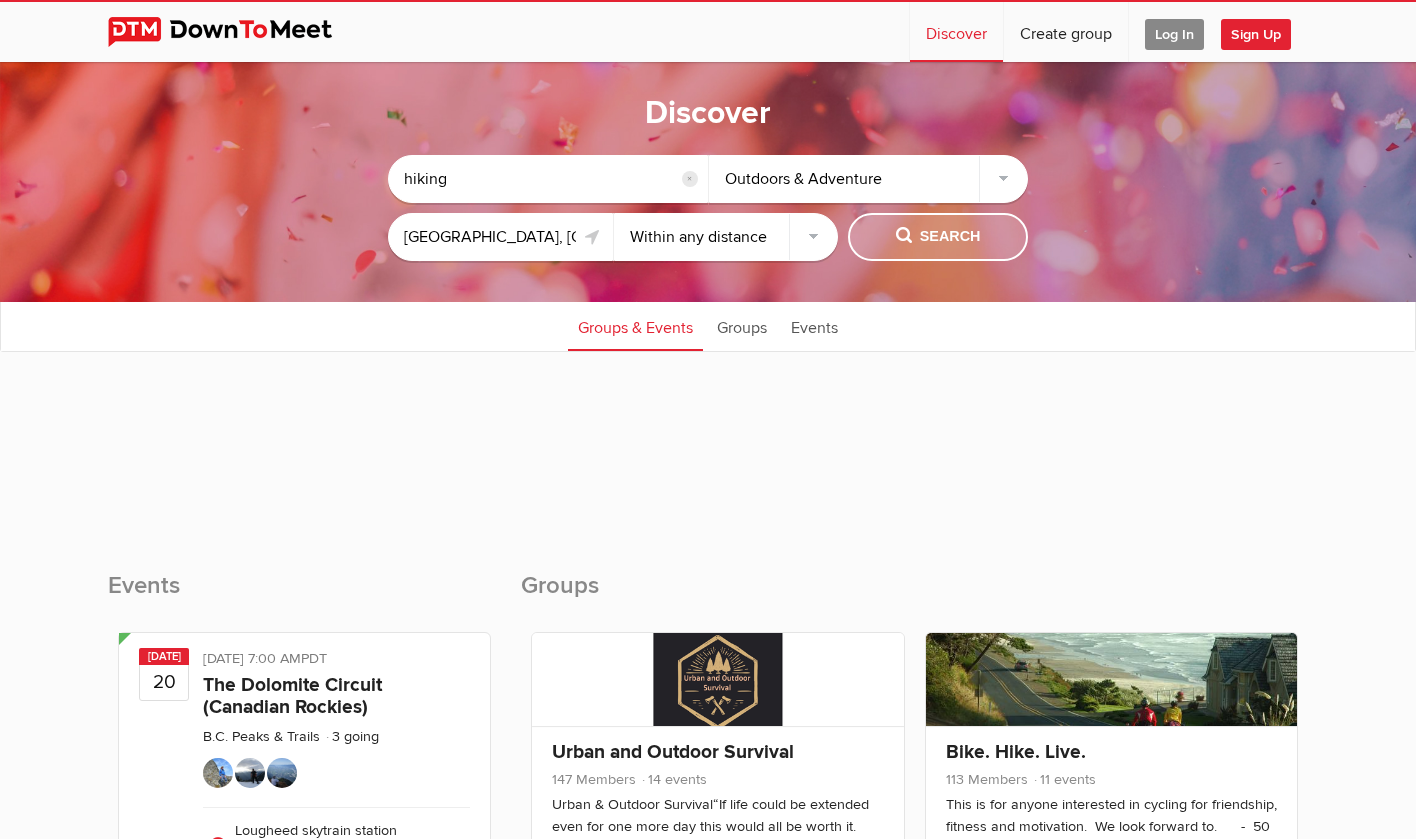 click on "Search" 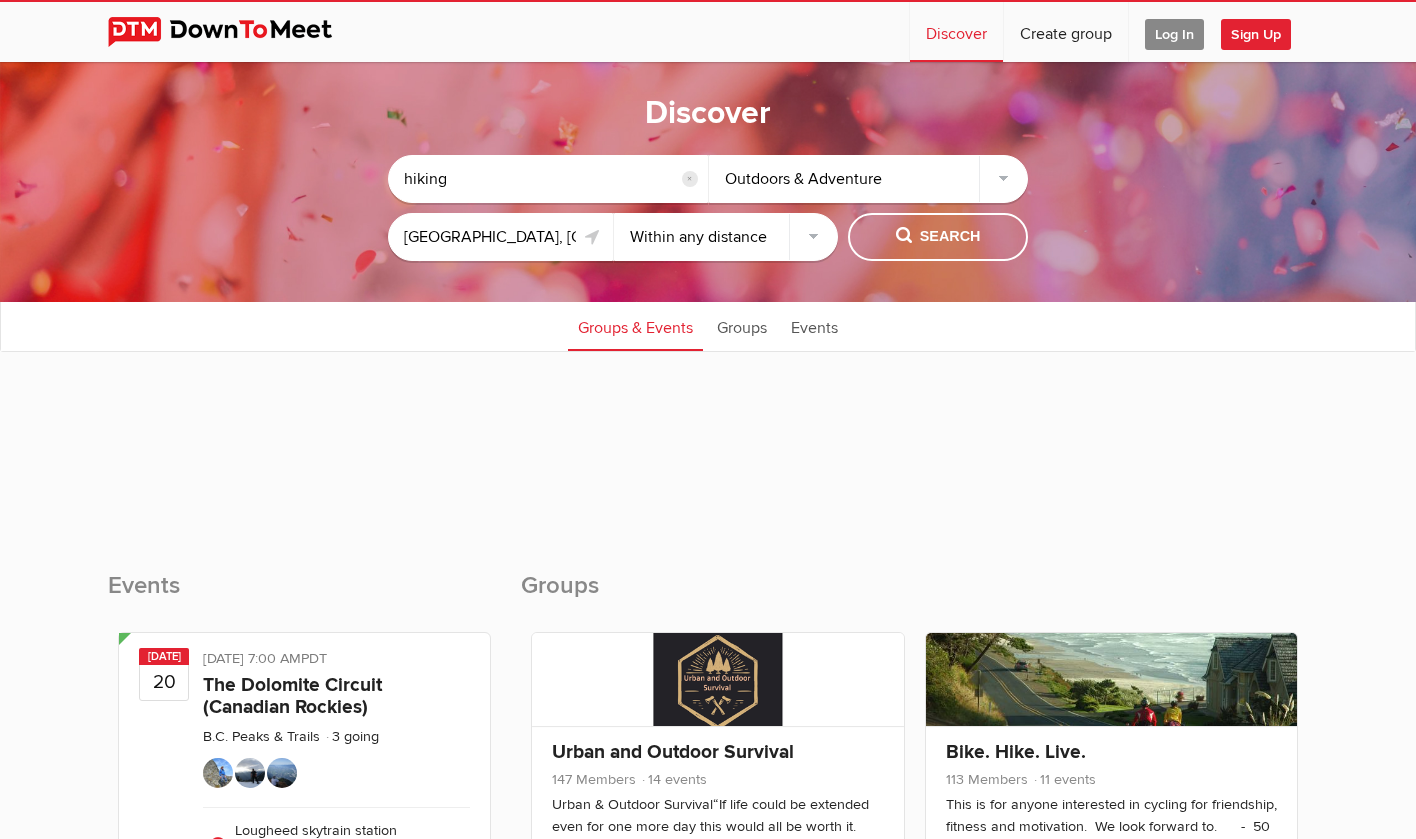click on "Discover" 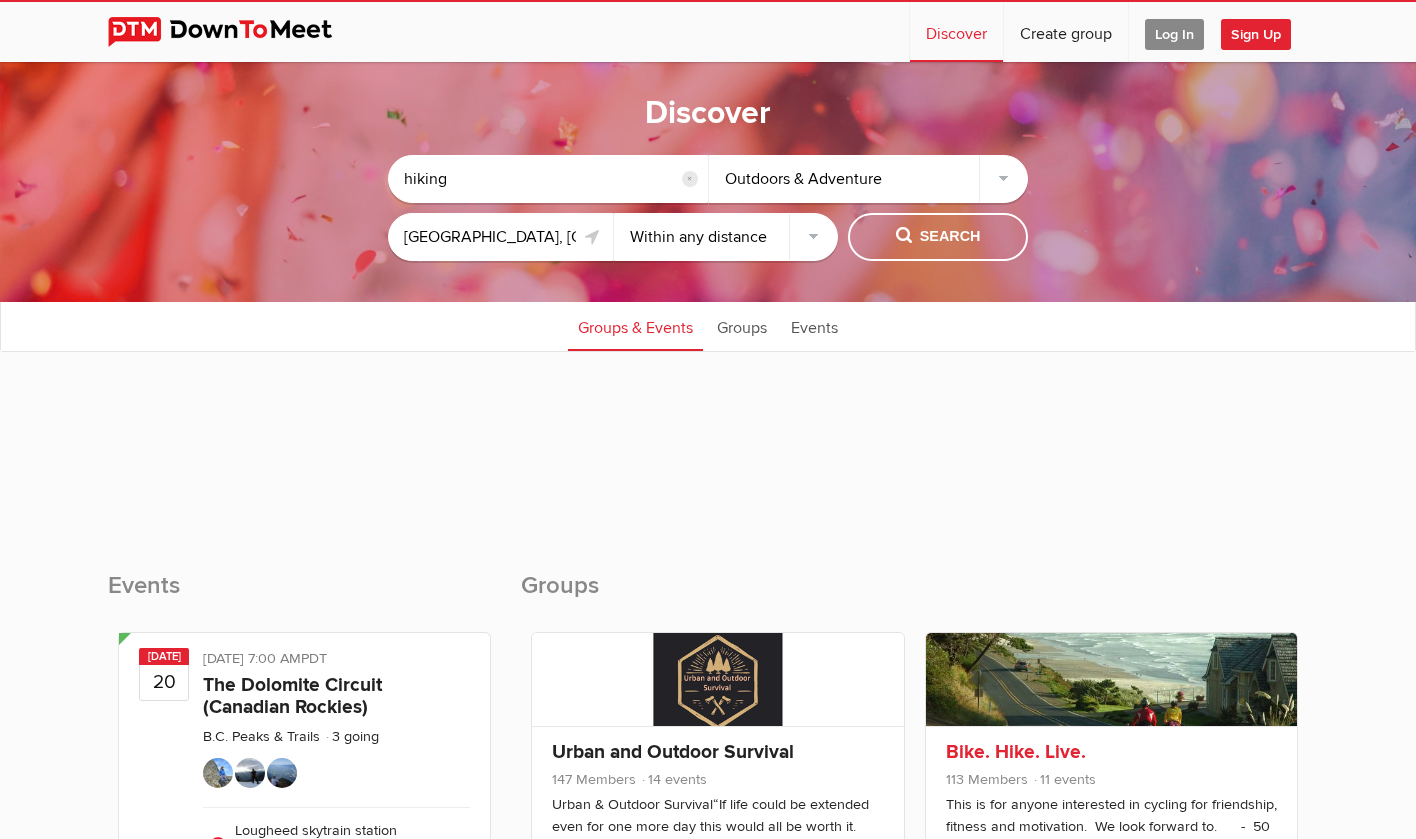 click on "Bike. Hike. Live.
113 Members
11 events
This is for anyone interested in cycling for friendship, fitness and motivation.  We look forward to.      -  50 km plus routes with hills.       -  enjoy the scenery.        -  bike friendly routes.            -  easy trails.         -  stopping midway for lunch. Hybrid, Gravel and E-bikes are best.  Our rides are intermediate, and we celebrate when we average 20 kph.  Our rides generally average 18 kph." 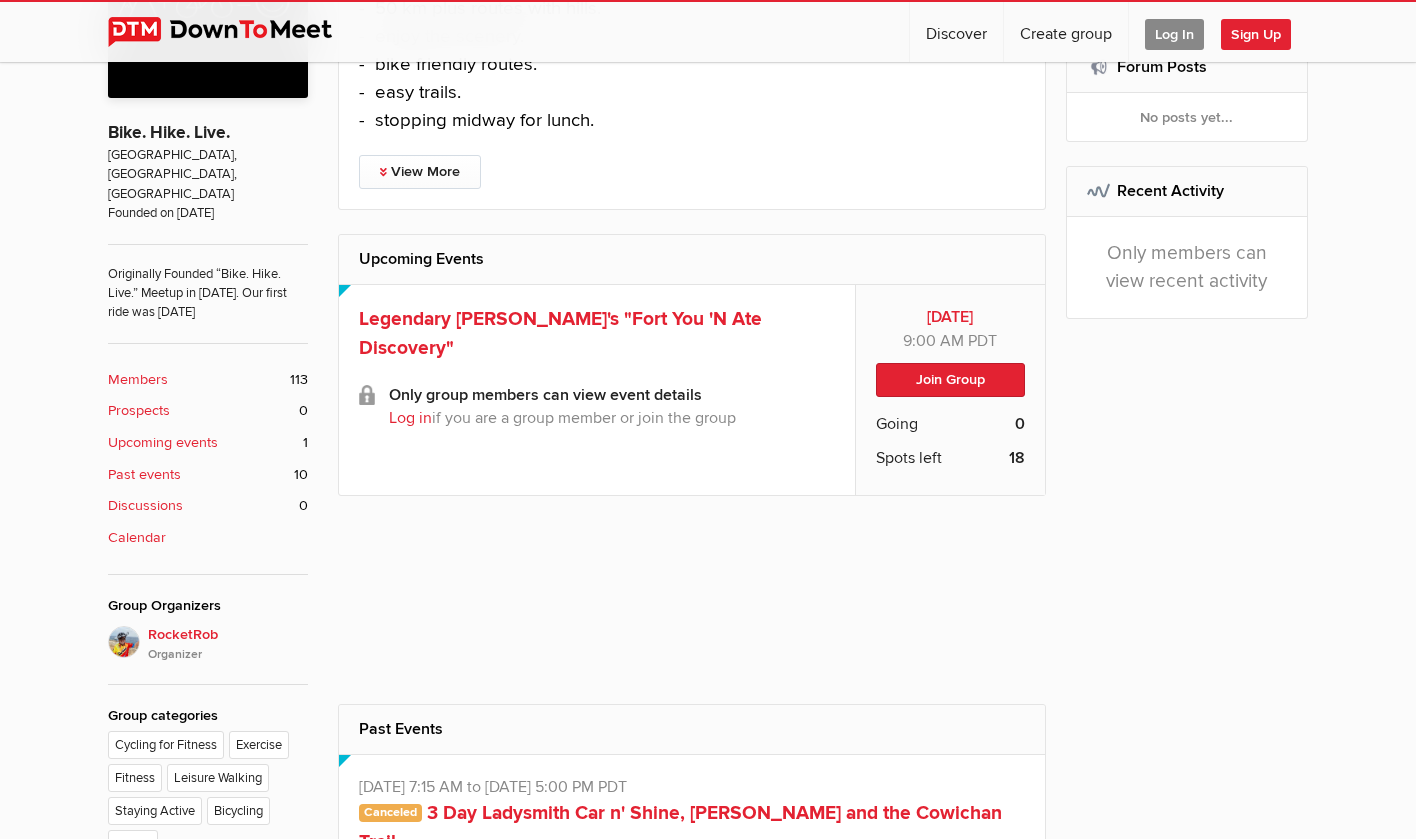 scroll, scrollTop: 0, scrollLeft: 0, axis: both 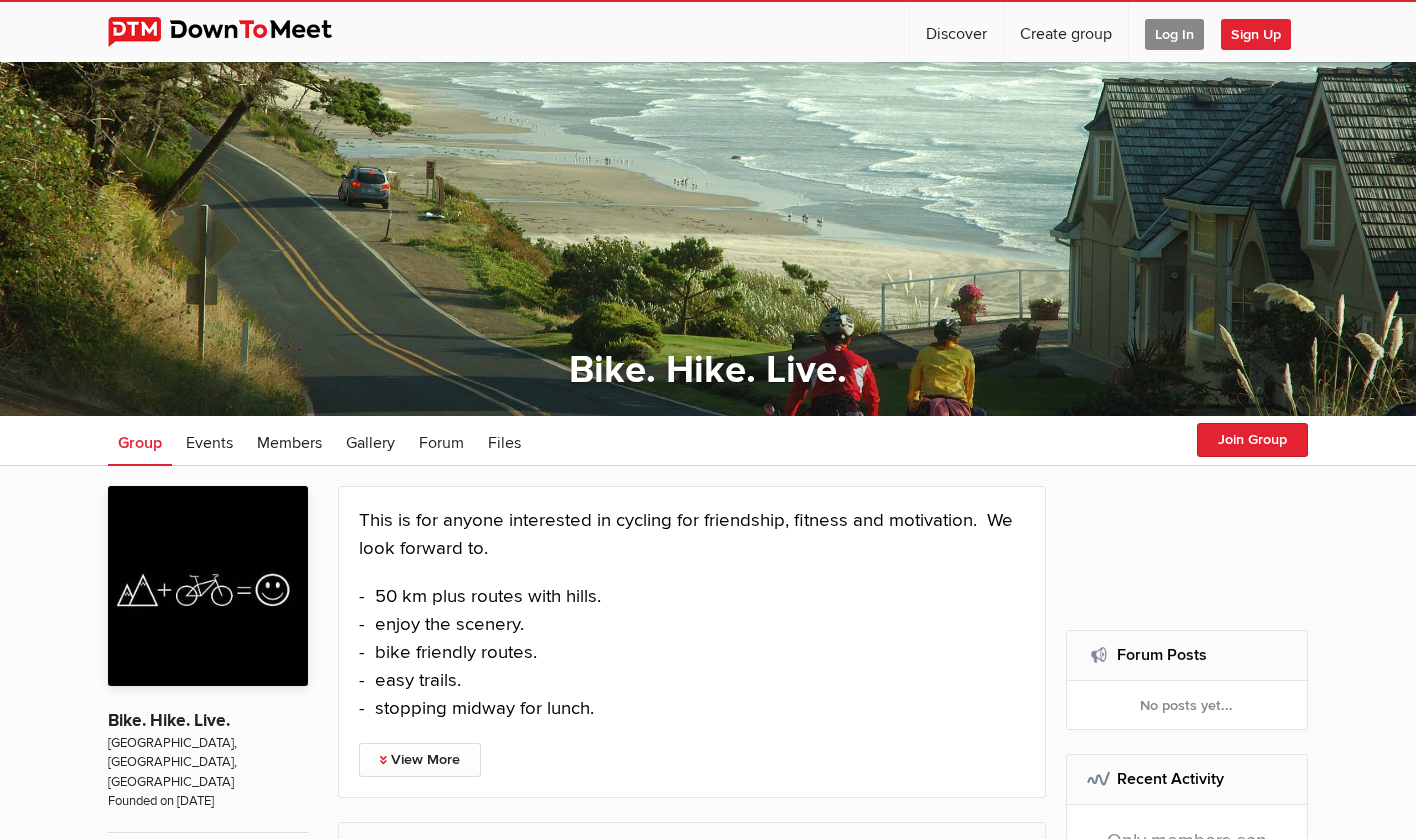 select on "null" 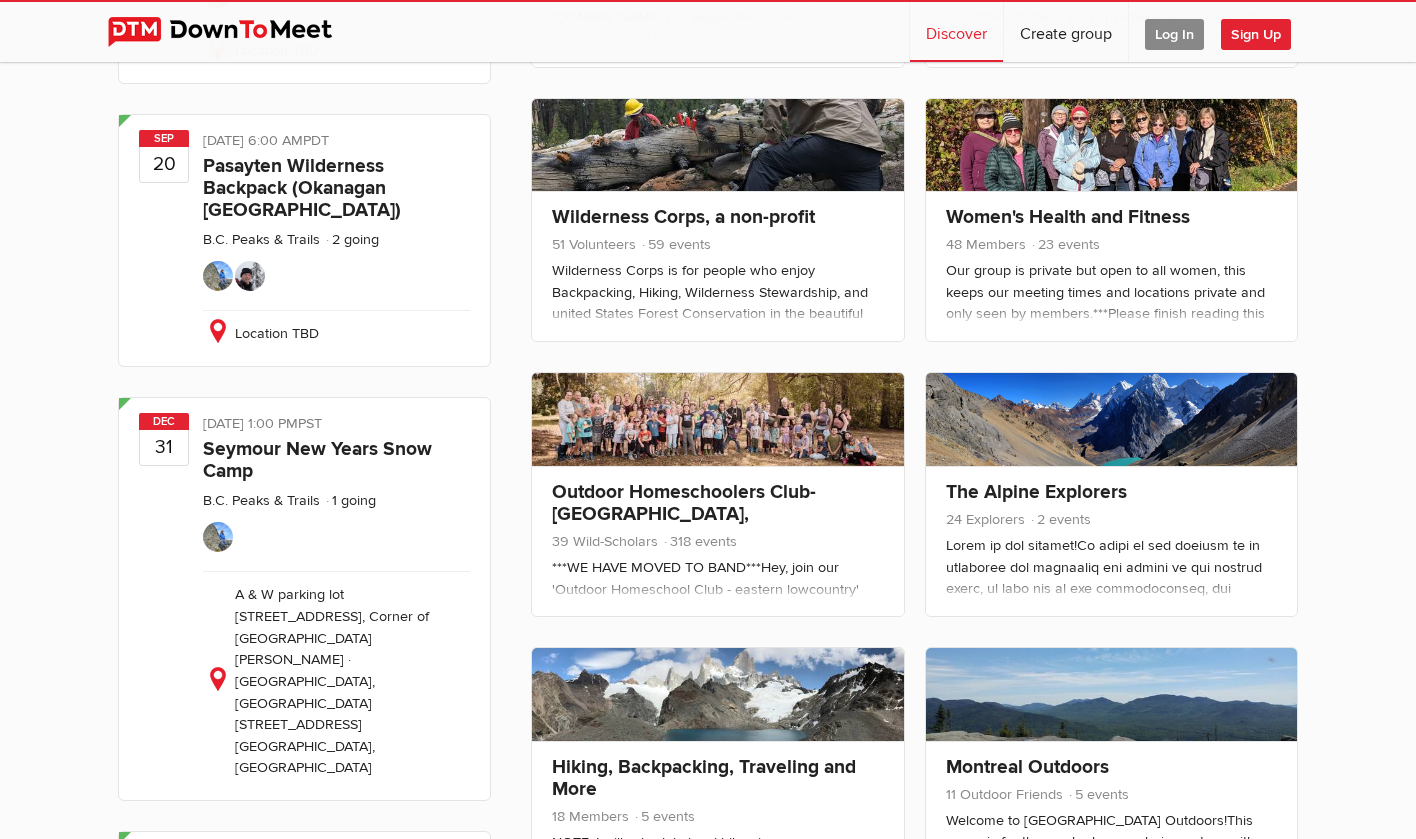 scroll, scrollTop: 1086, scrollLeft: 0, axis: vertical 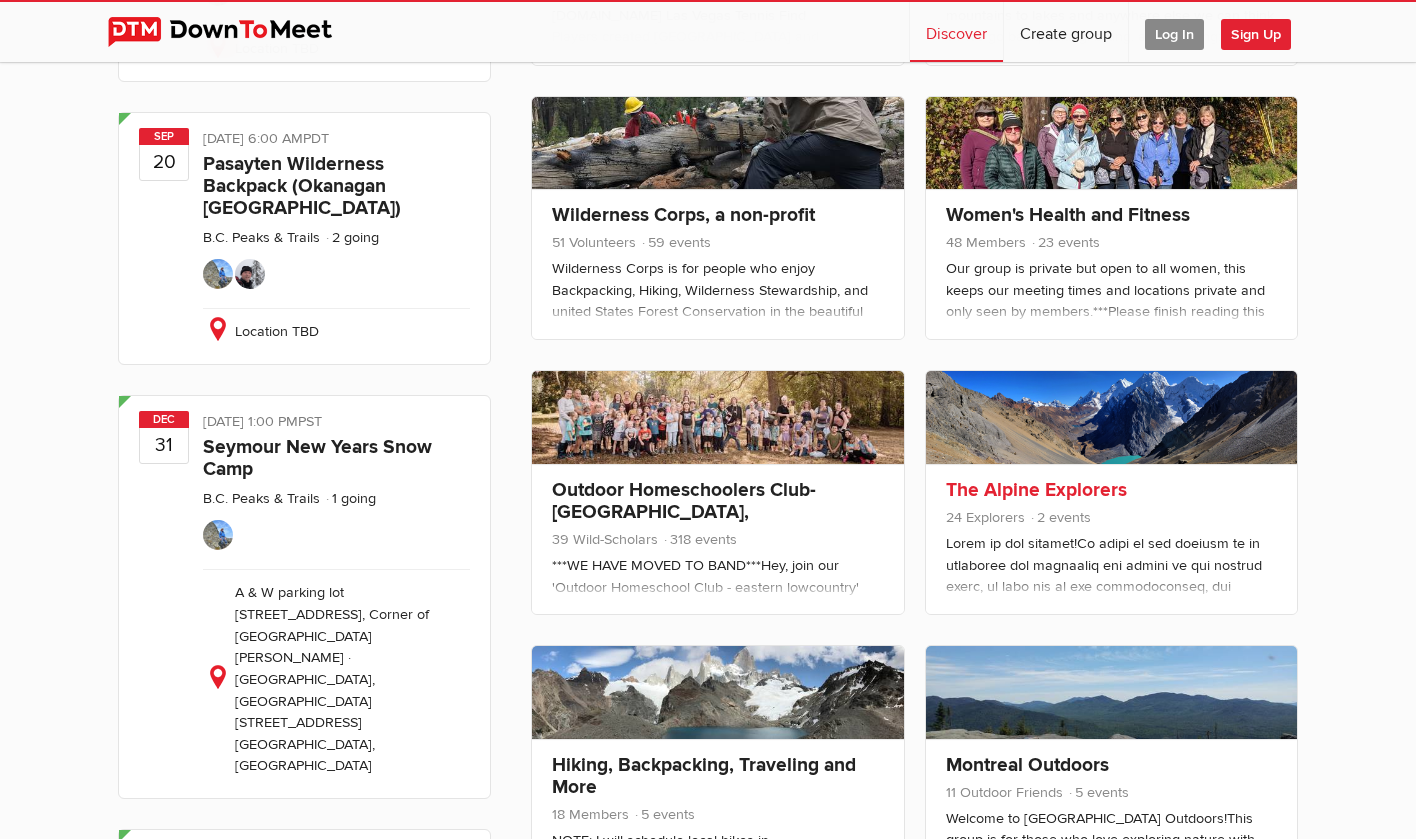 click on "24 Explorers
2 events" 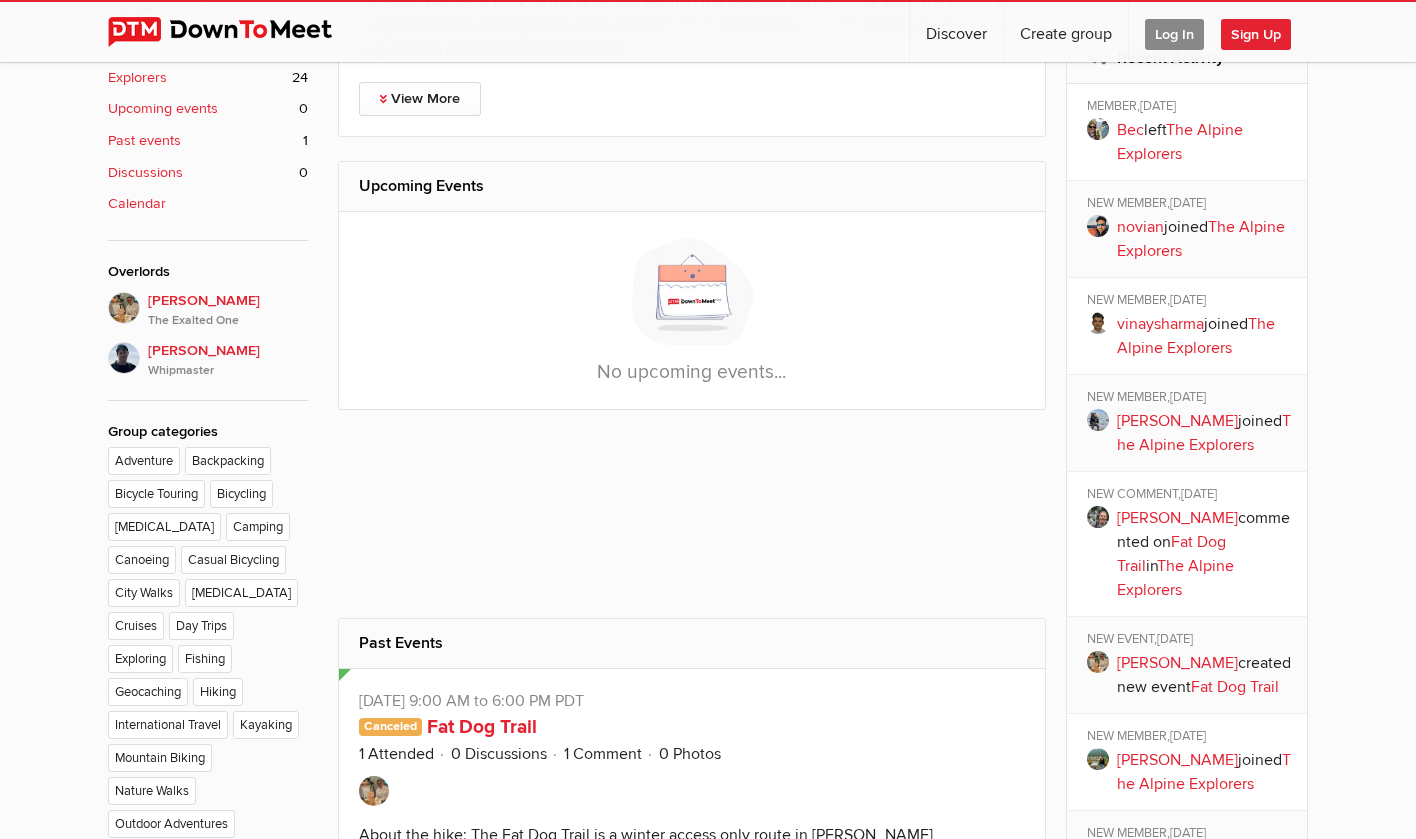 scroll, scrollTop: 722, scrollLeft: 0, axis: vertical 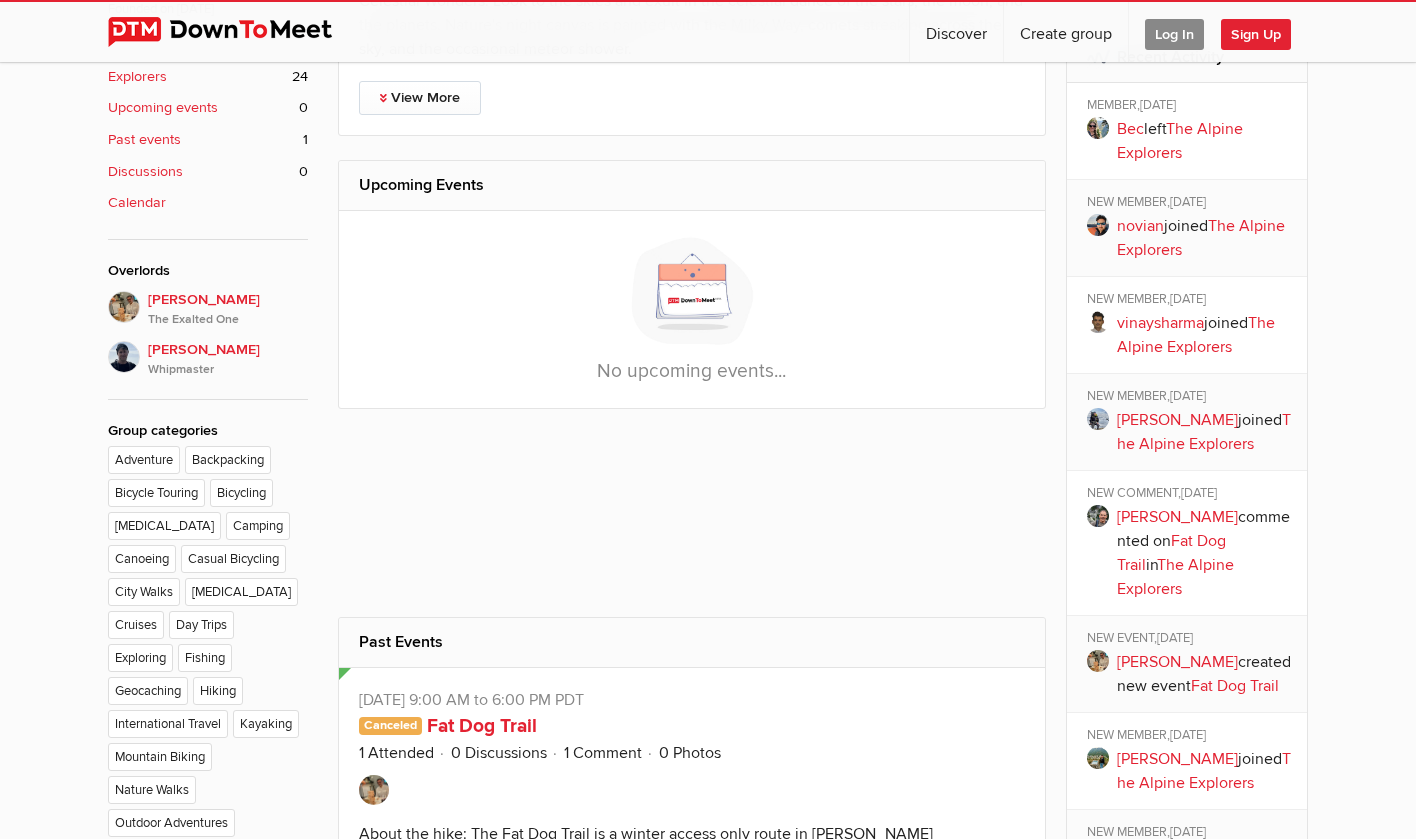 click on "Hiking" 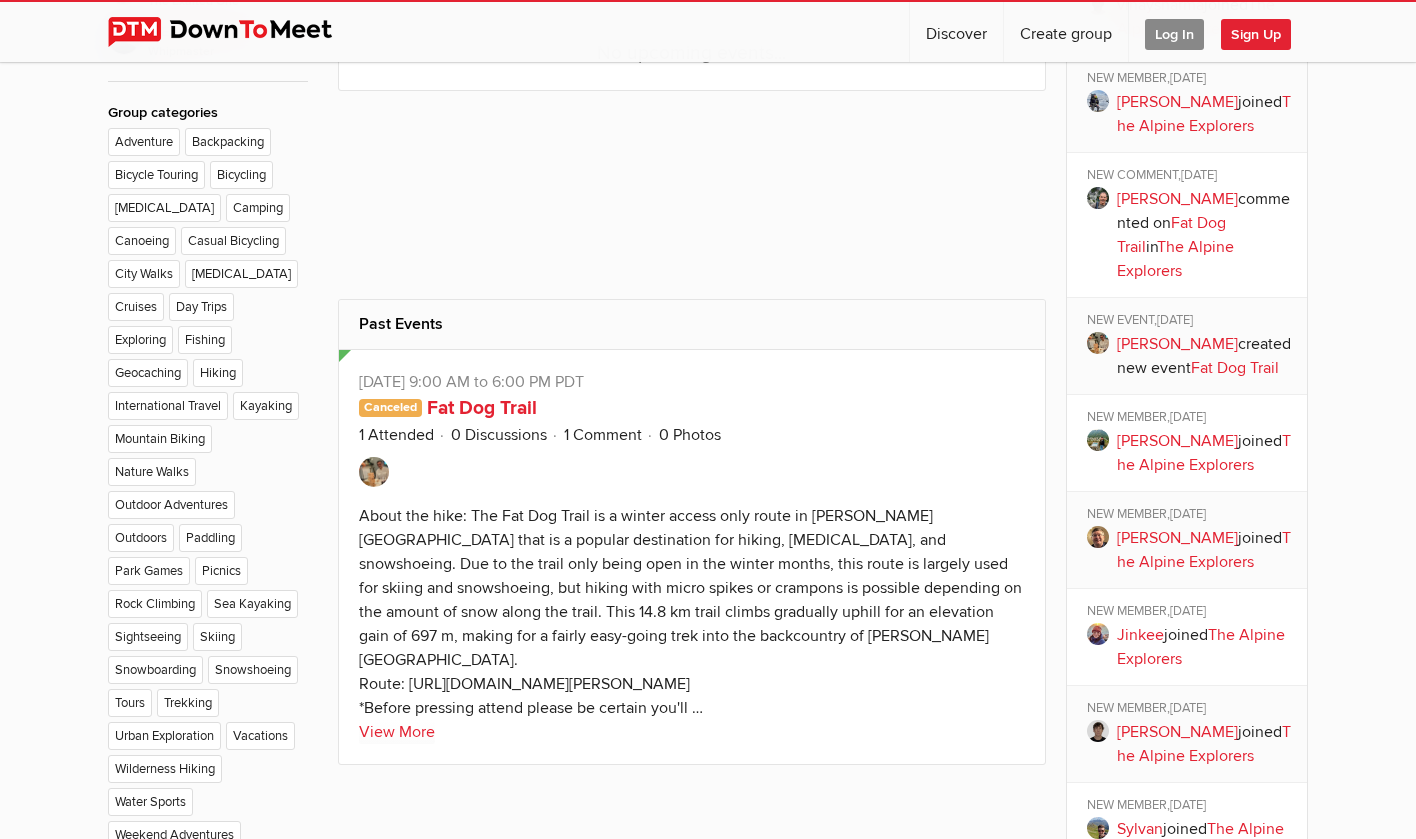 scroll, scrollTop: 1049, scrollLeft: 0, axis: vertical 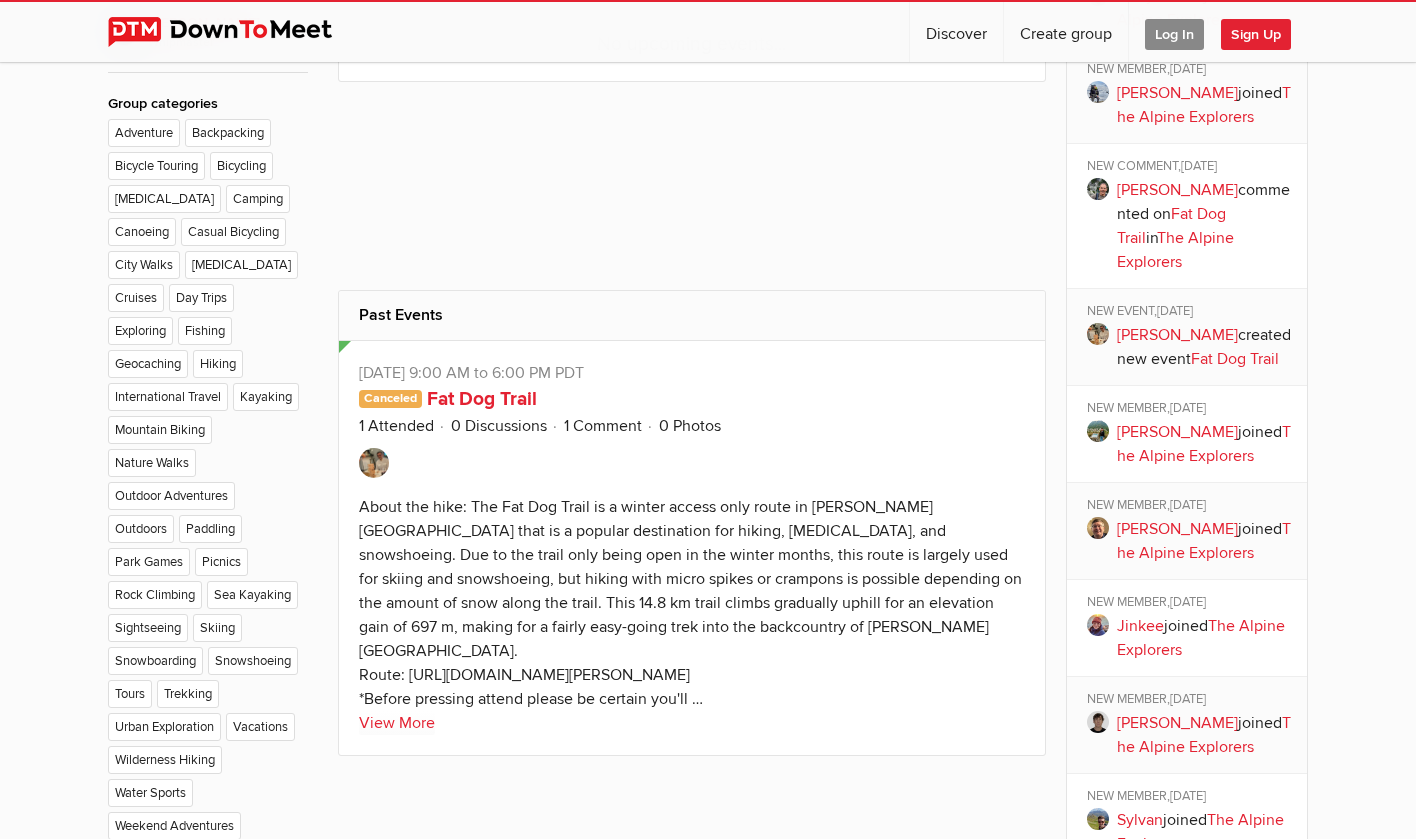 click on "Hiking" 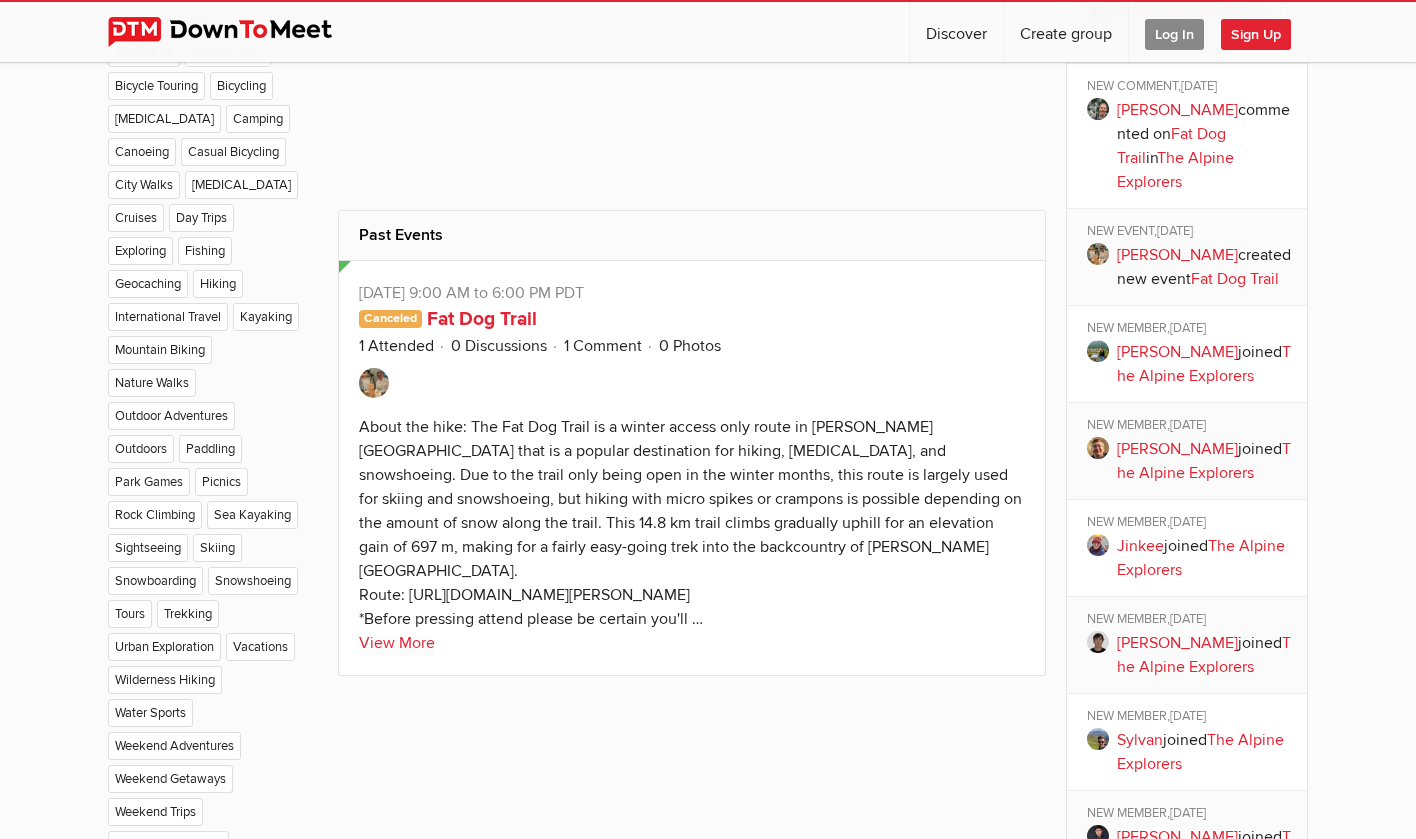 scroll, scrollTop: 1143, scrollLeft: 0, axis: vertical 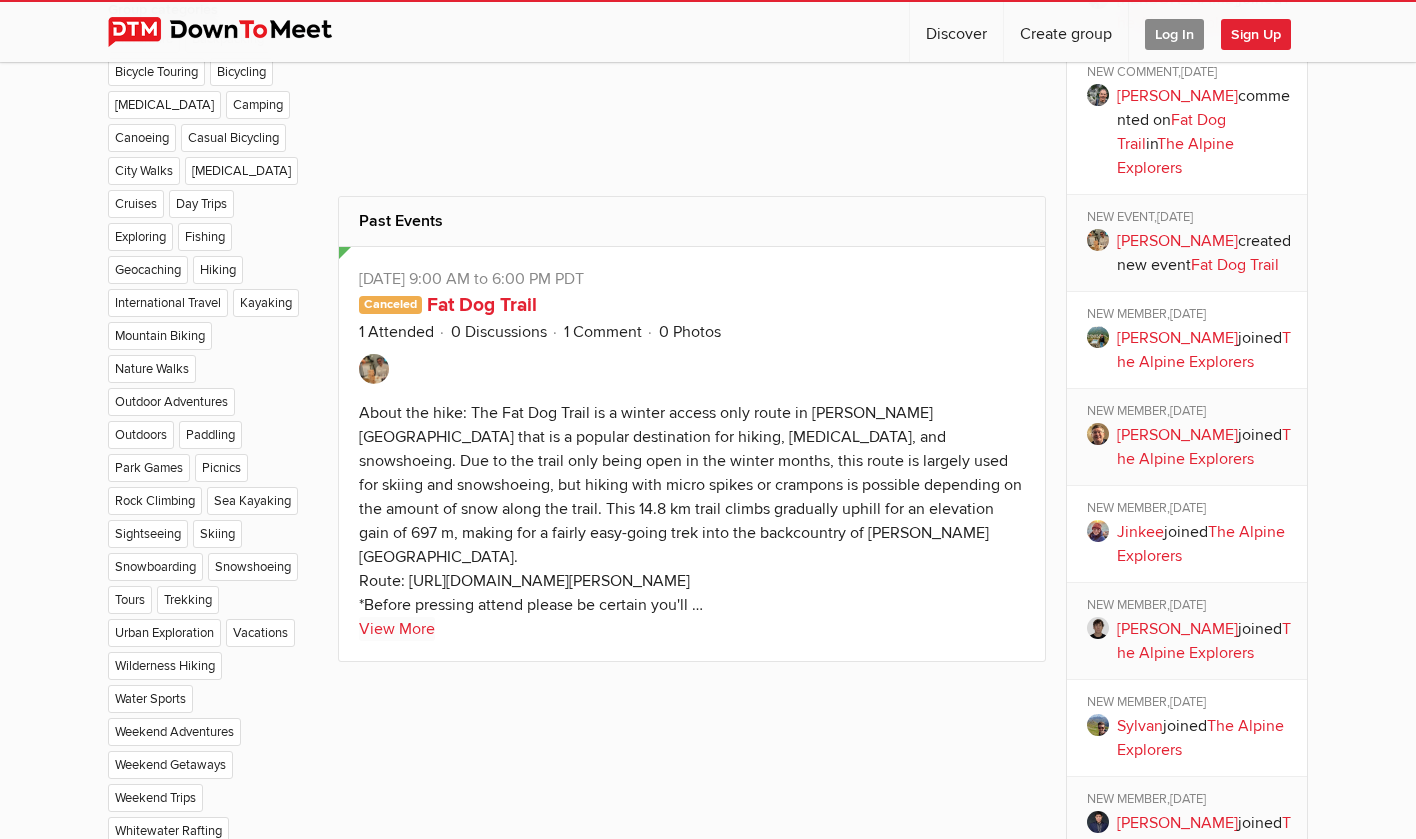 click on "View More" 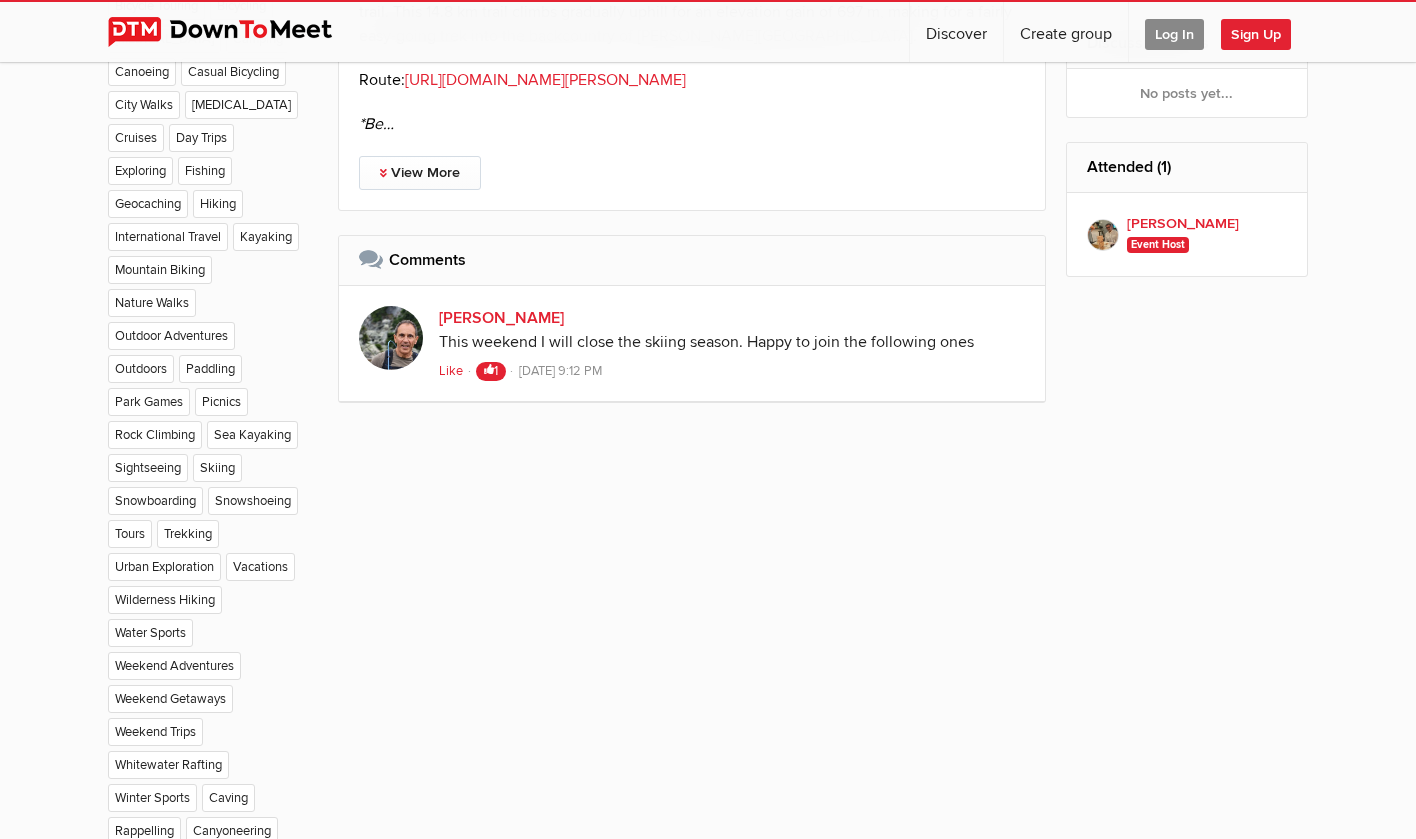 scroll, scrollTop: 1212, scrollLeft: 0, axis: vertical 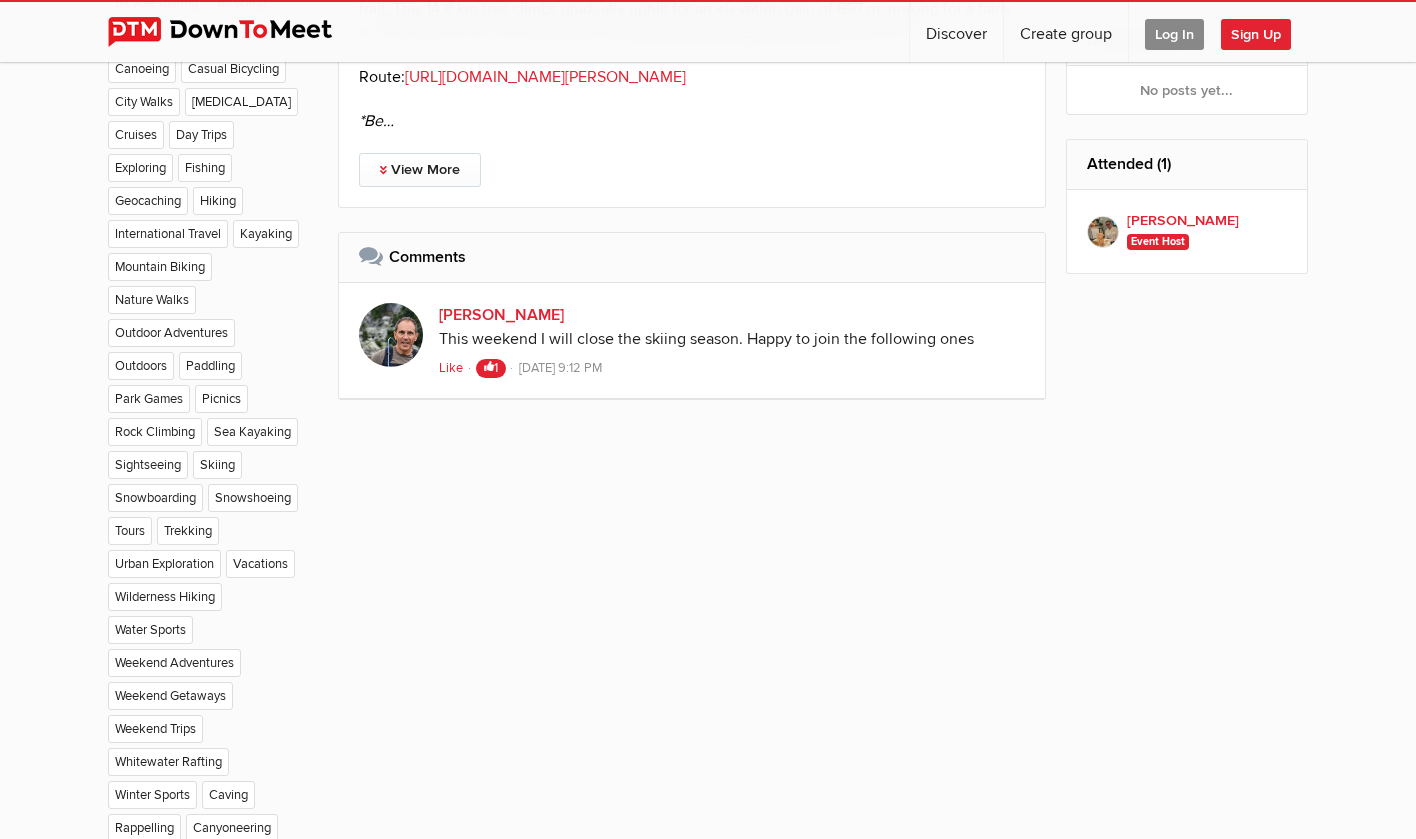 click on "Hiking" 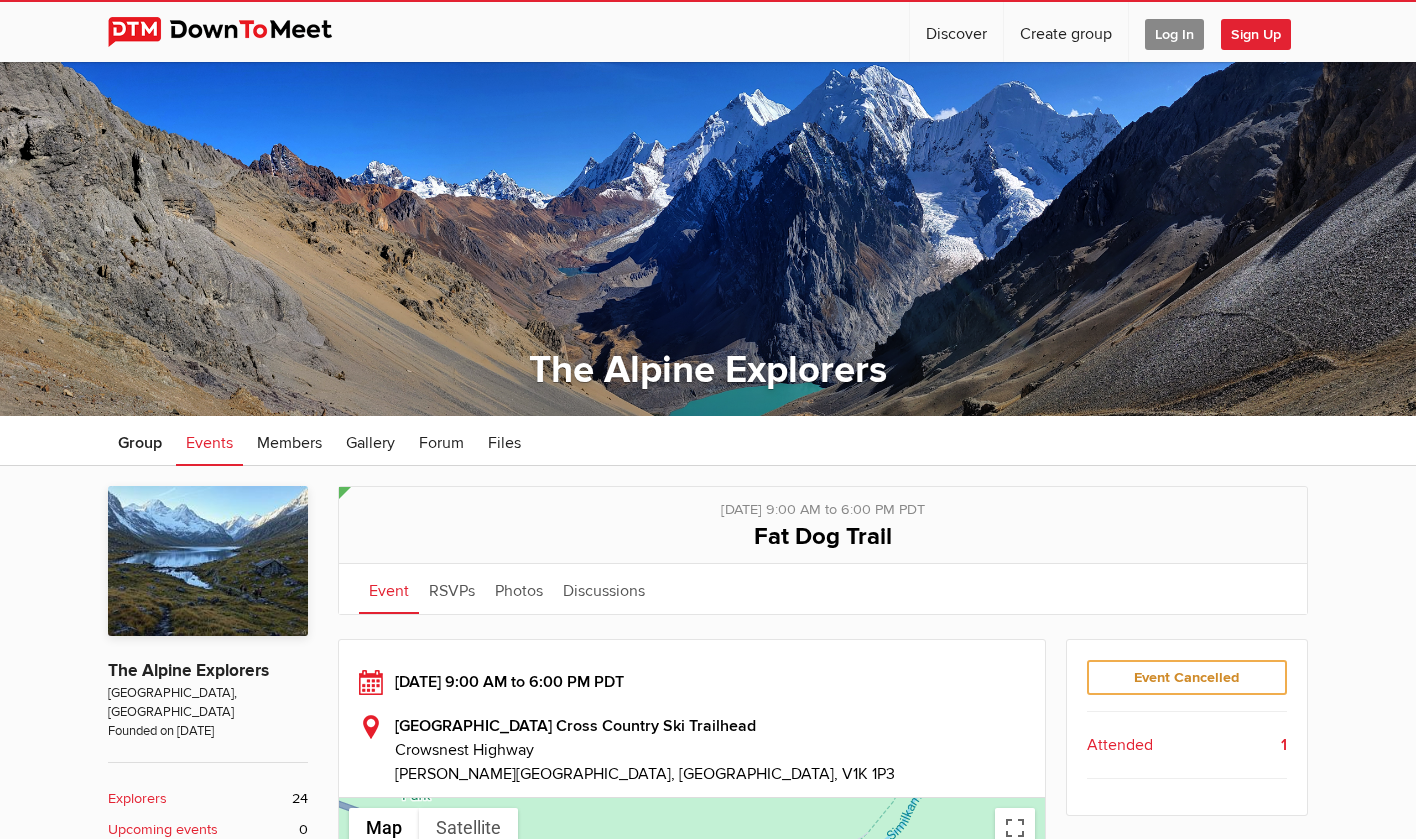 scroll, scrollTop: 0, scrollLeft: 0, axis: both 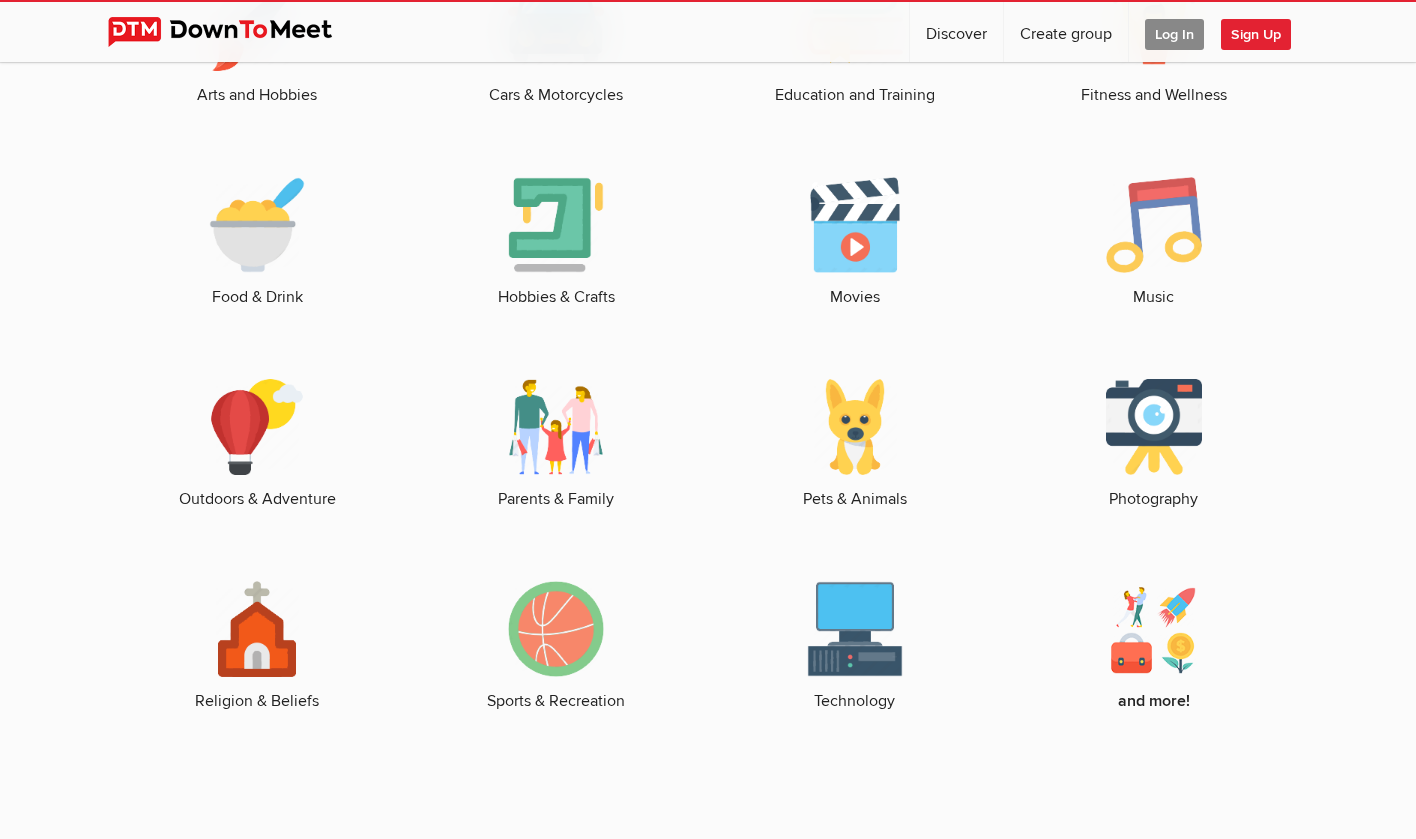 click 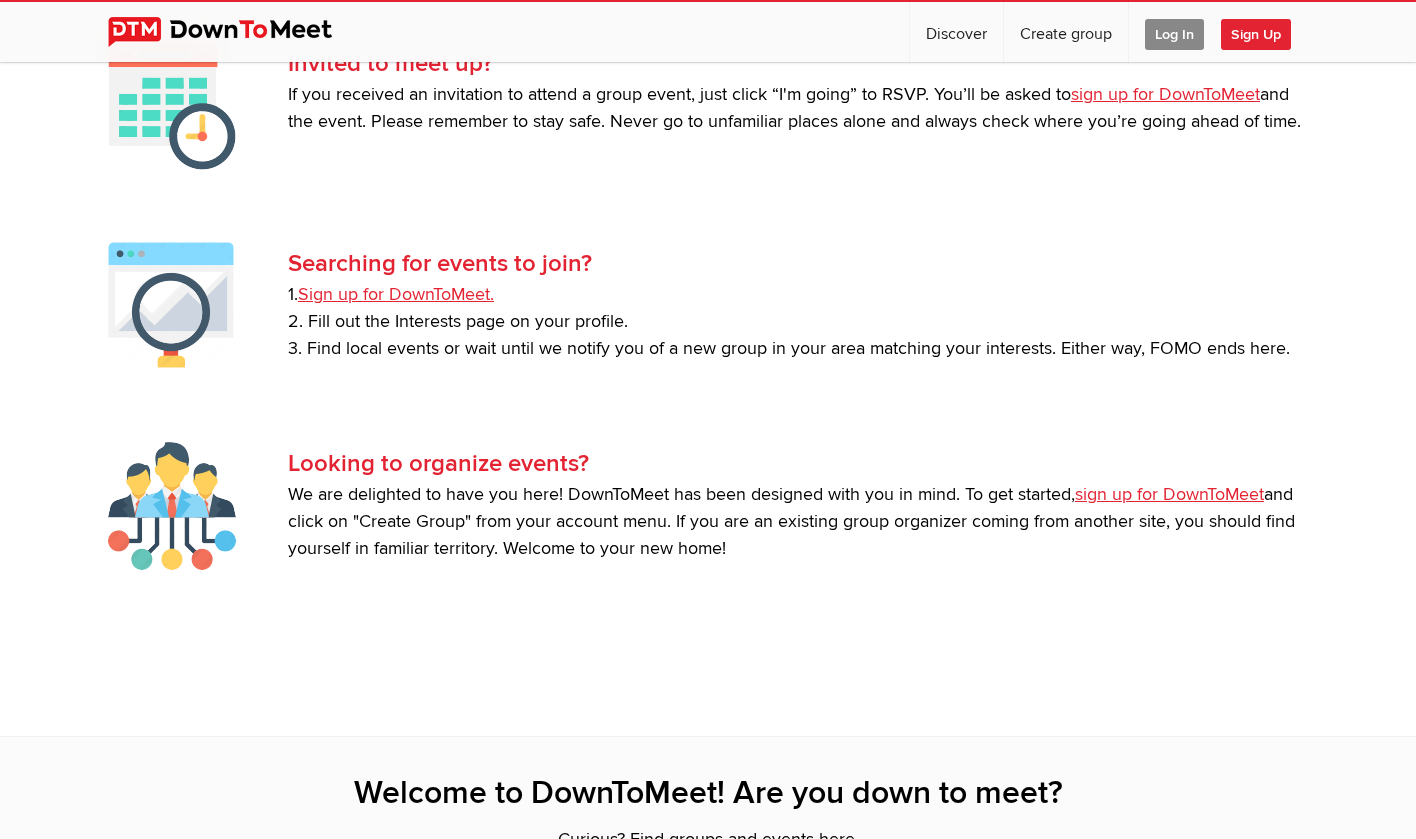 scroll, scrollTop: 4127, scrollLeft: 1, axis: both 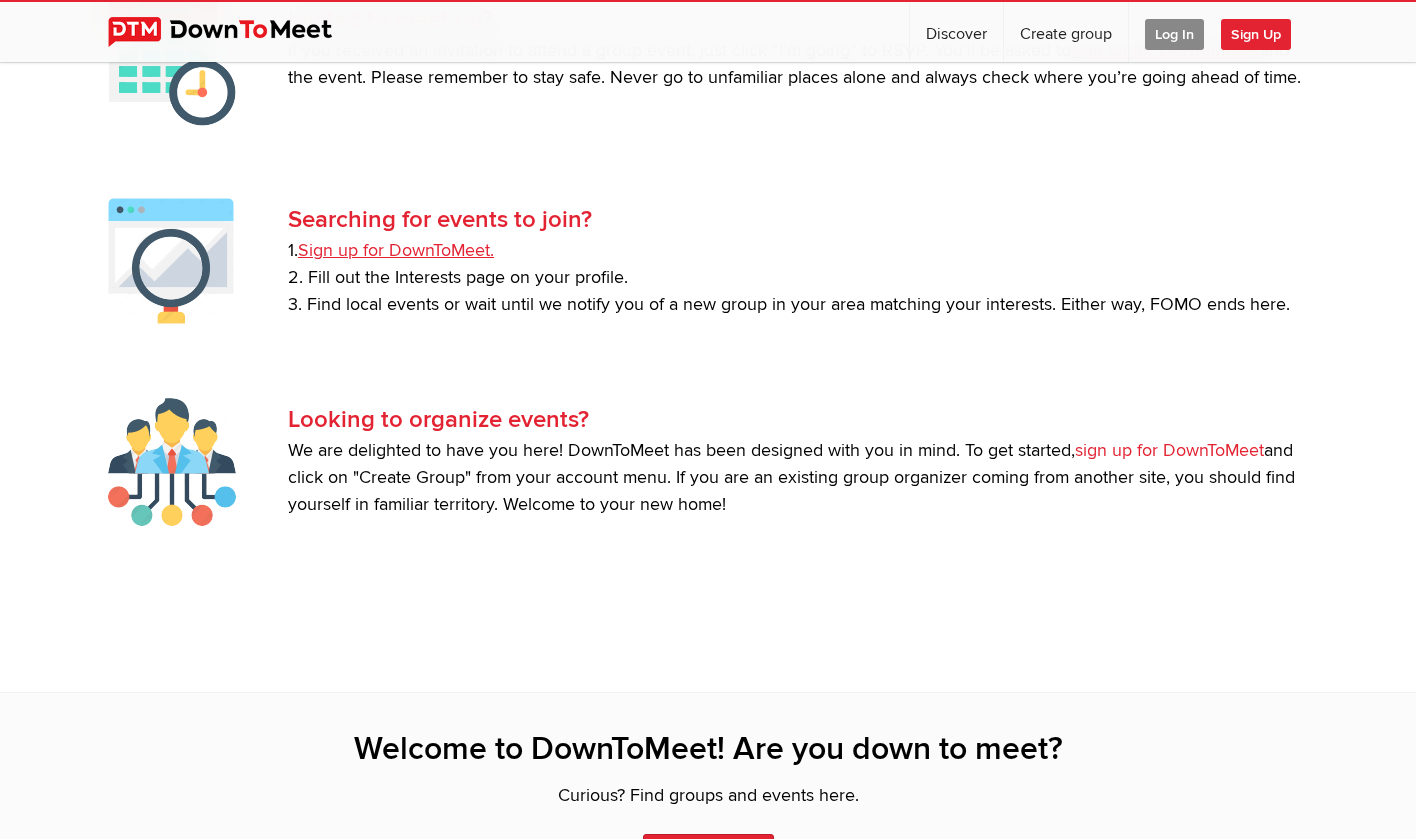 click on "sign up for DownToMeet" 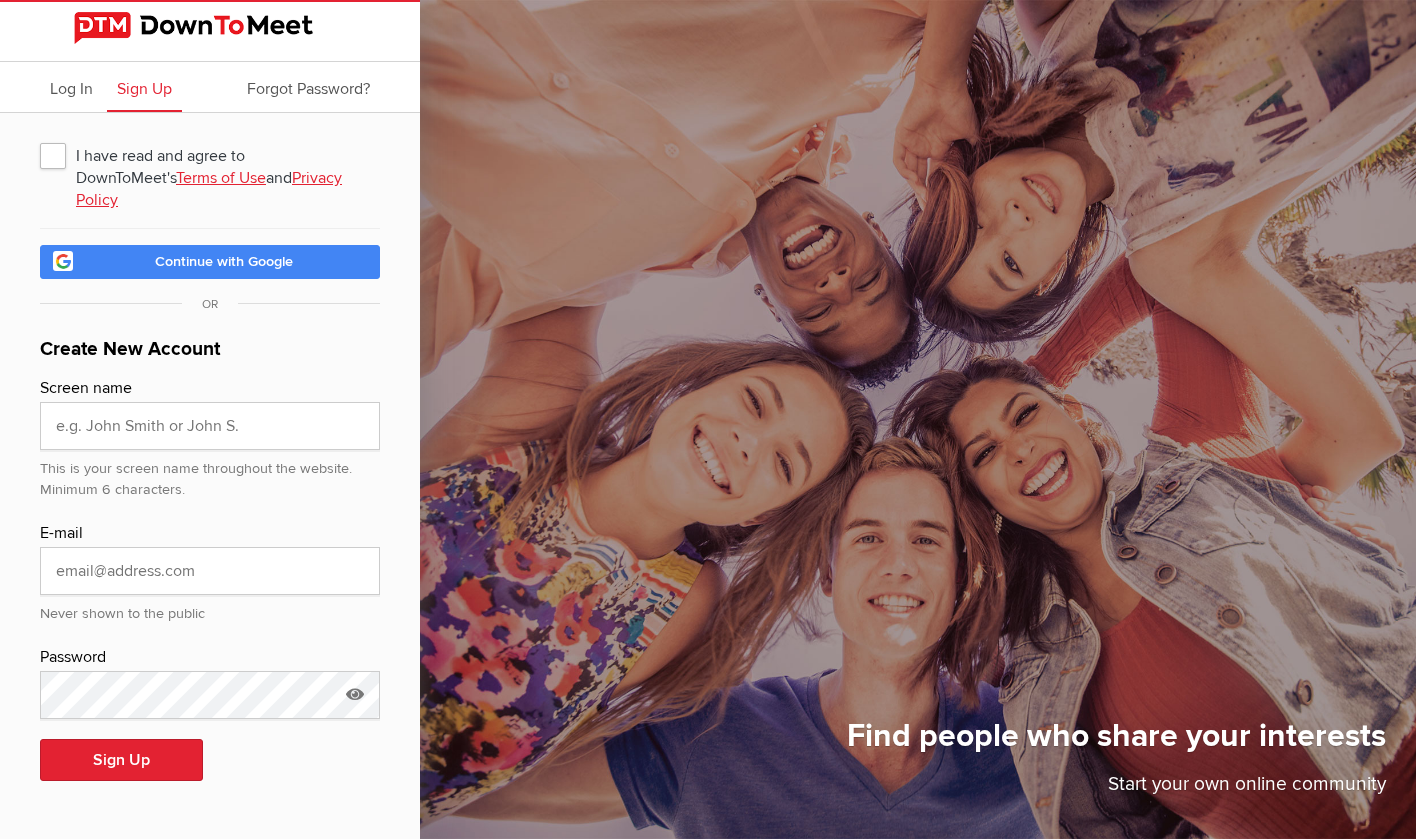 click on "I have read and agree to DownToMeet's  Terms of Use  and  Privacy Policy" 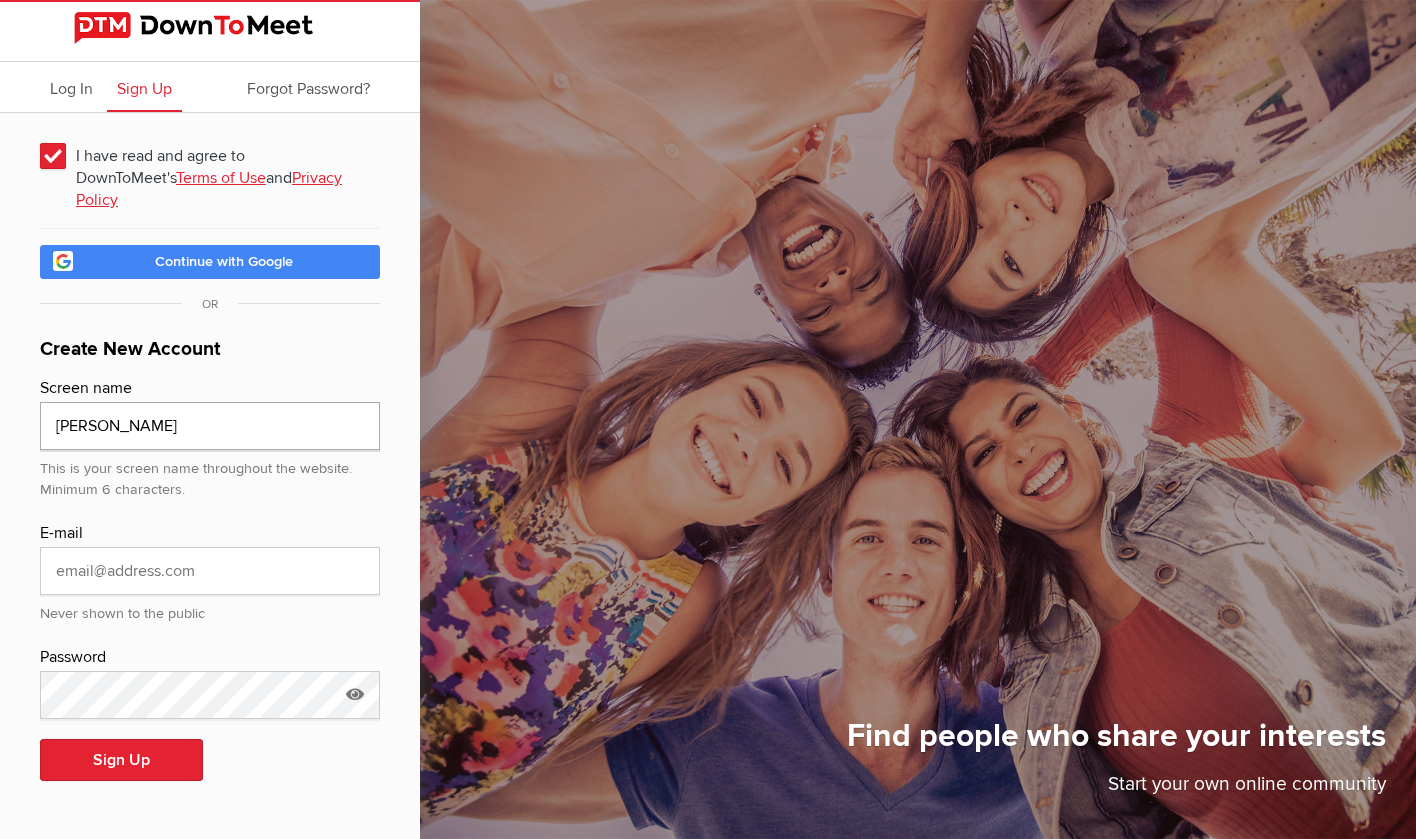 type on "[PERSON_NAME]" 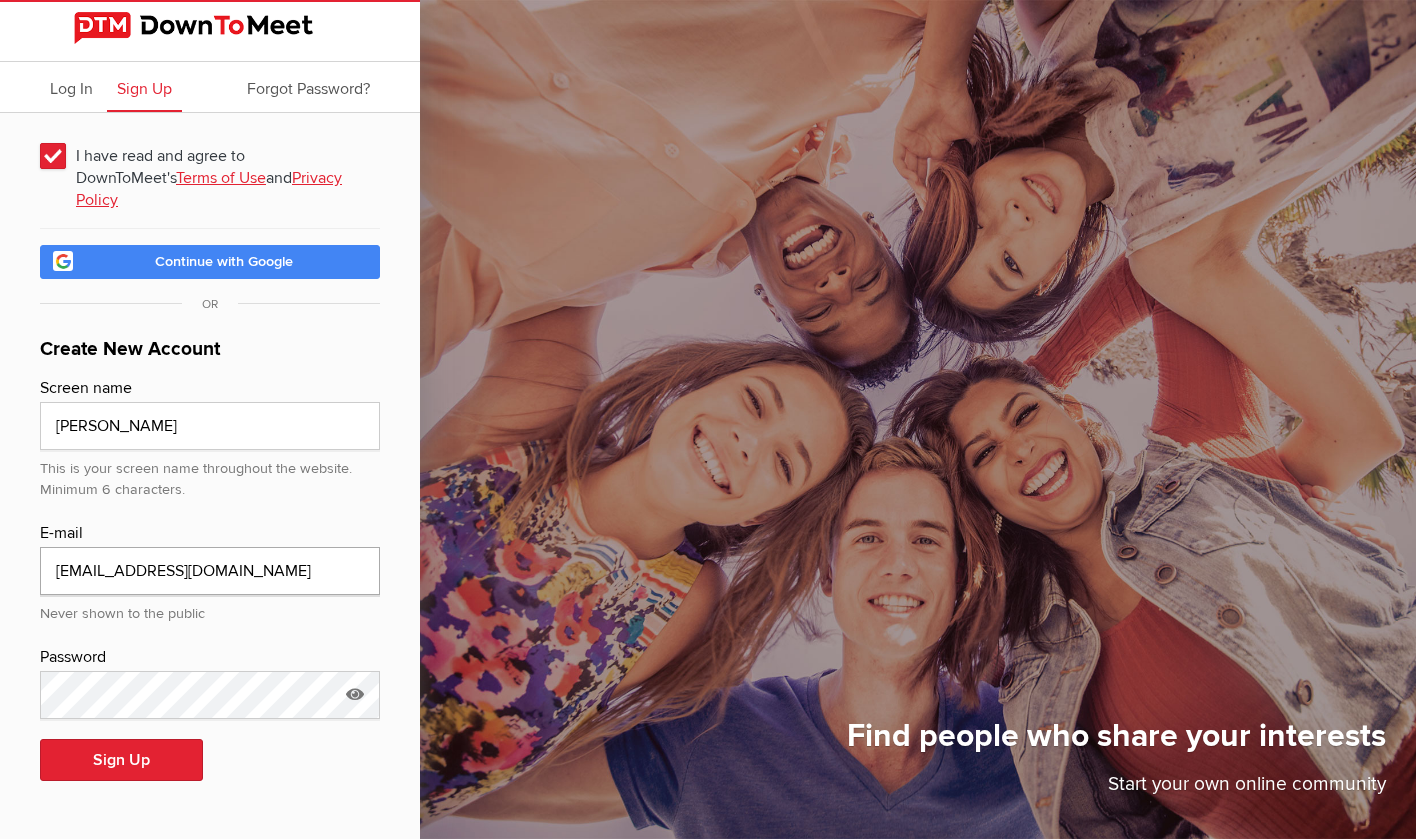 type on "[EMAIL_ADDRESS][DOMAIN_NAME]" 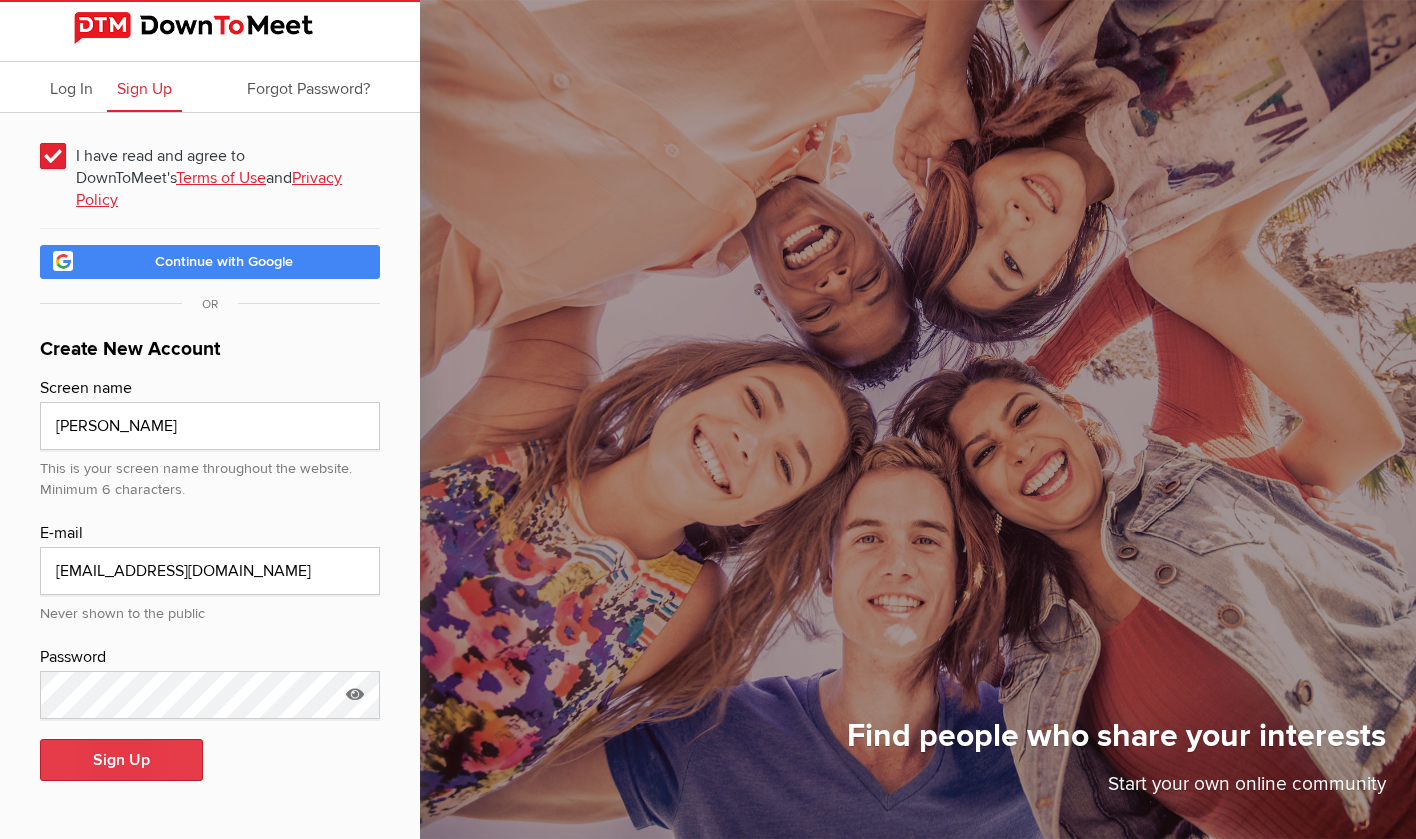 click on "Sign Up" 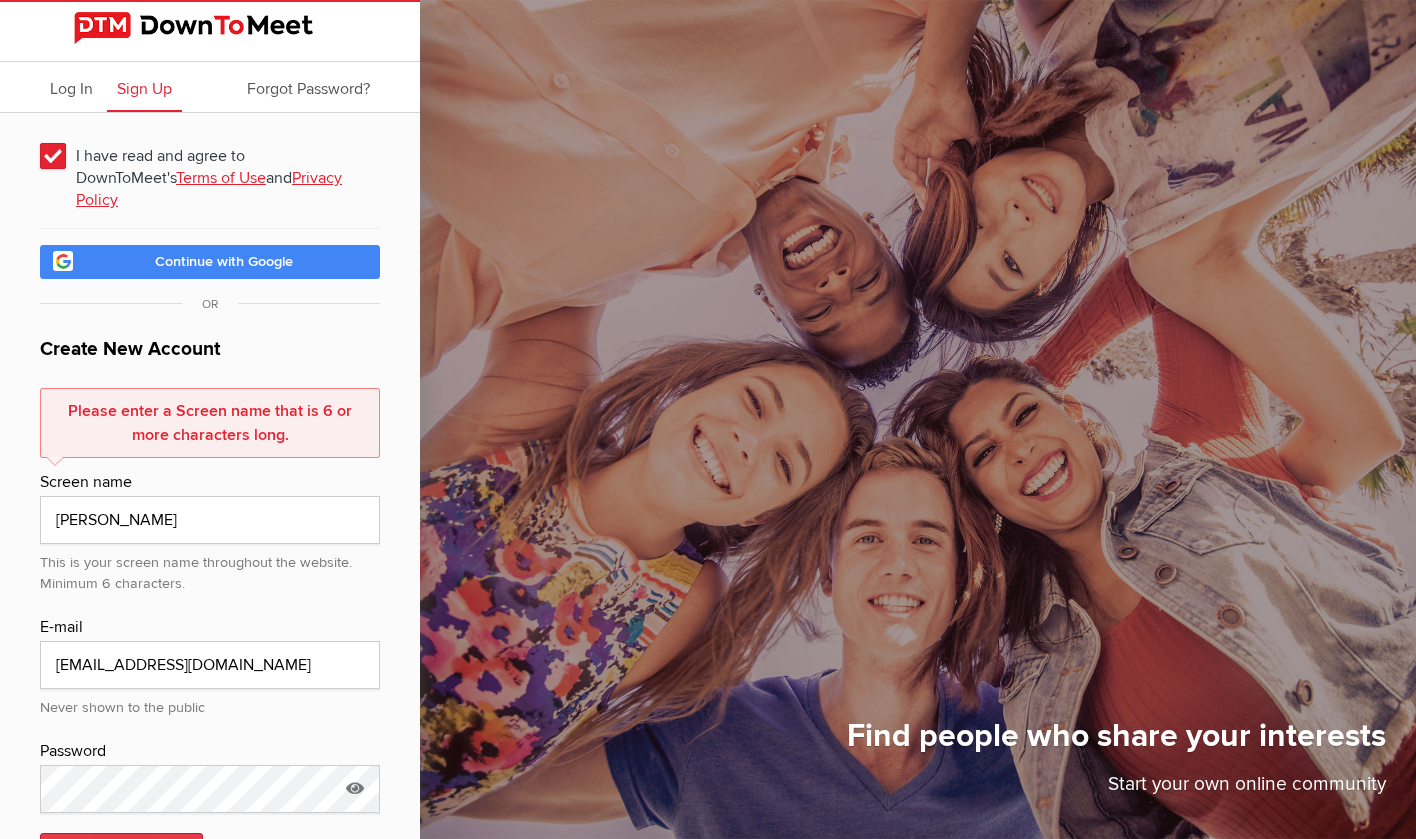 scroll, scrollTop: 59, scrollLeft: 0, axis: vertical 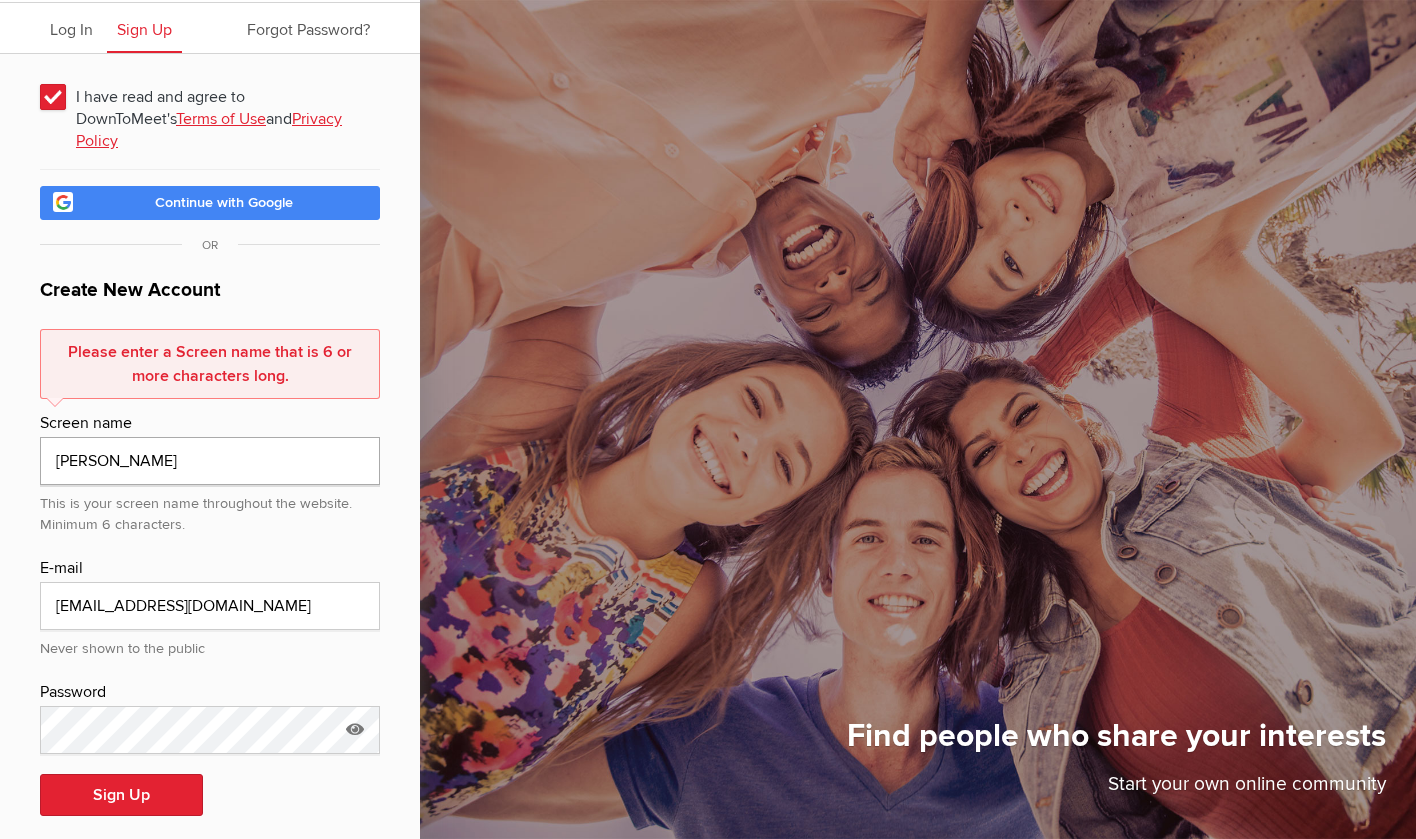 click on "[PERSON_NAME]" 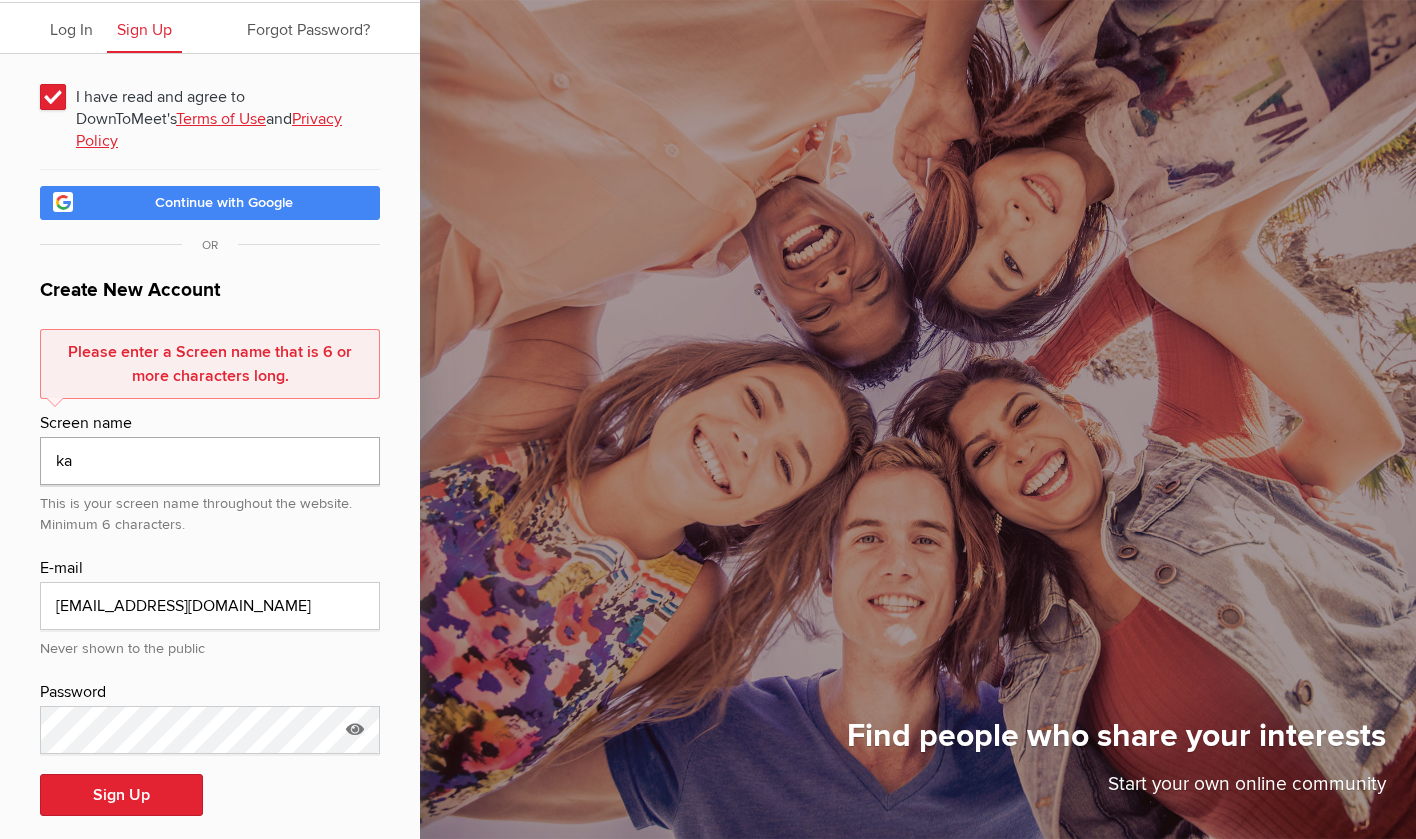type on "k" 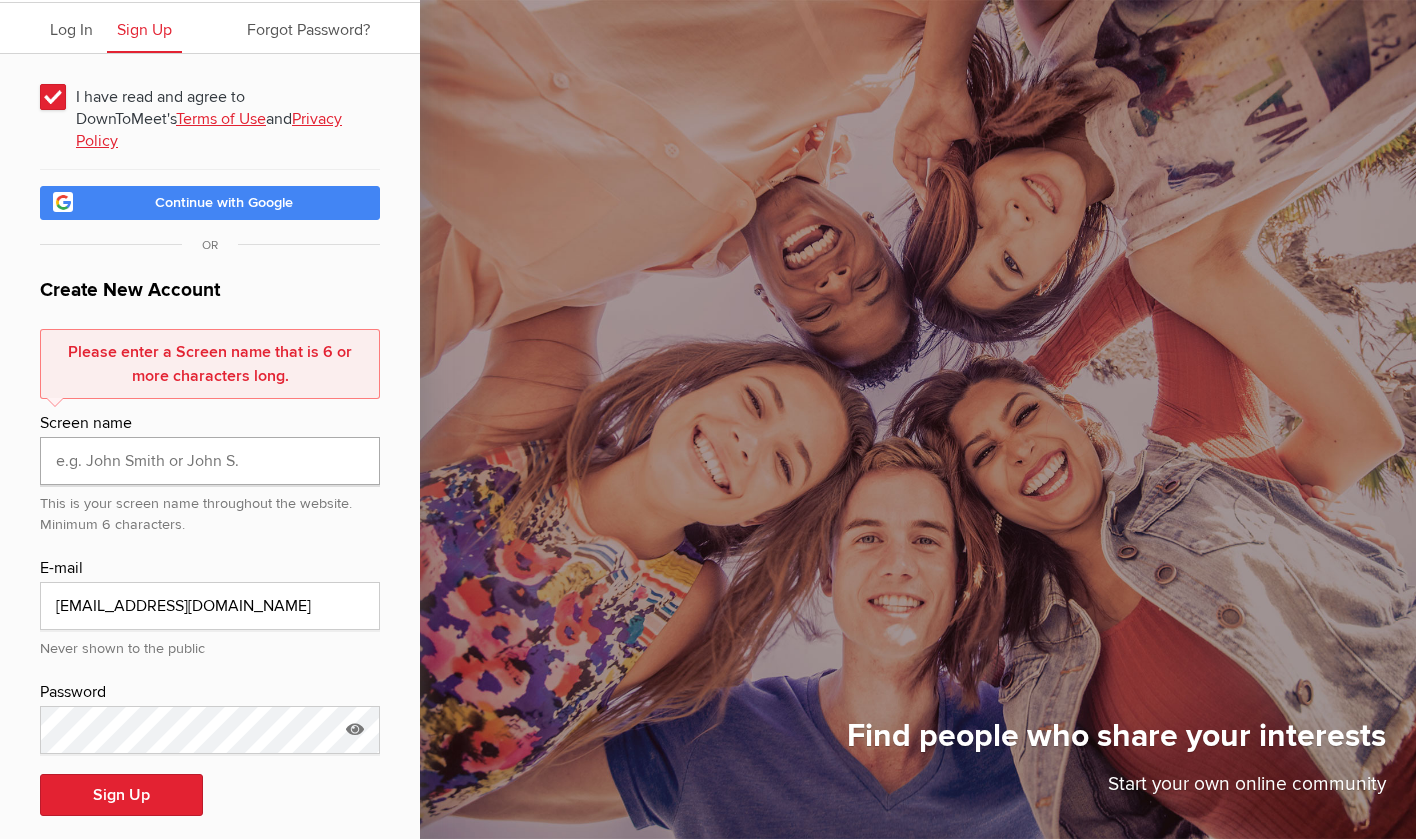 type on "H" 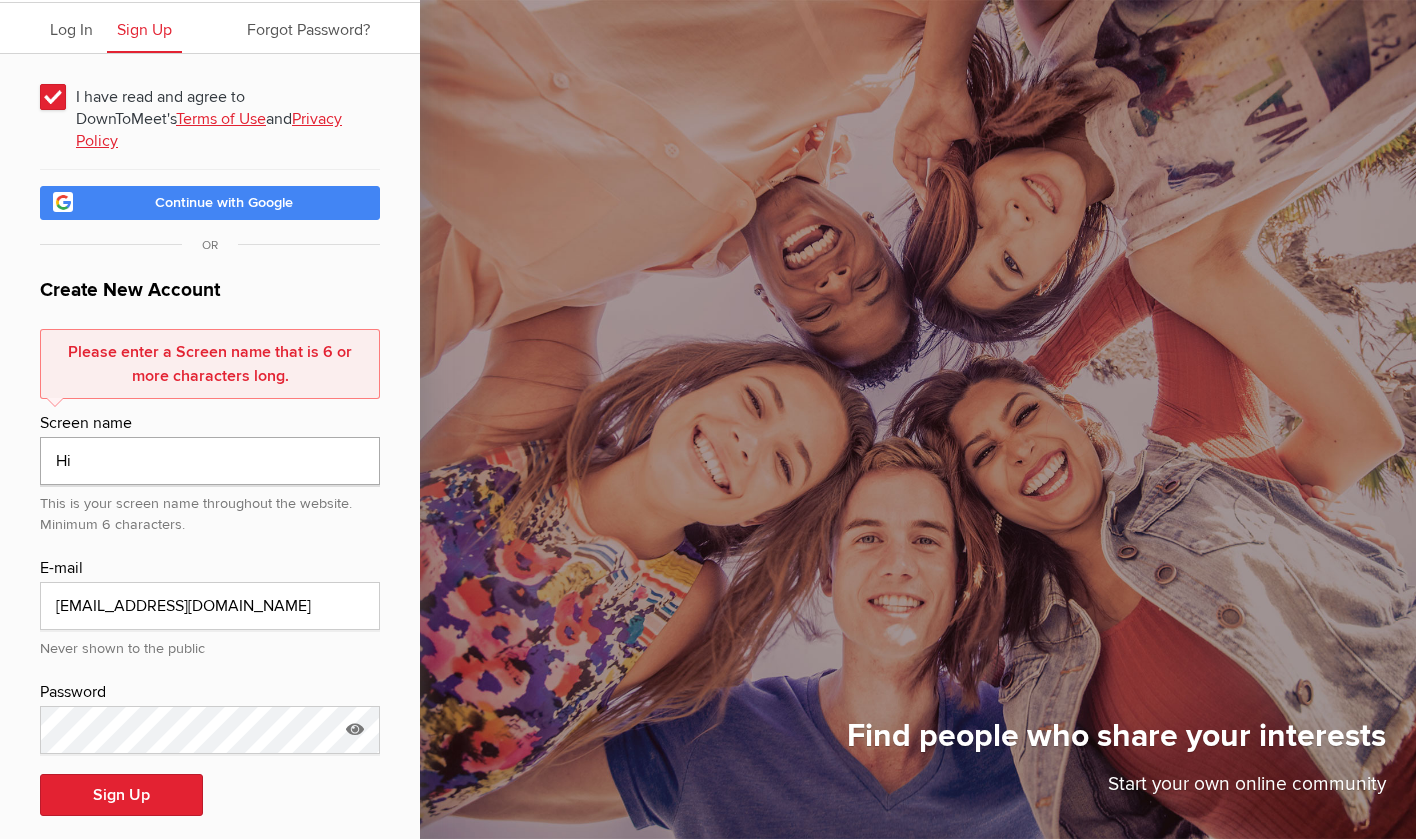 type on "H" 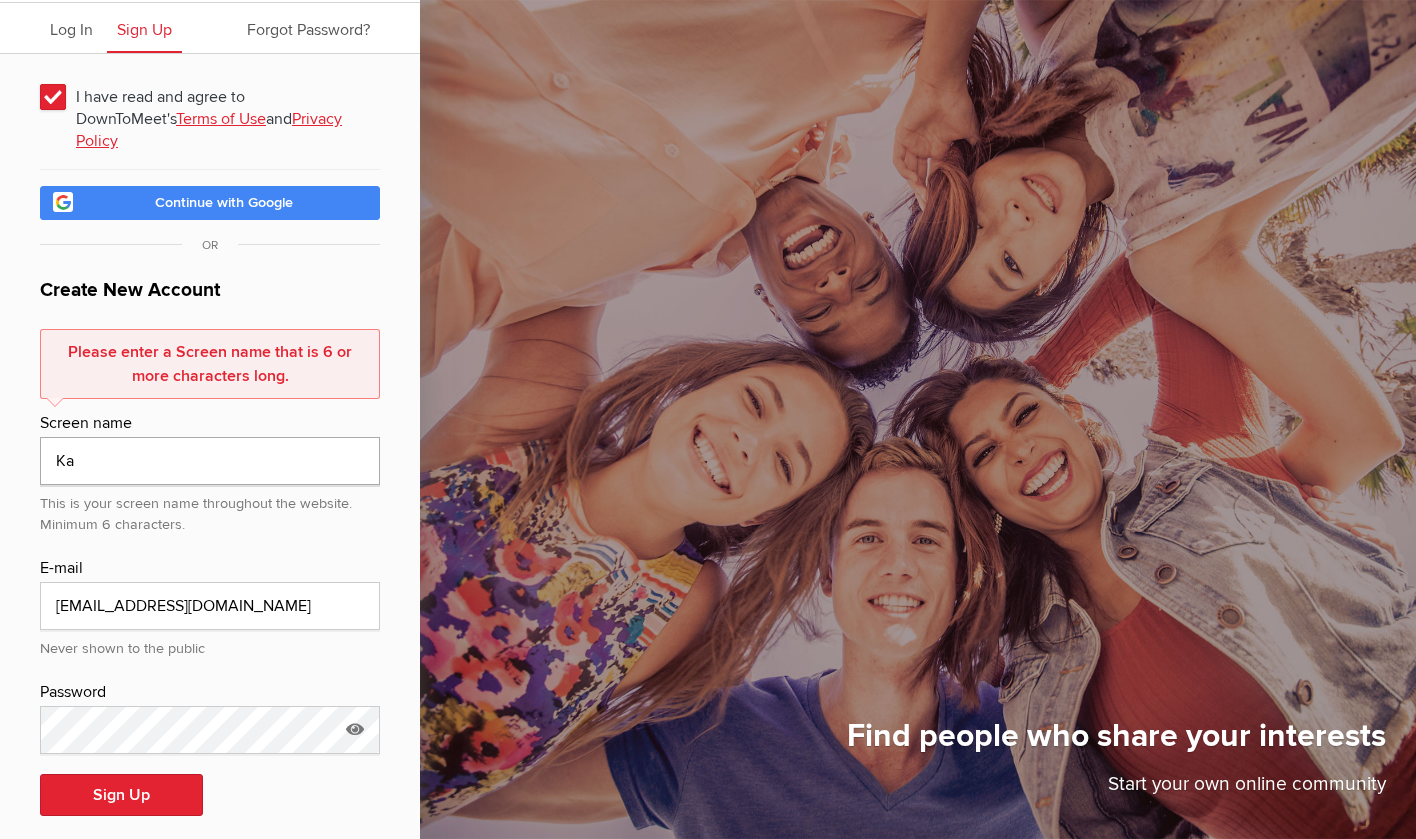 type on "K" 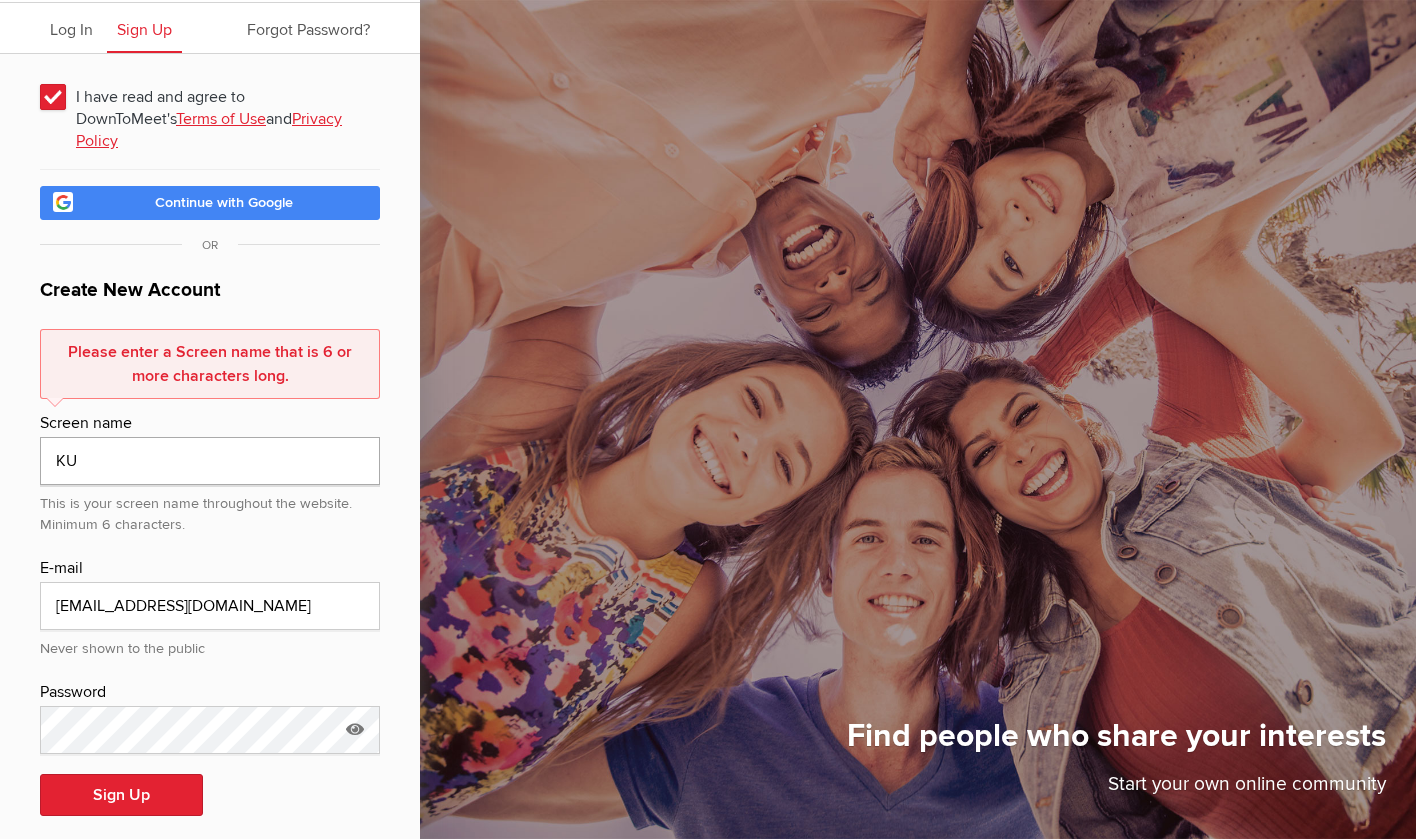 type on "K" 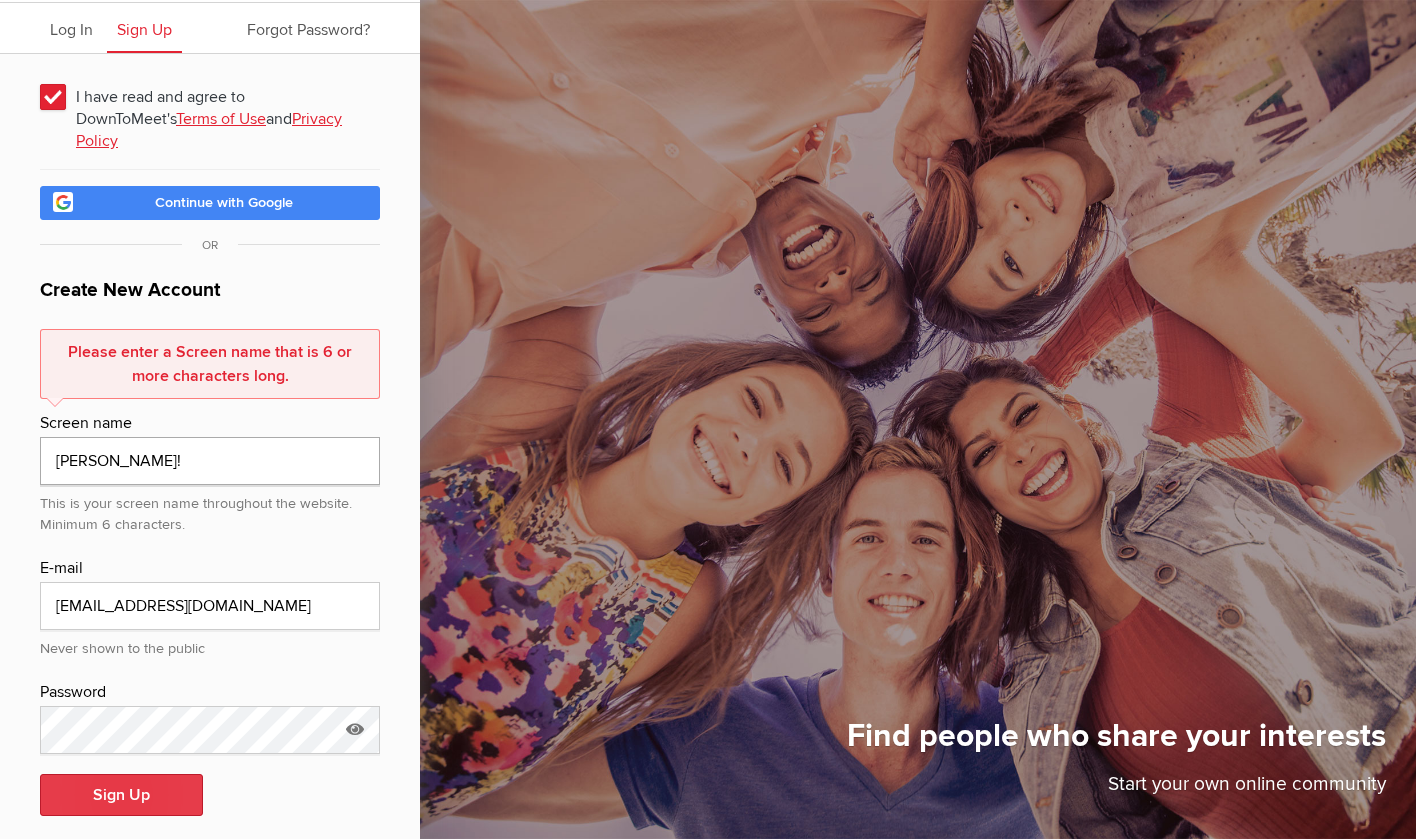 type on "[PERSON_NAME]!" 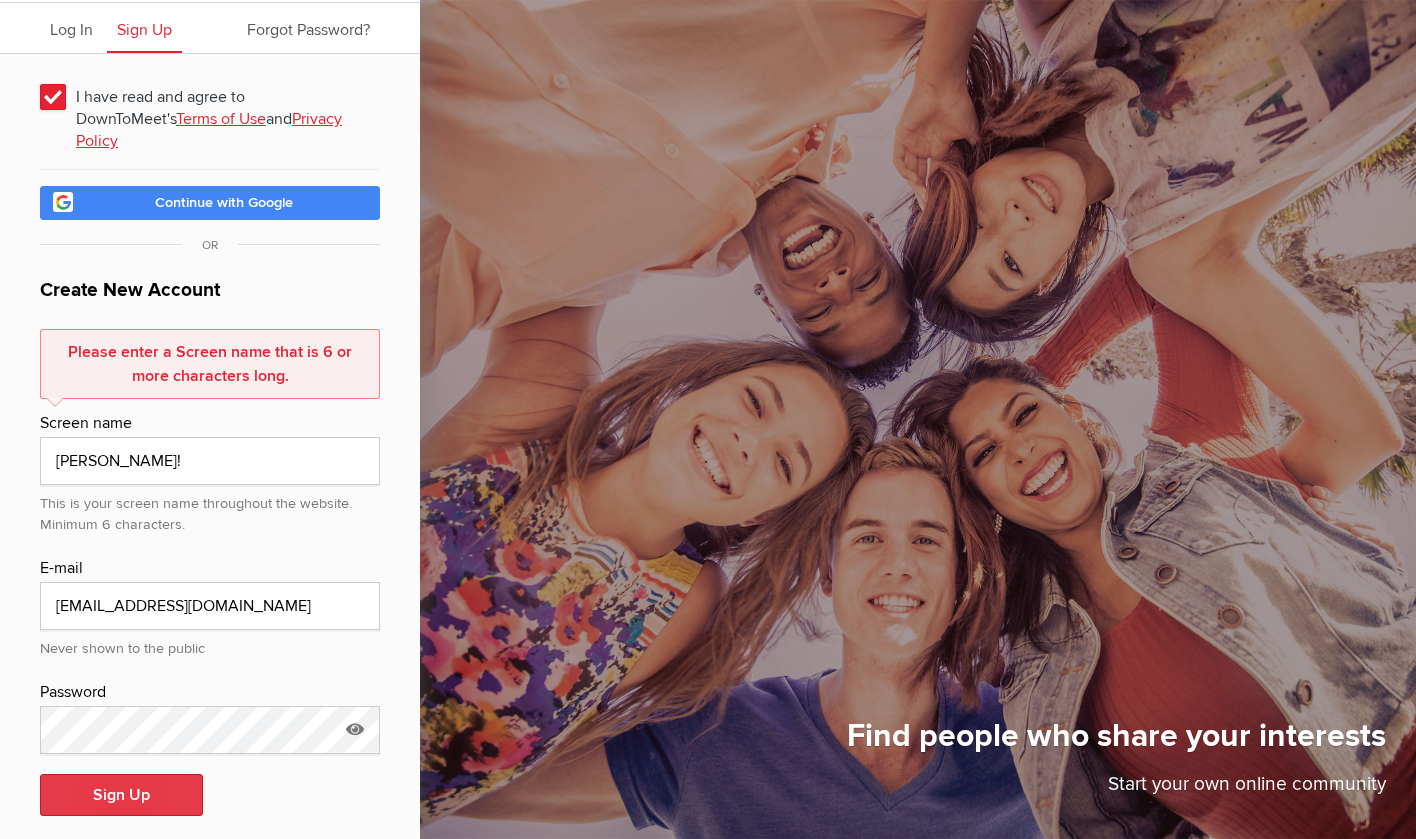 click on "Sign Up" 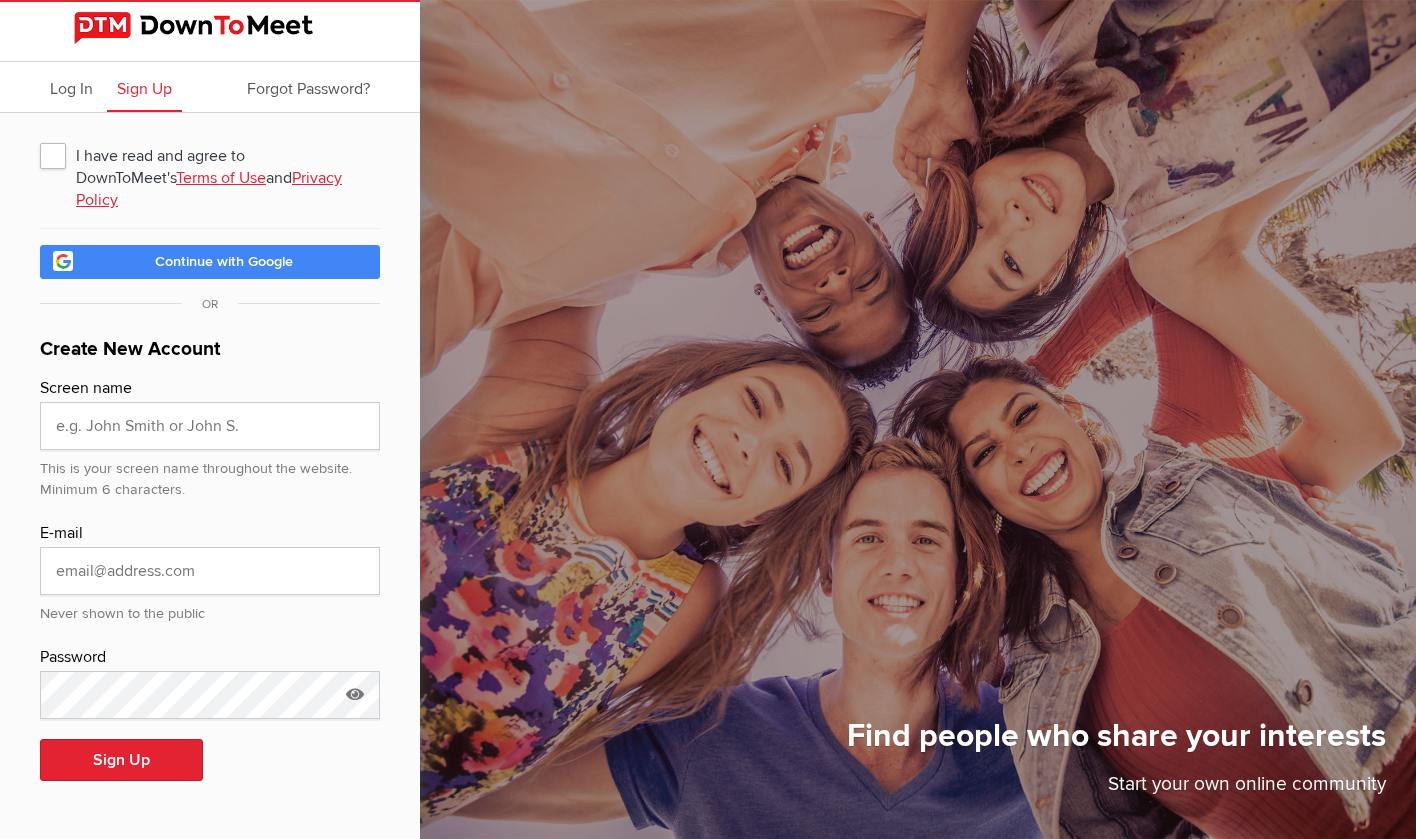 click on "I have read and agree to DownToMeet's  Terms of Use  and  Privacy Policy" 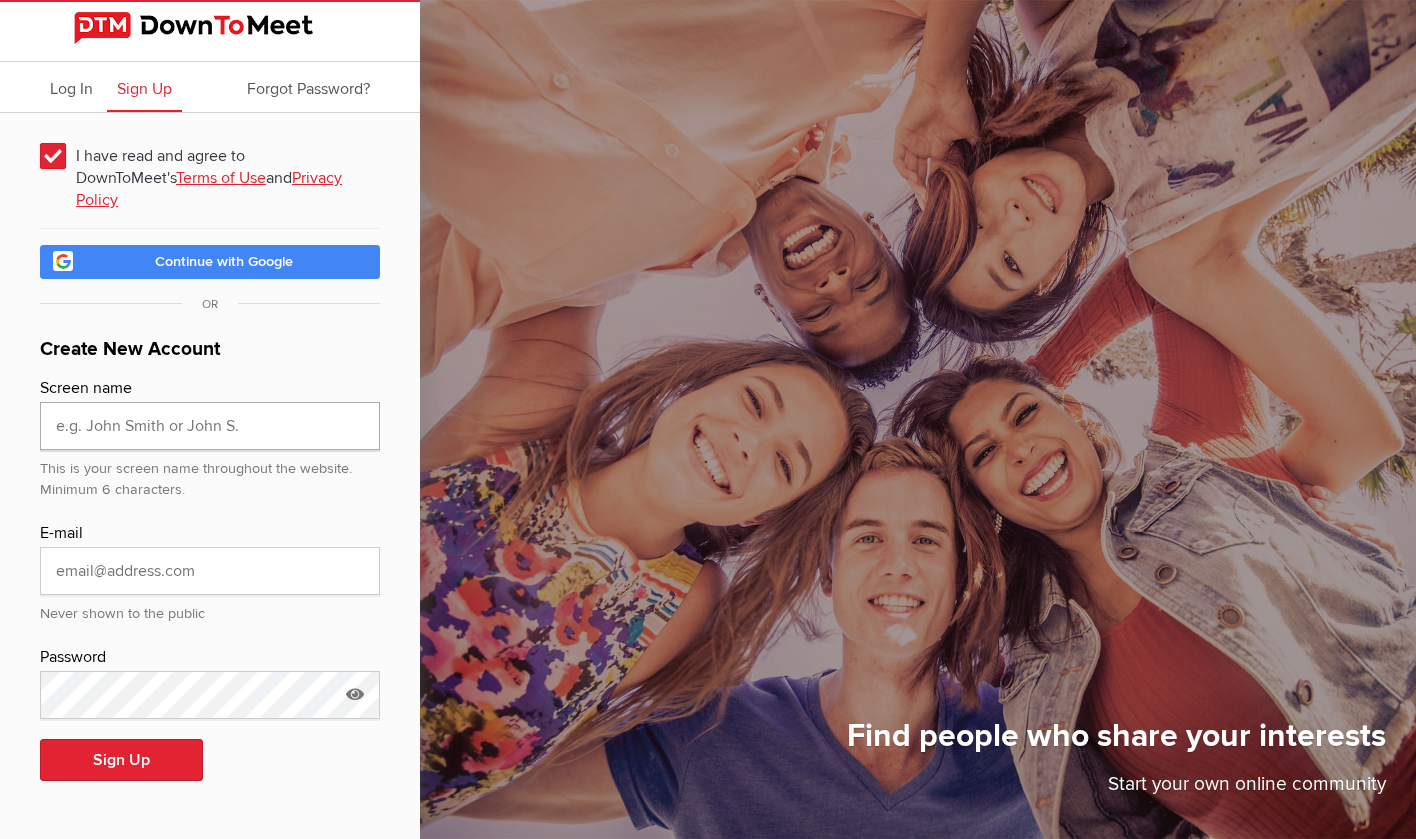 type on "1" 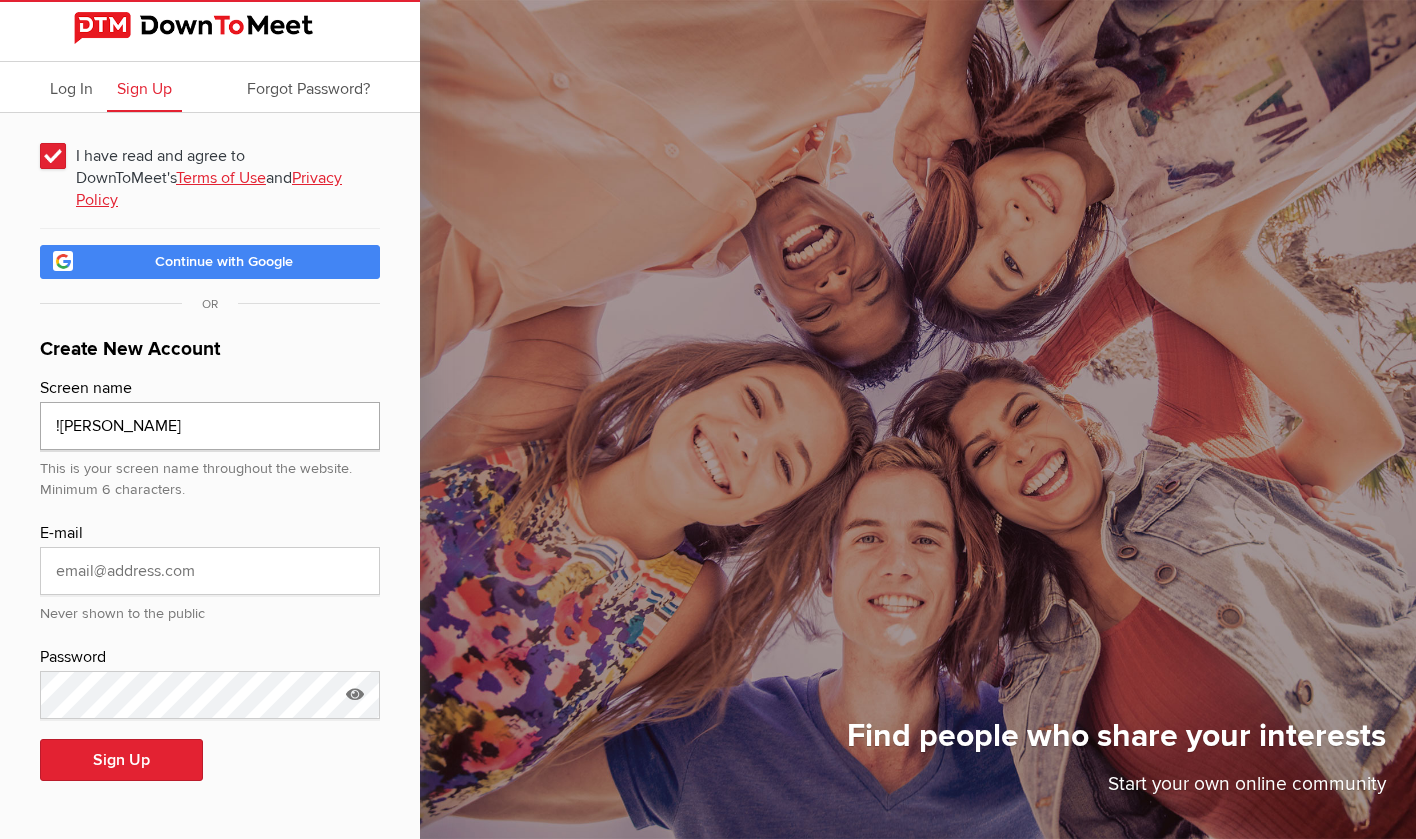 type on "![PERSON_NAME]" 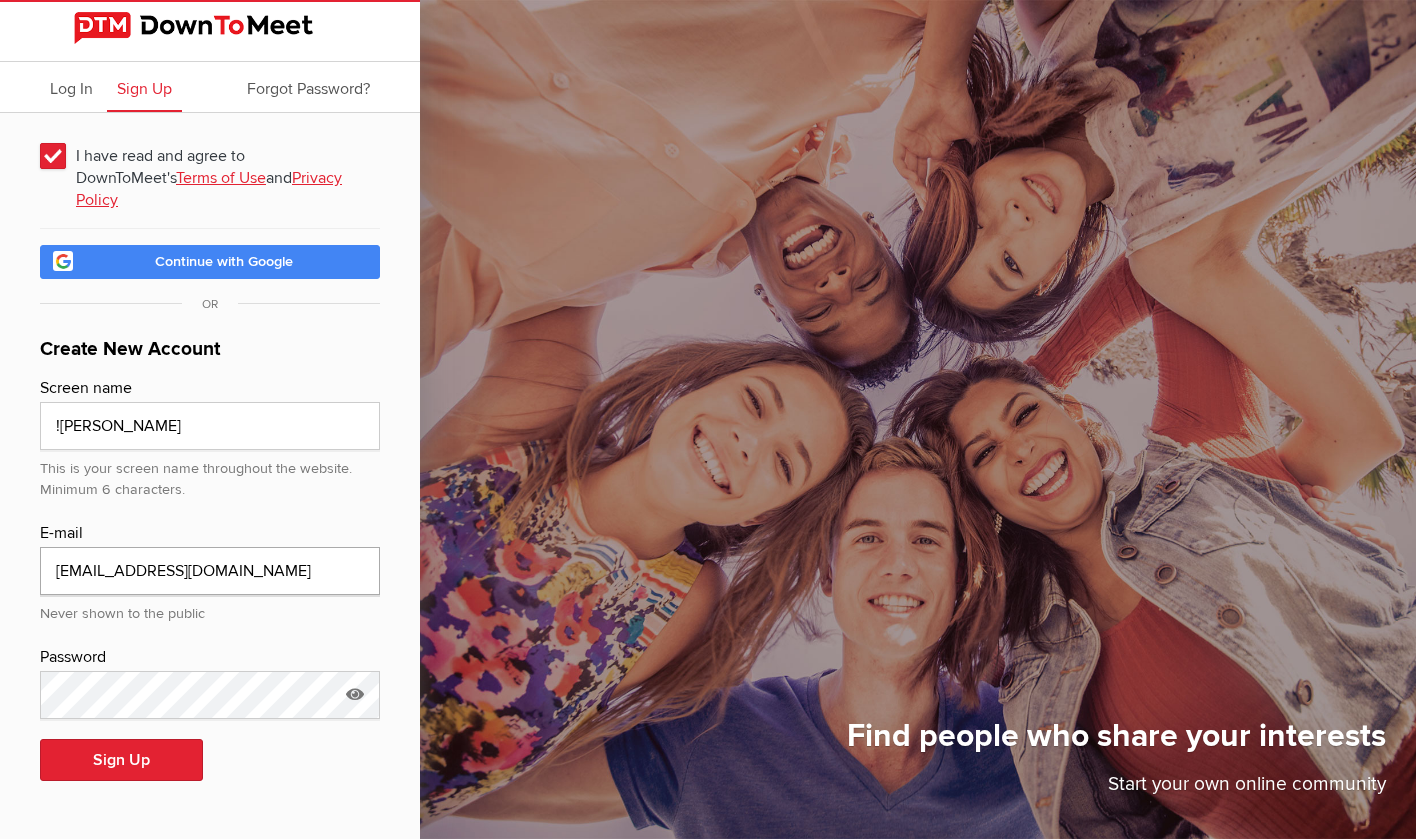 type on "[EMAIL_ADDRESS][DOMAIN_NAME]" 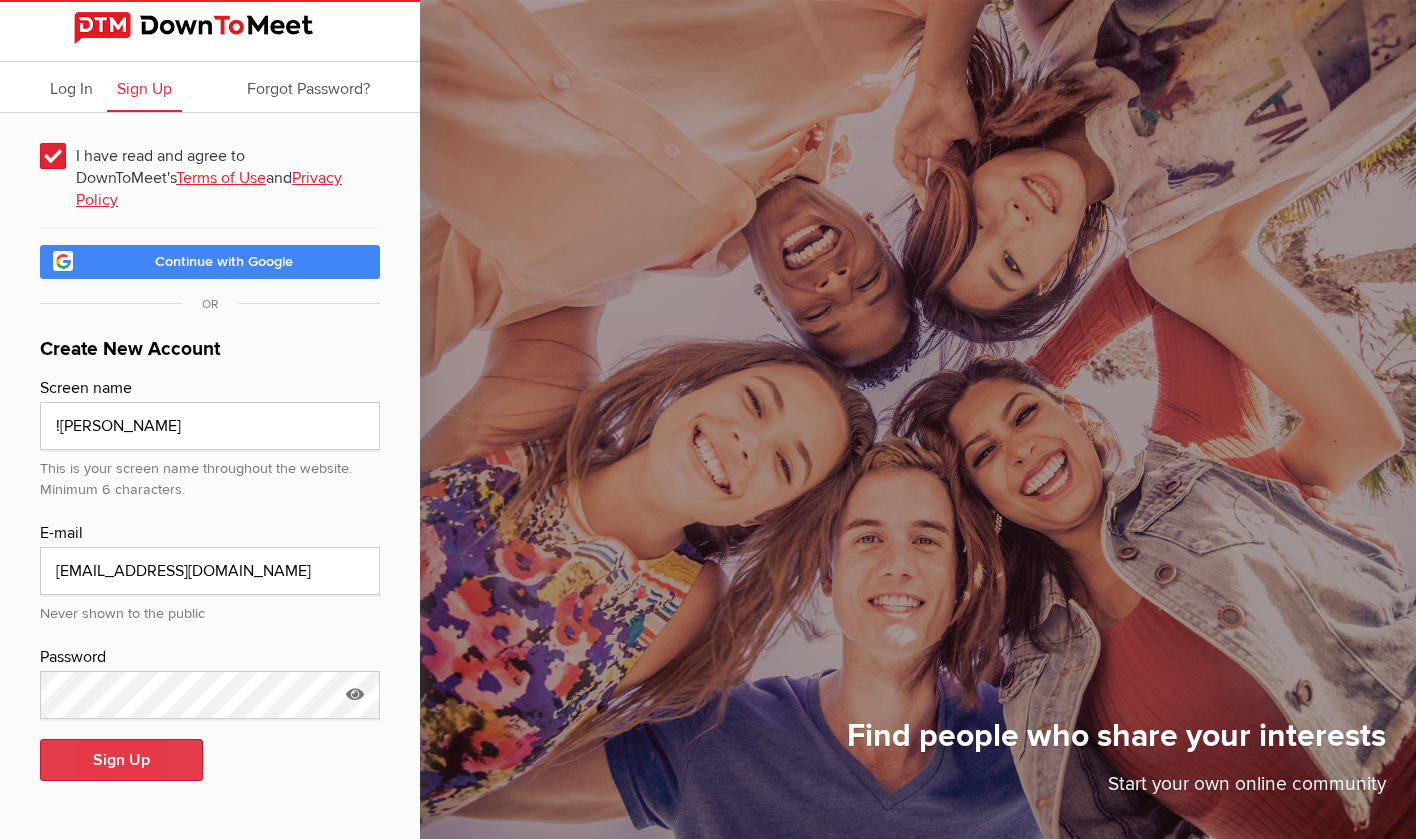 click on "Sign Up" 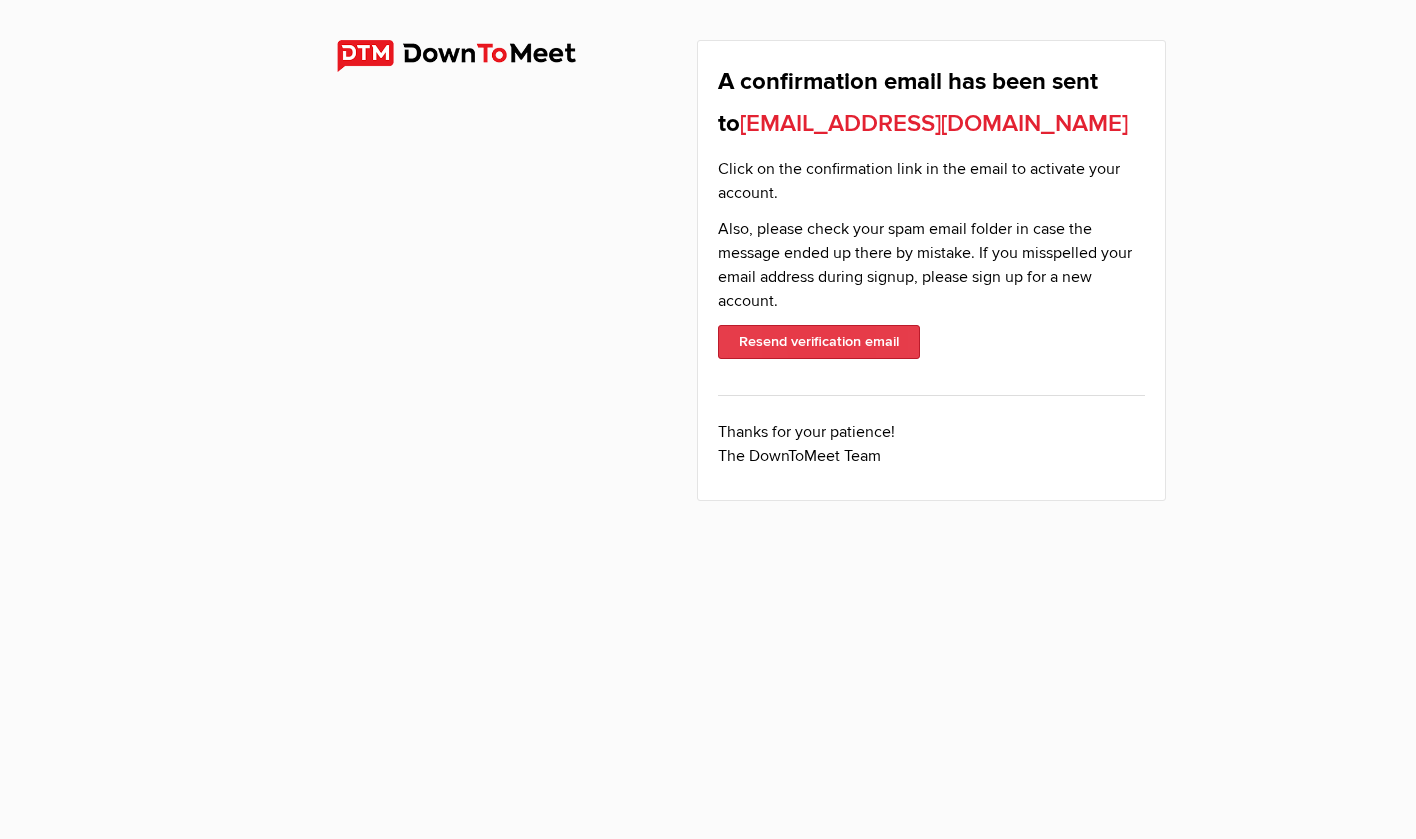 click on "Resend verification email" 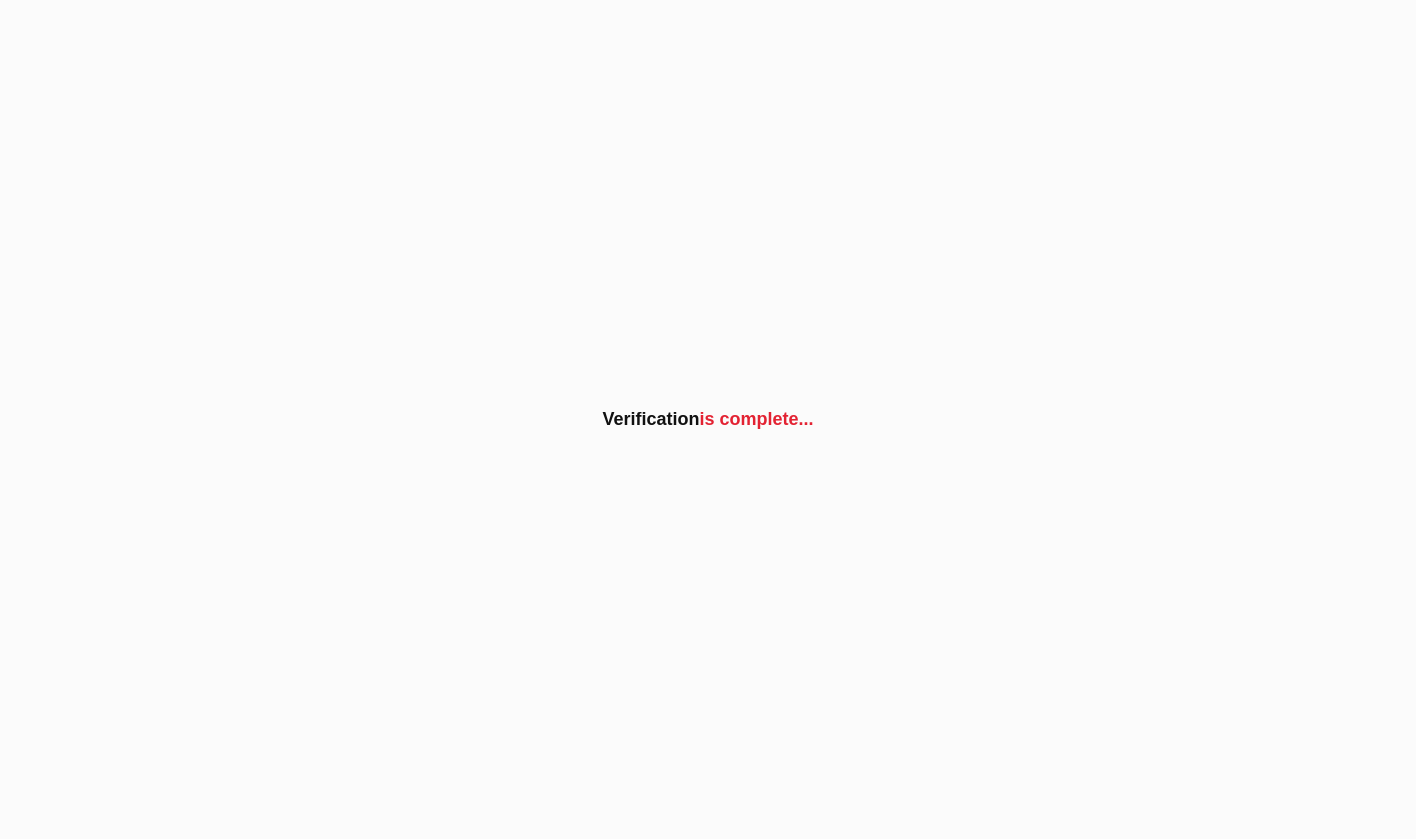 scroll, scrollTop: 0, scrollLeft: 0, axis: both 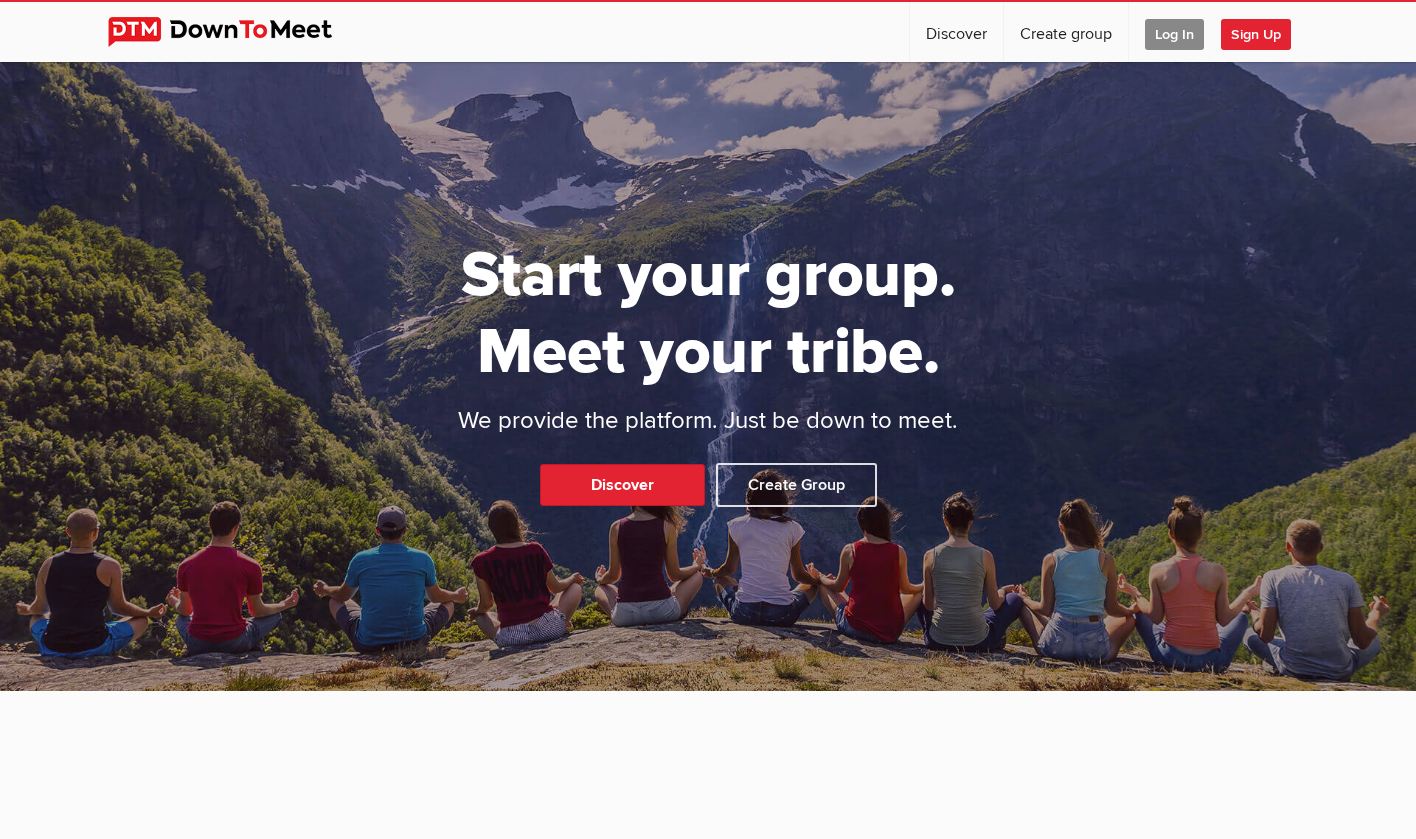 click on "Log In" 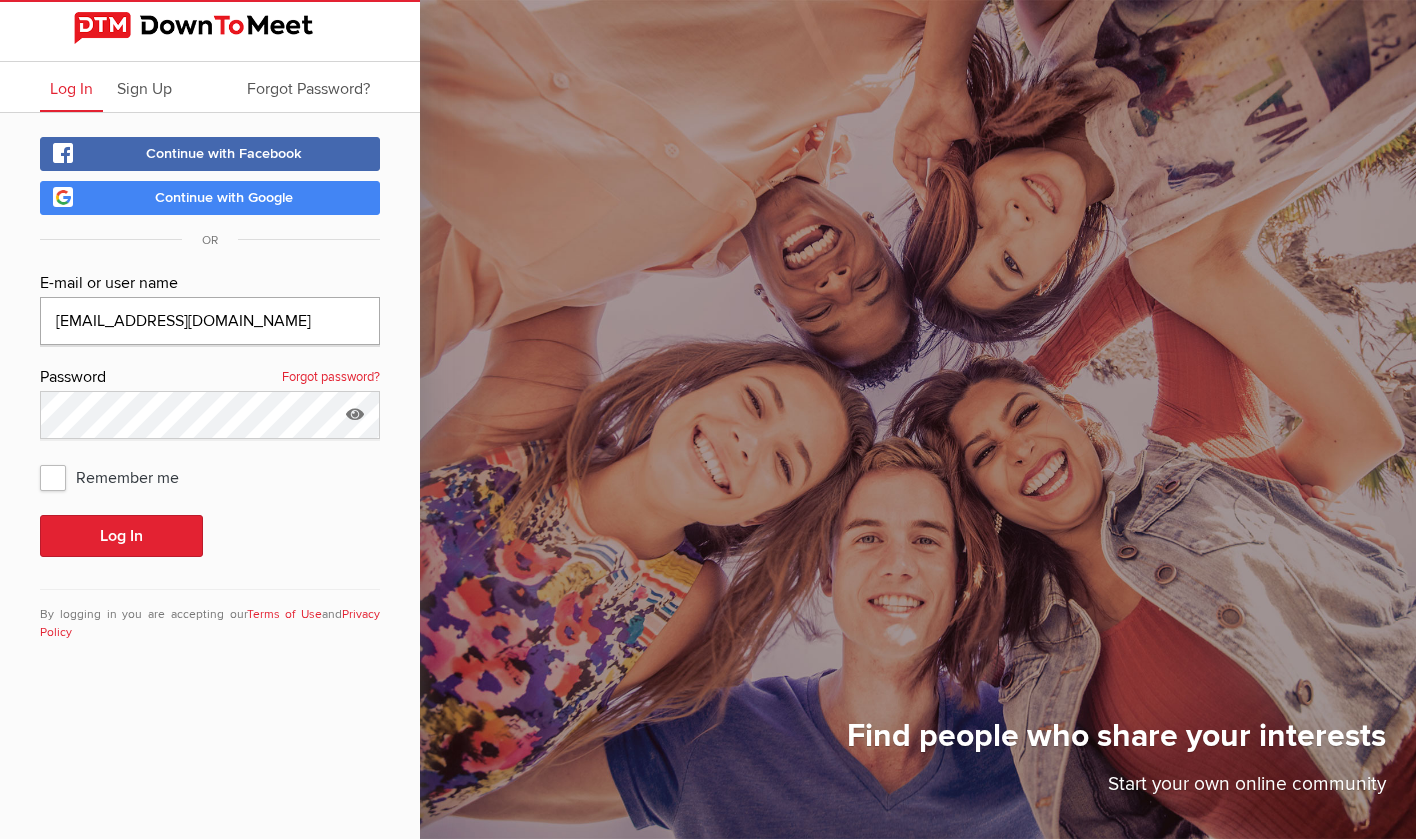type on "[EMAIL_ADDRESS][DOMAIN_NAME]" 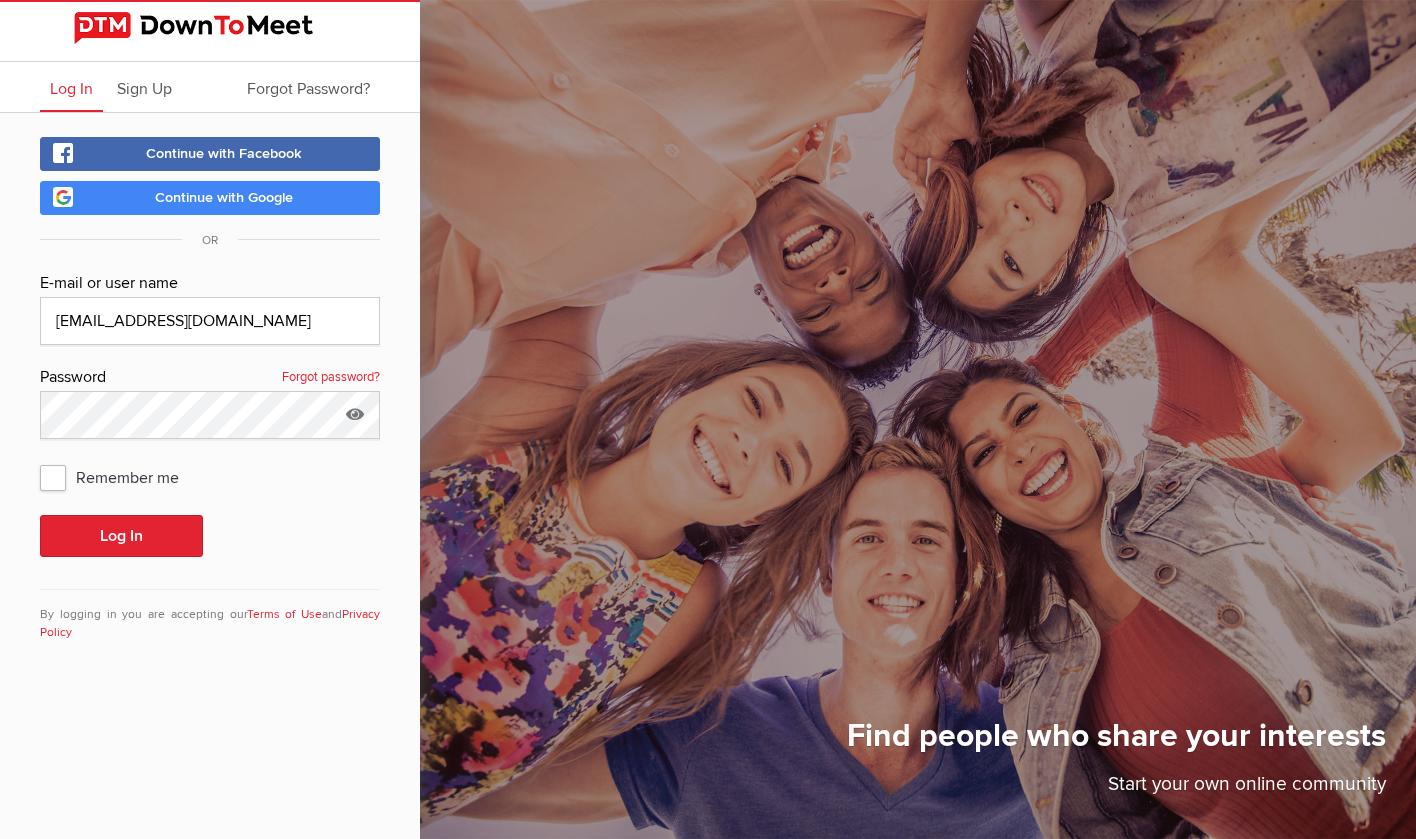 click on "Remember me" 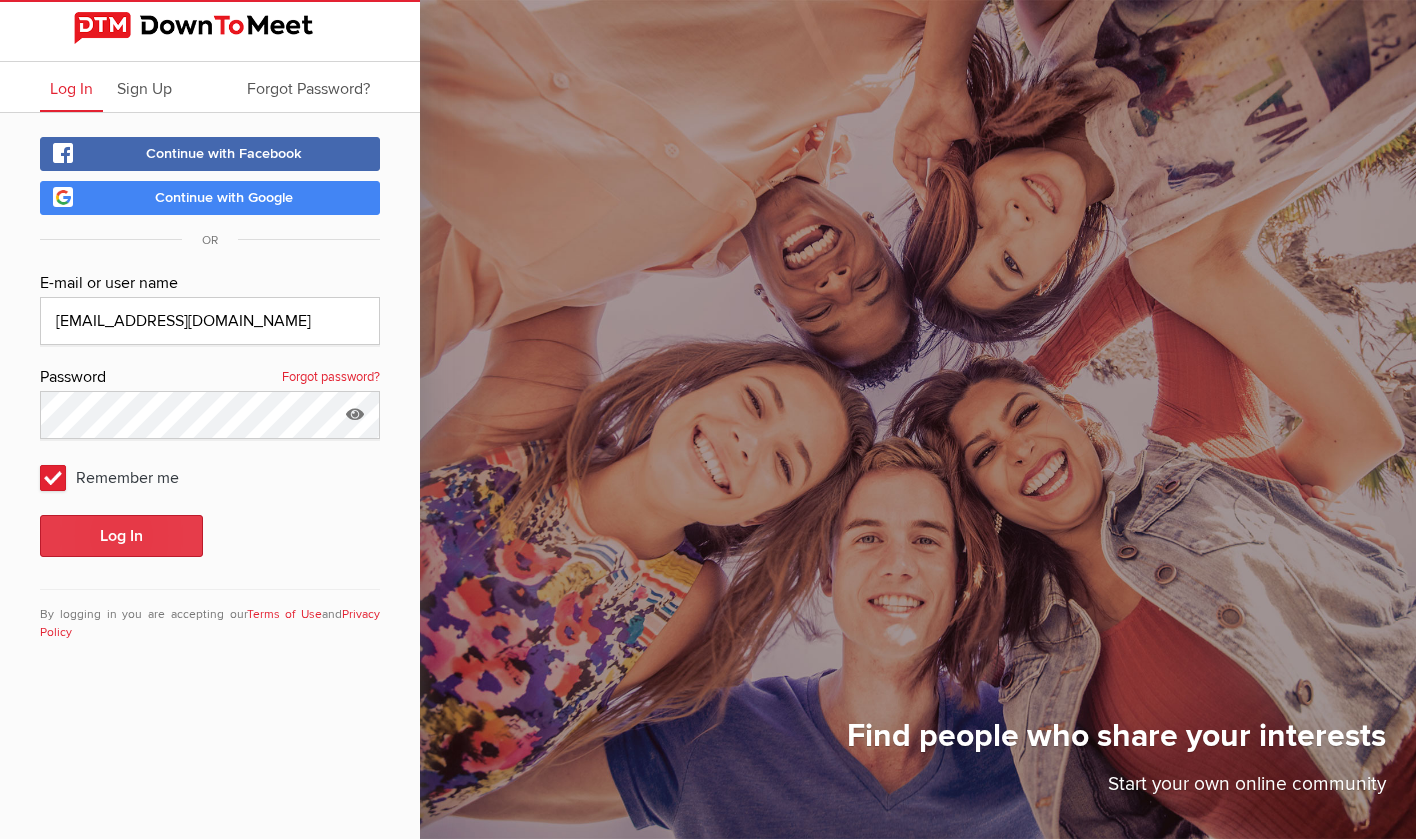 click on "Log In" 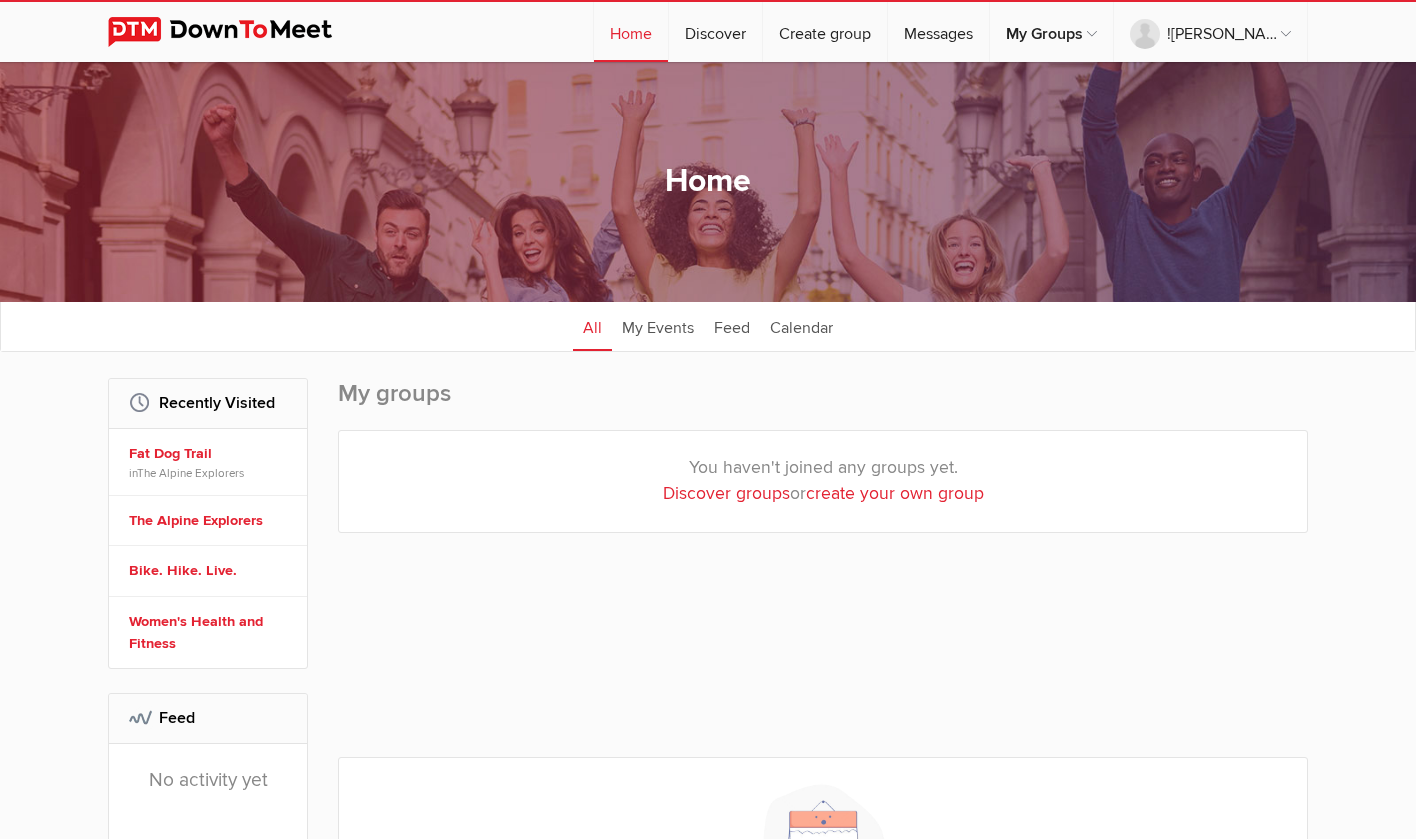 scroll, scrollTop: 0, scrollLeft: 0, axis: both 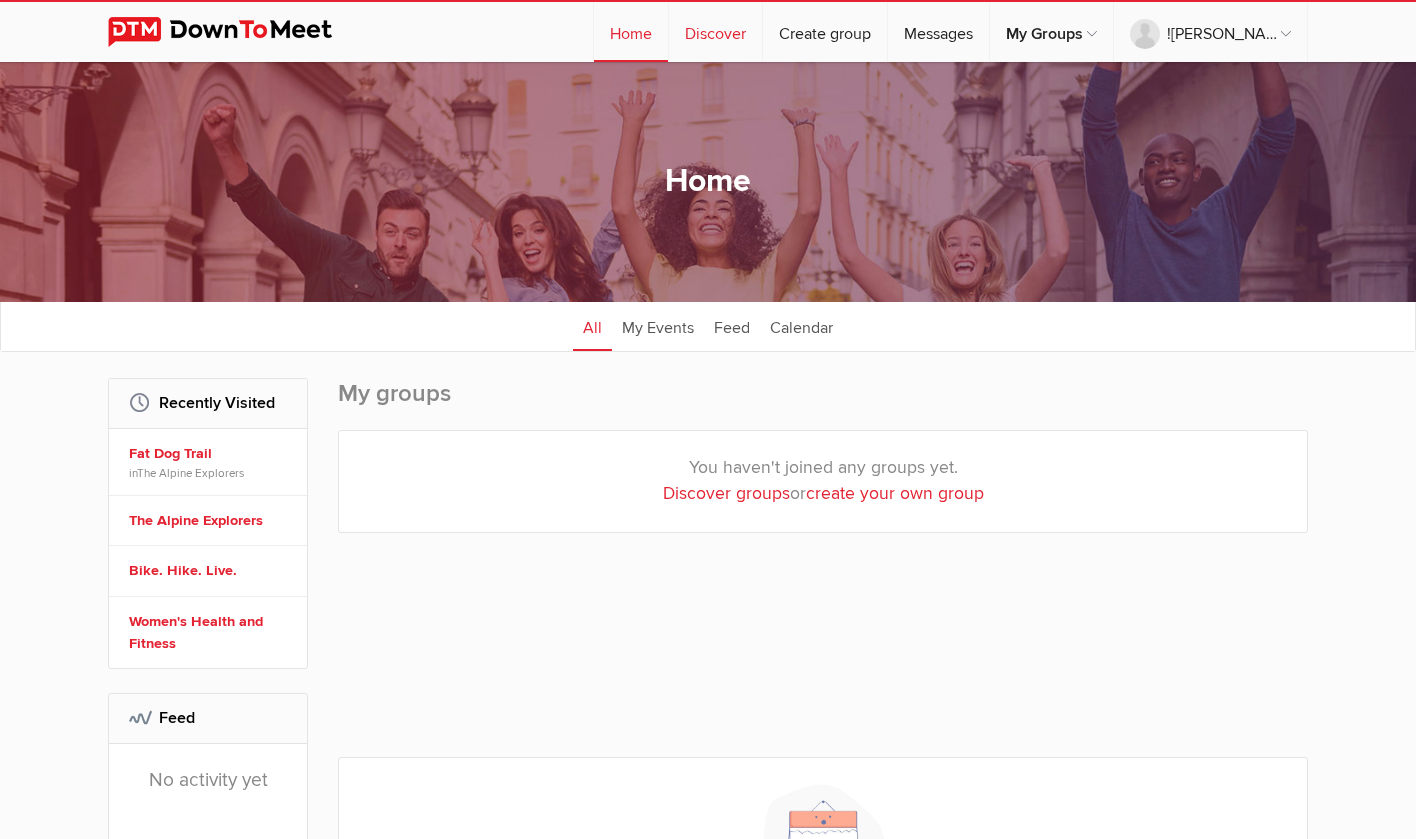 click on "Discover" 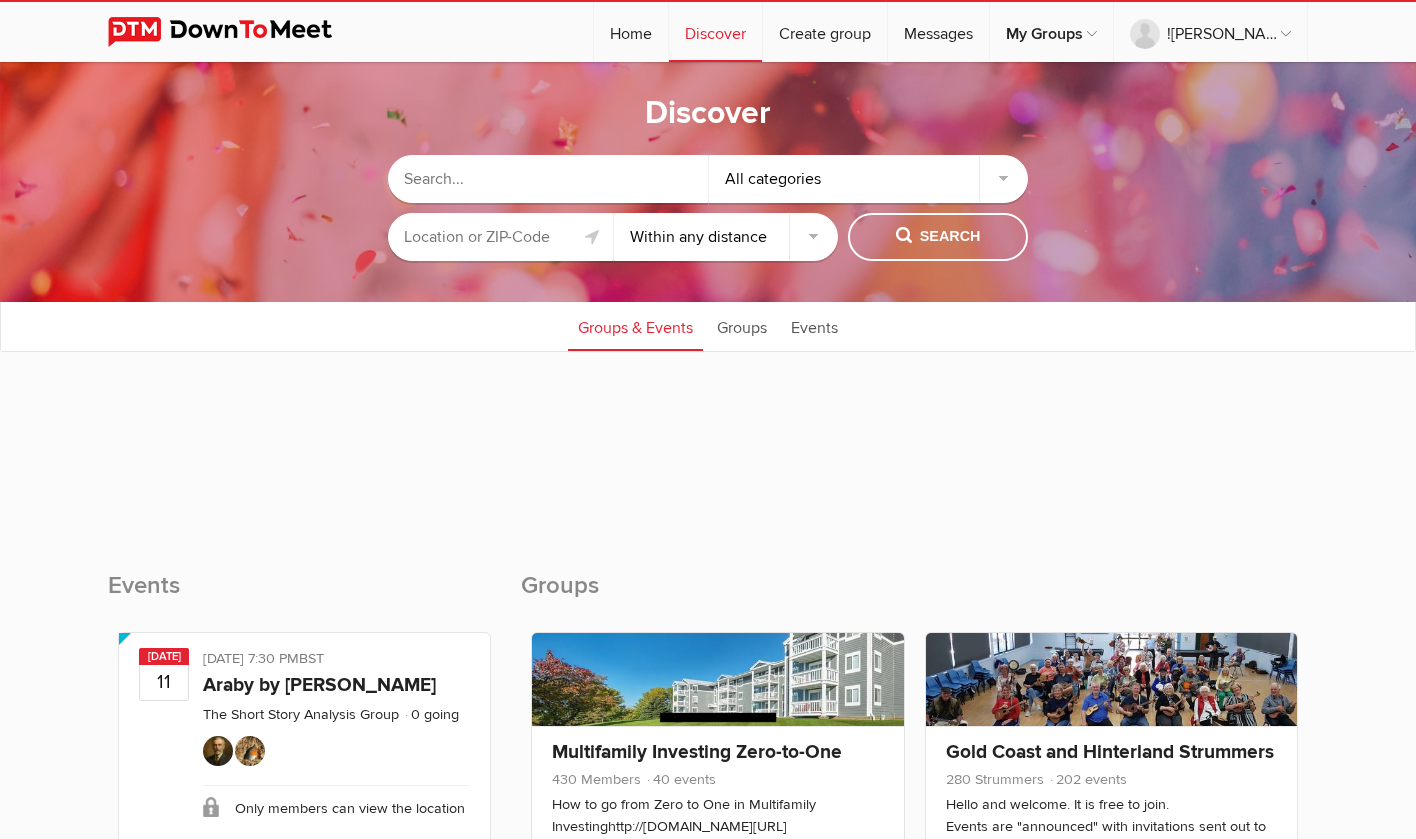 scroll, scrollTop: 0, scrollLeft: 0, axis: both 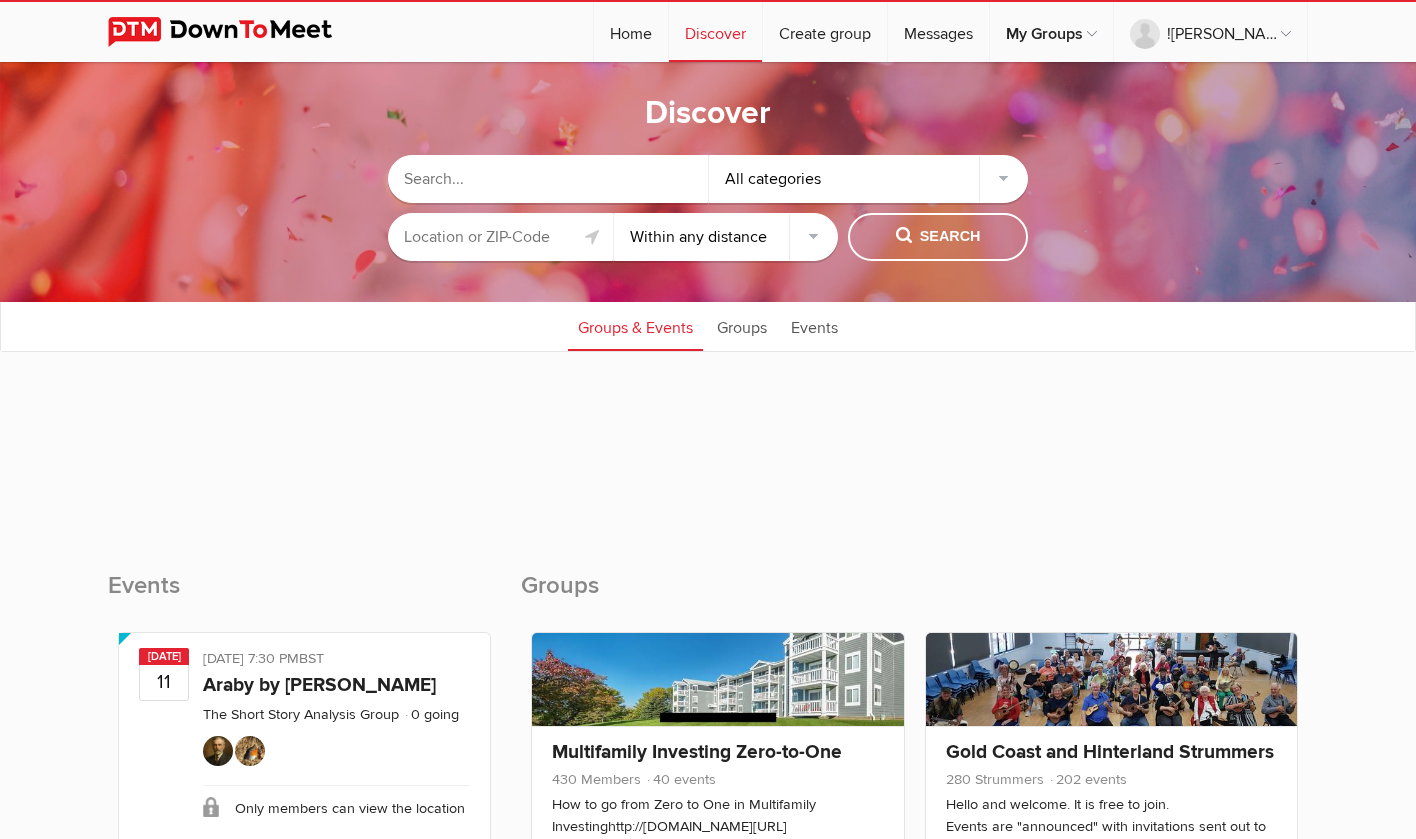 click 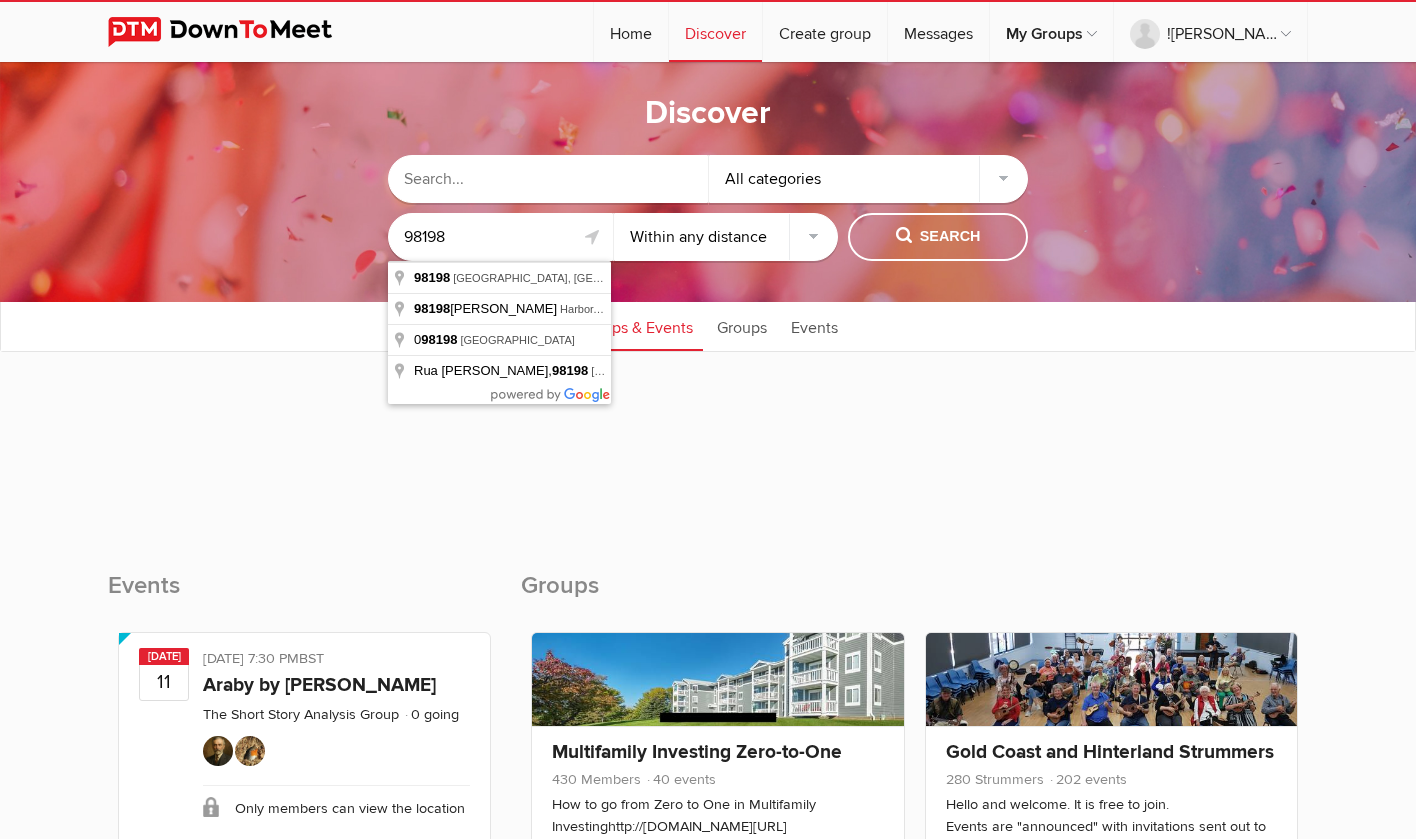 type on "98198" 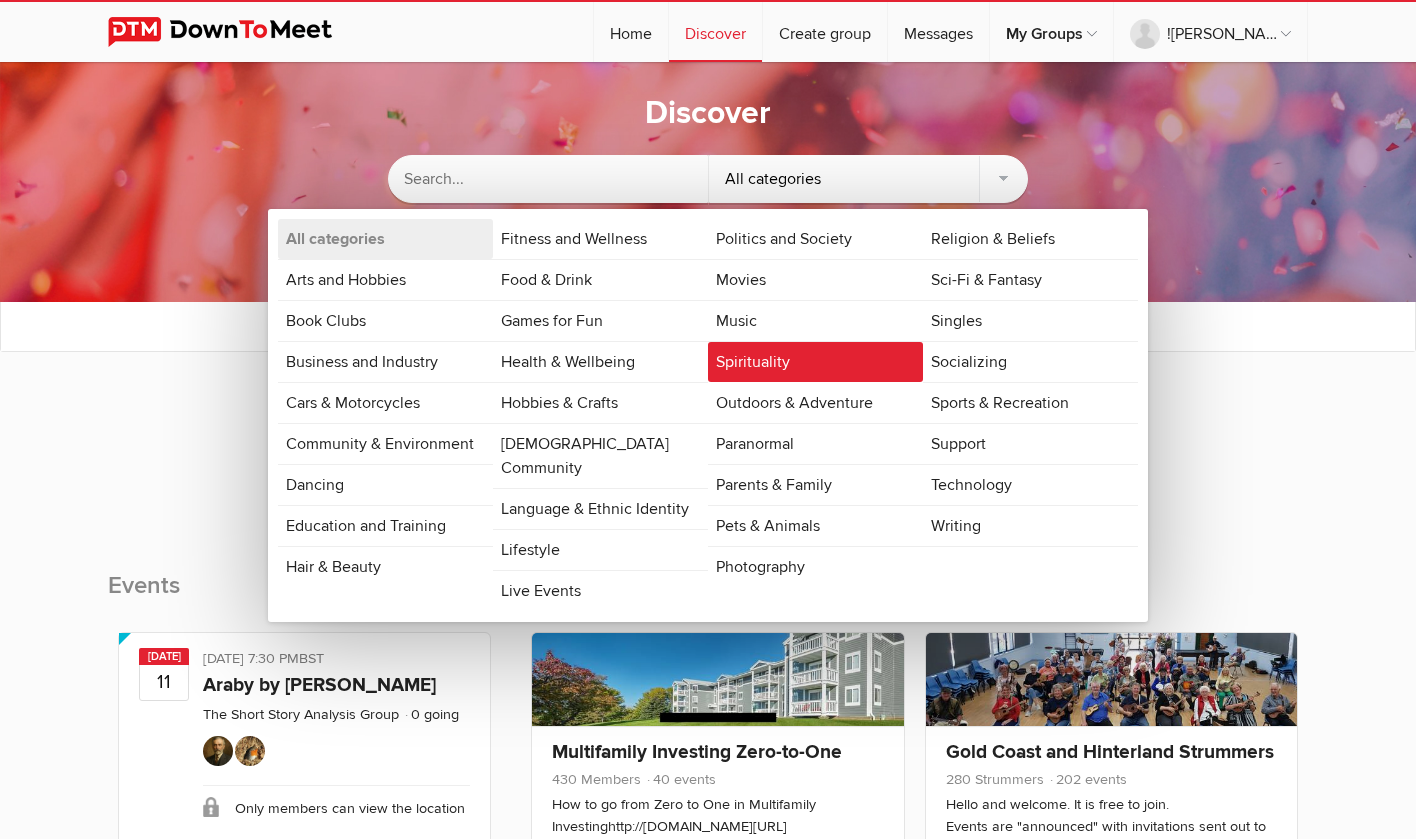 scroll, scrollTop: 0, scrollLeft: 0, axis: both 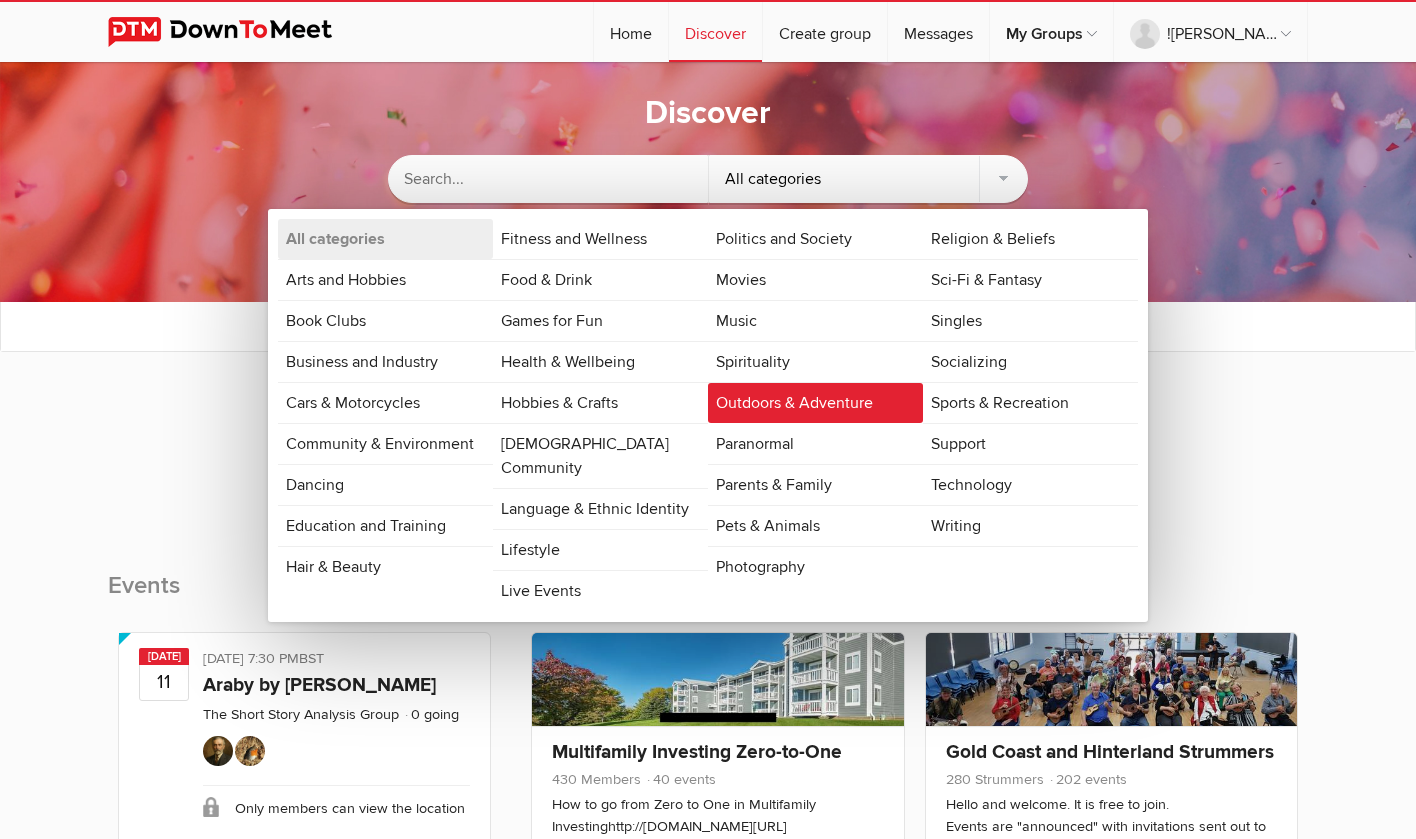 click on "Outdoors & Adventure" 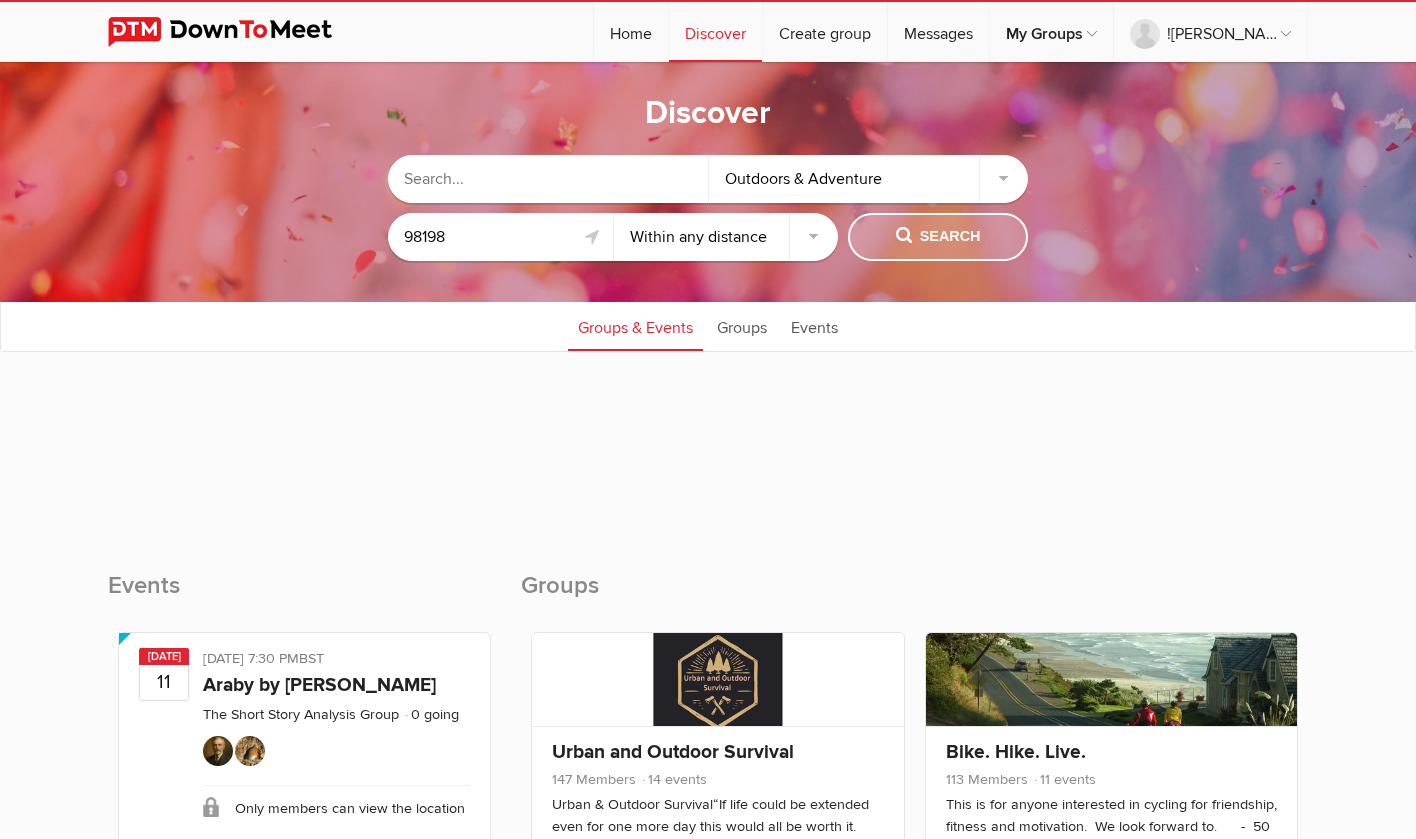 click on "Search" 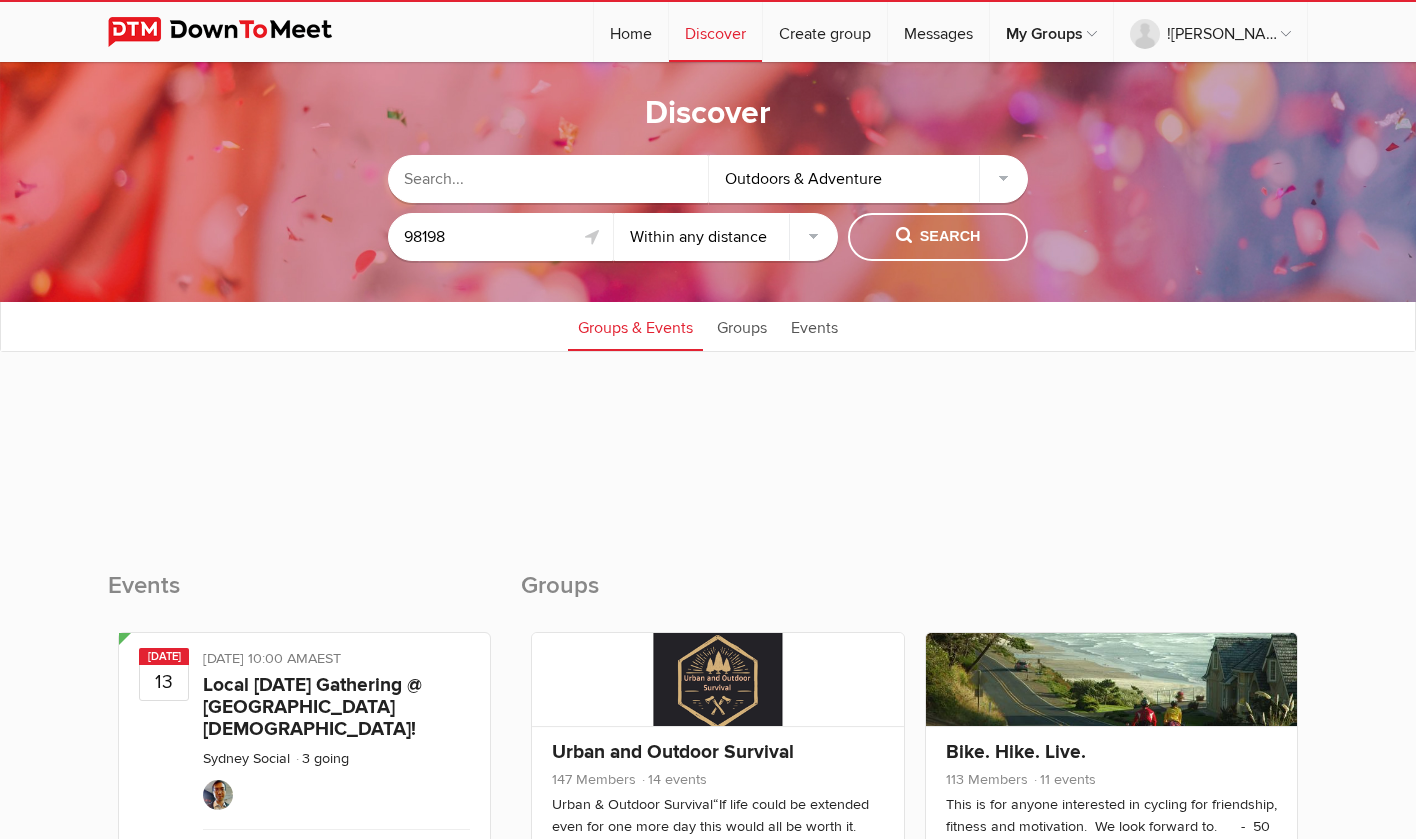 scroll, scrollTop: 0, scrollLeft: 0, axis: both 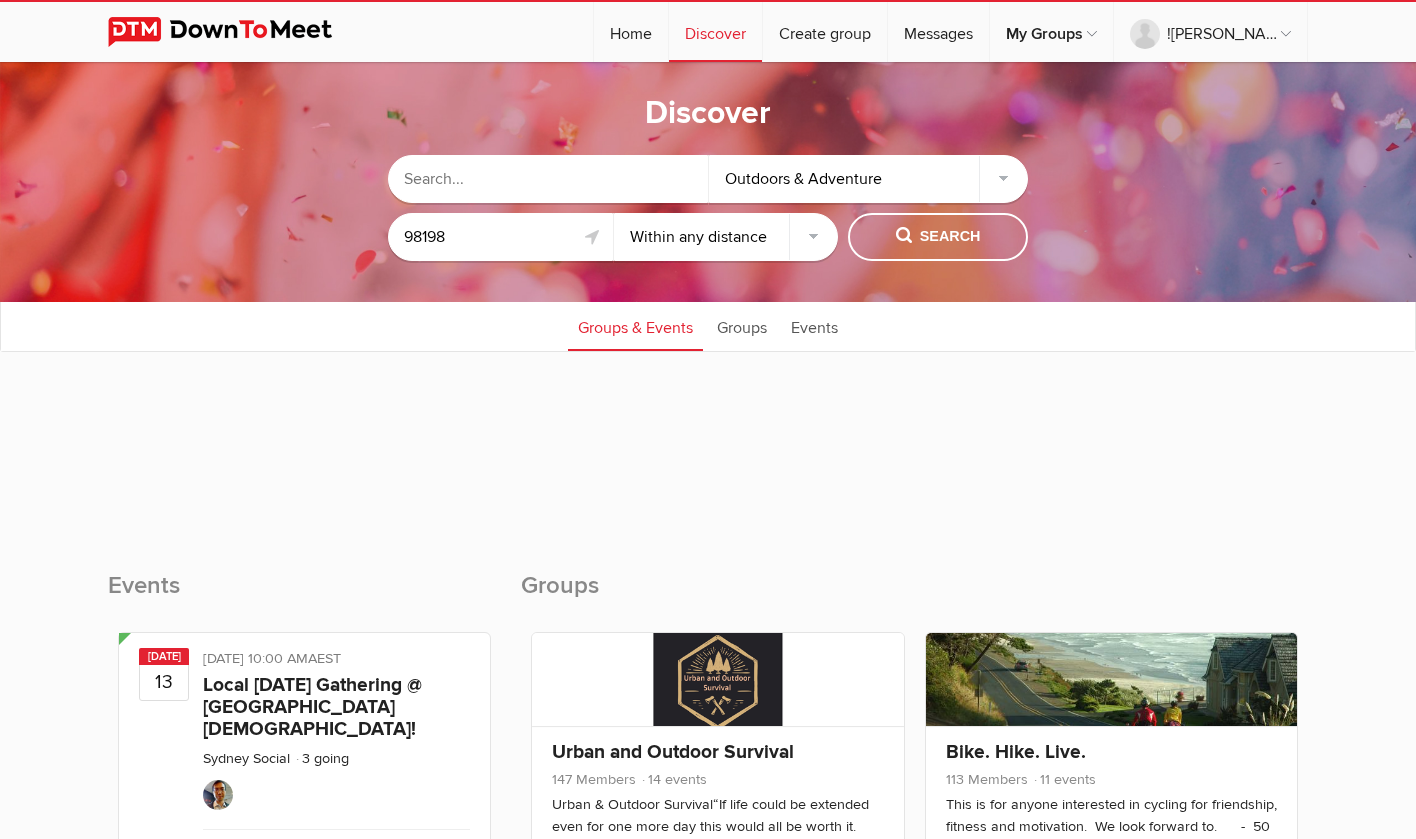click 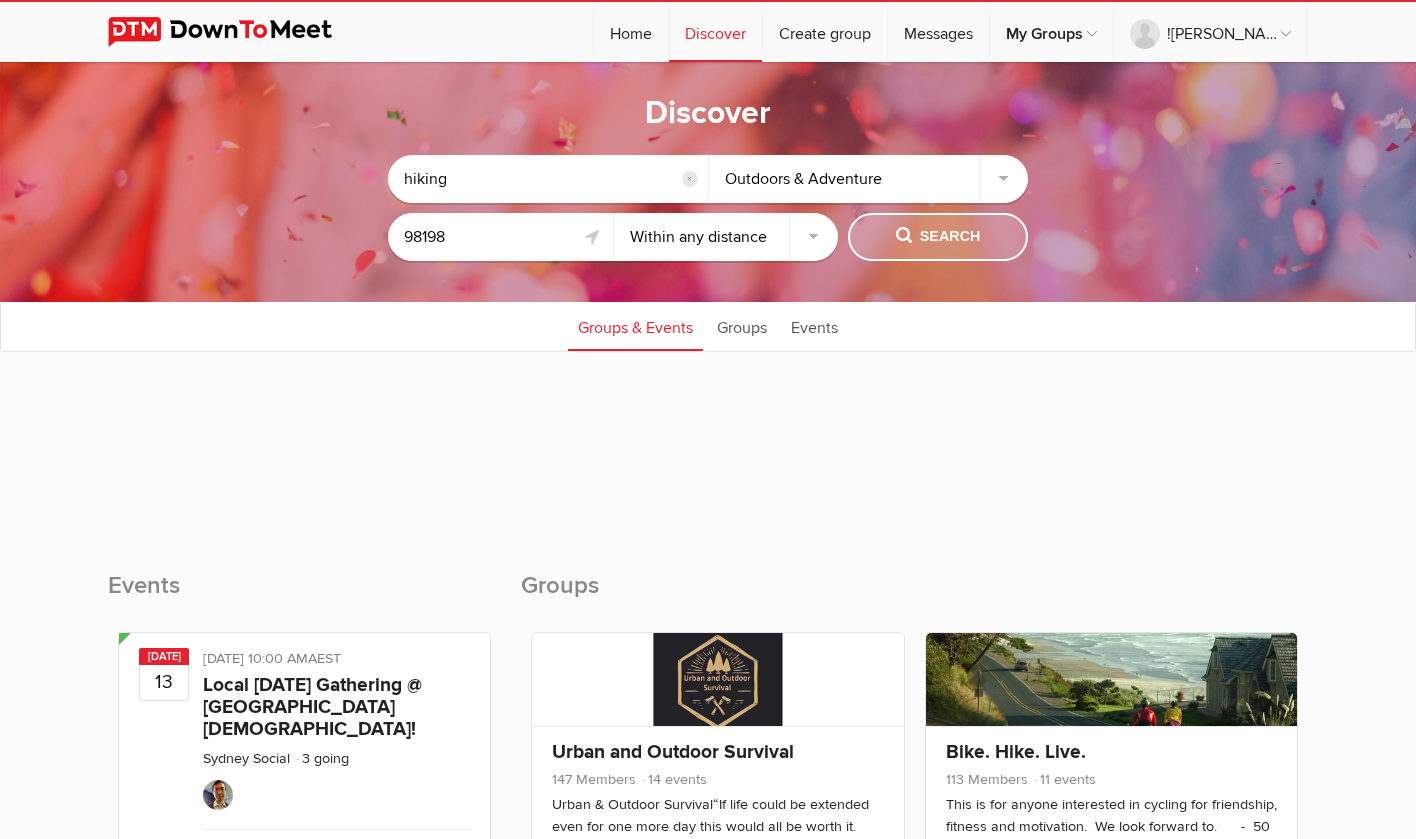 type on "hiking" 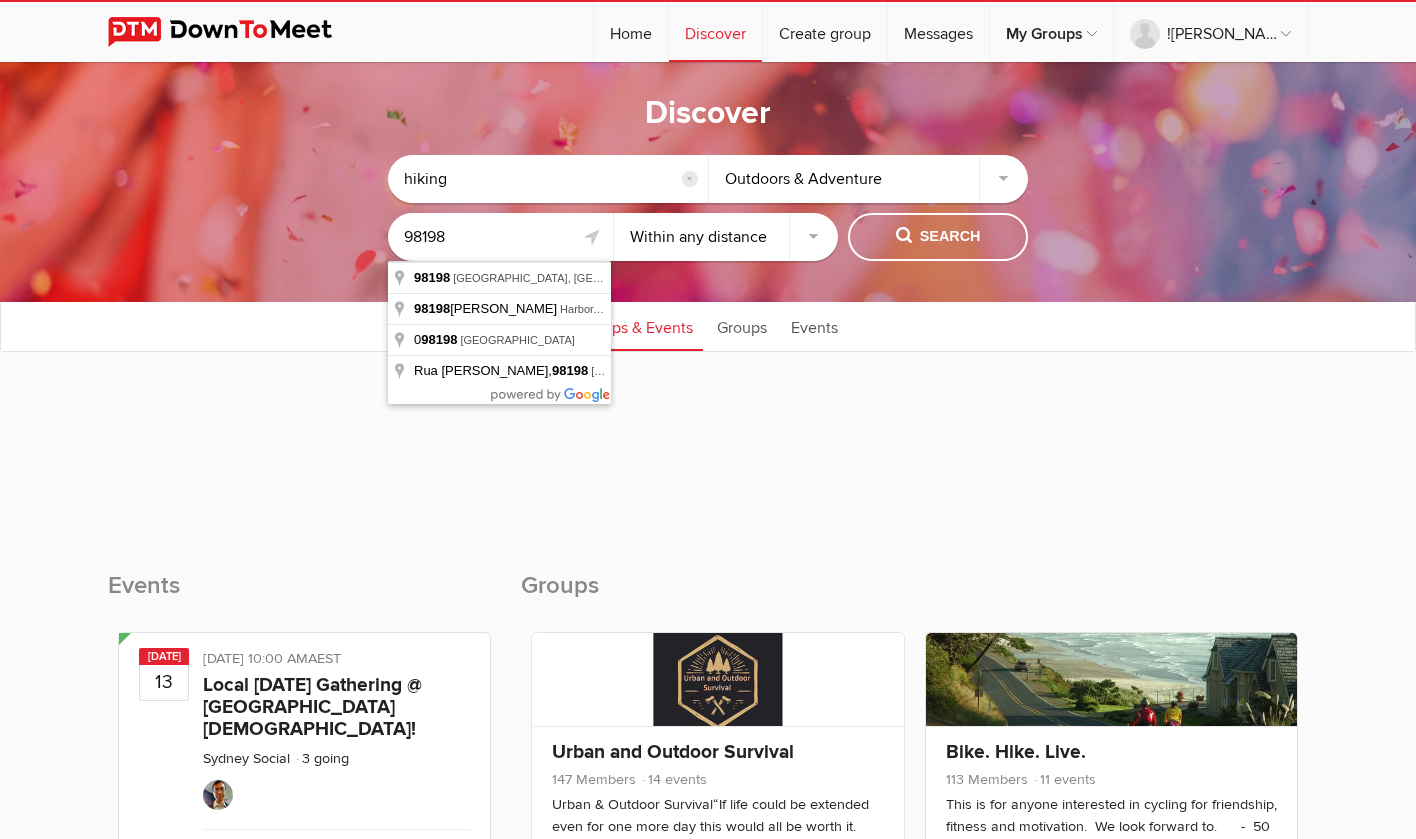 click on "98198" 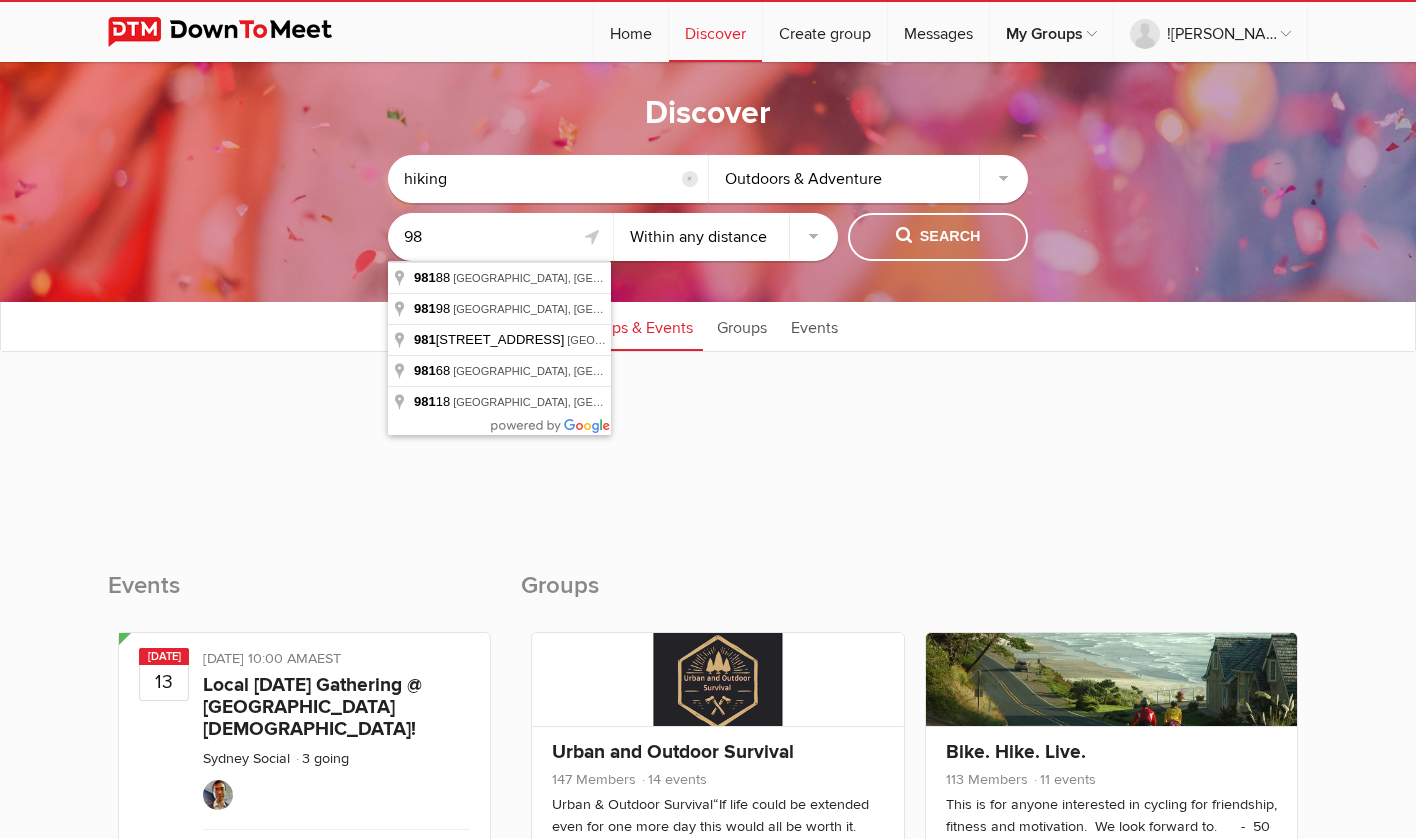 type on "9" 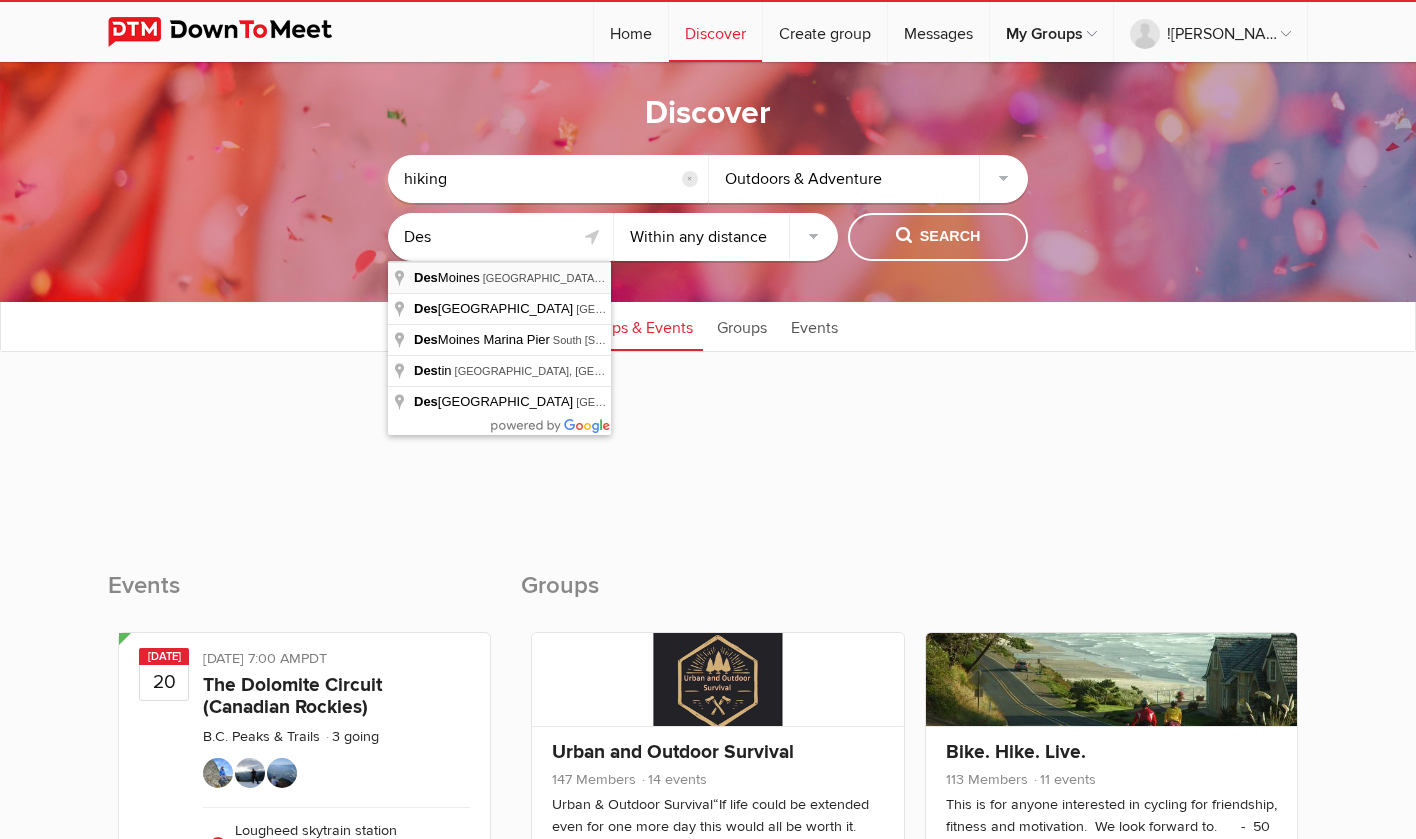 type on "Des Moines, WA, USA" 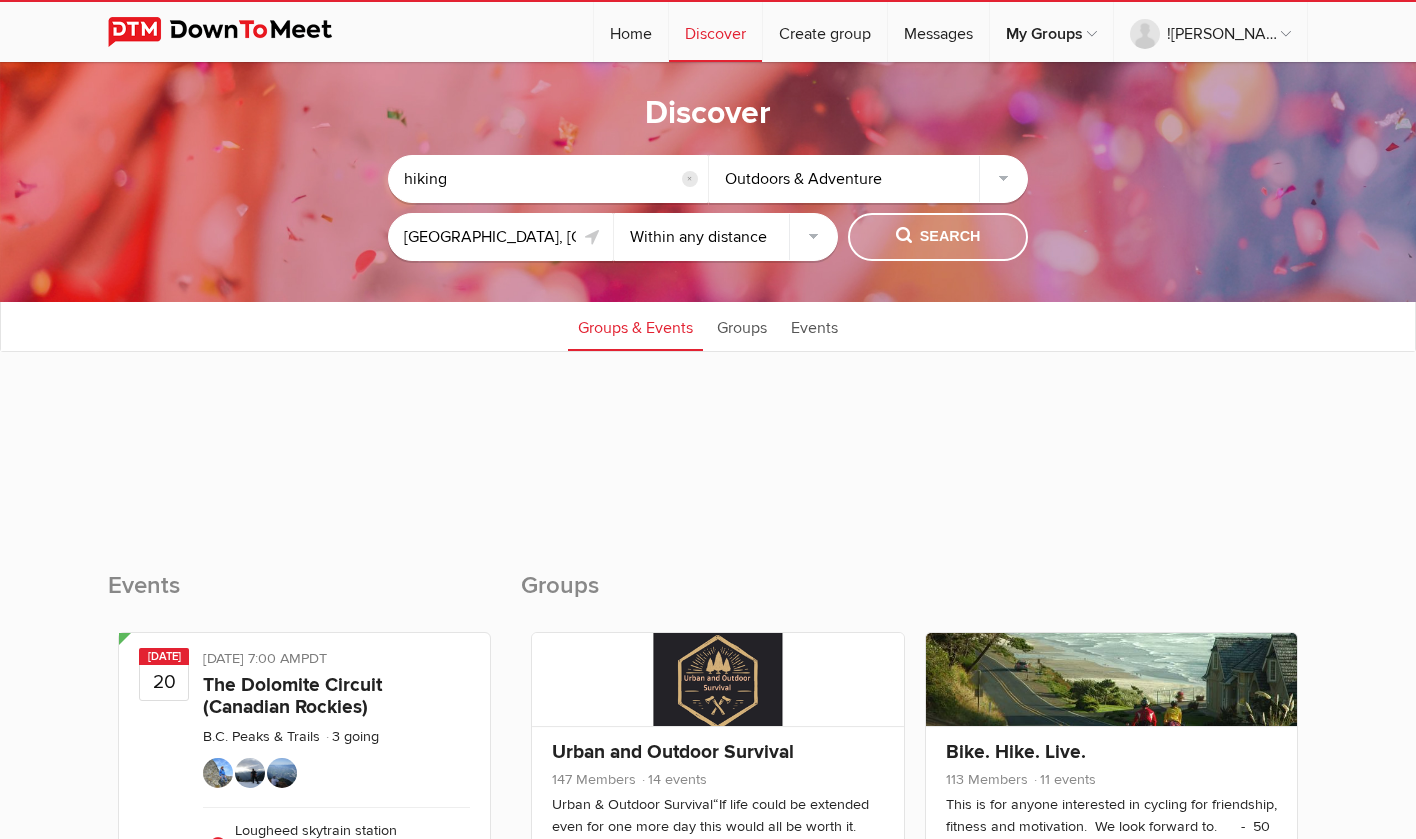 click on "Search" 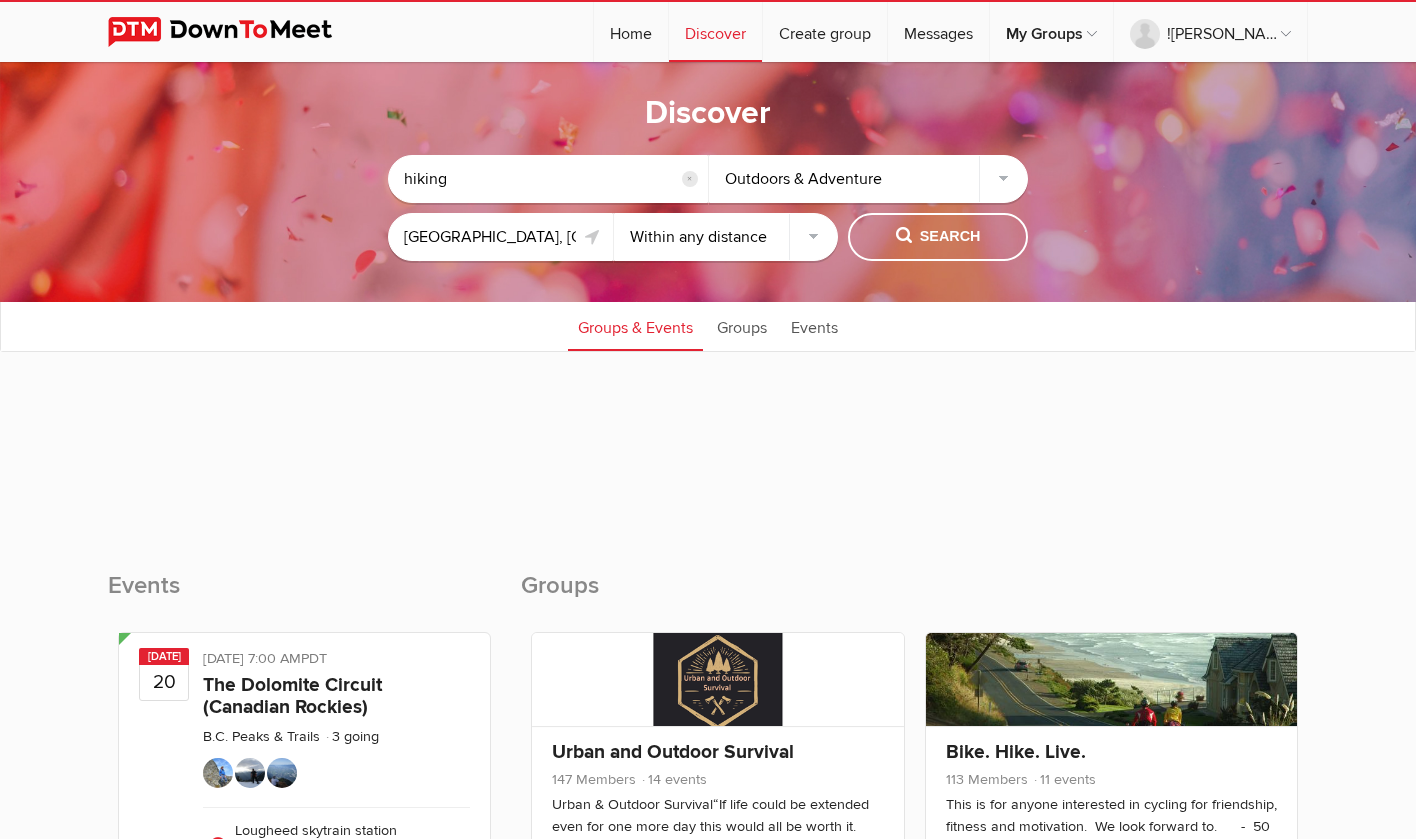 scroll, scrollTop: 0, scrollLeft: 0, axis: both 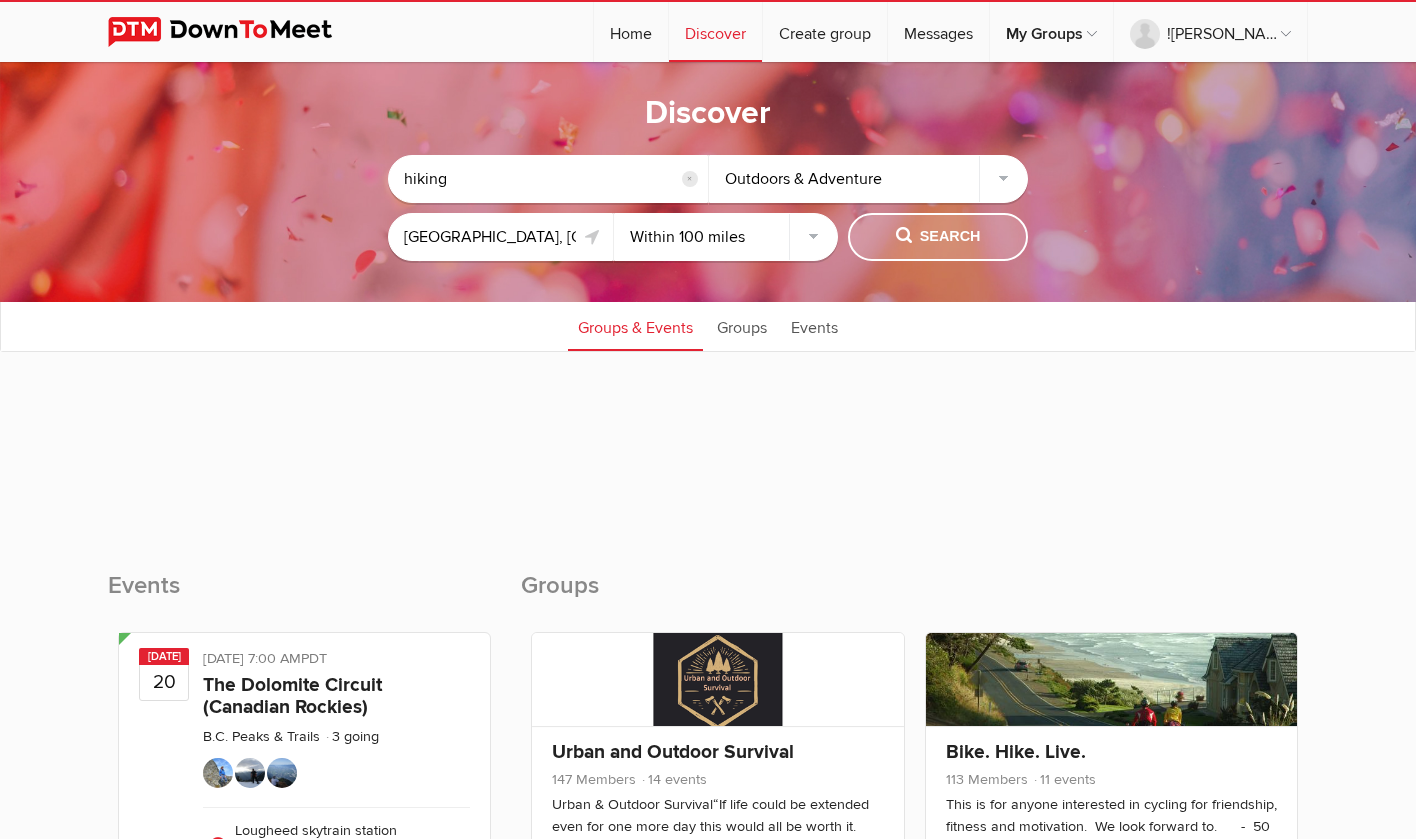 click on "Search" 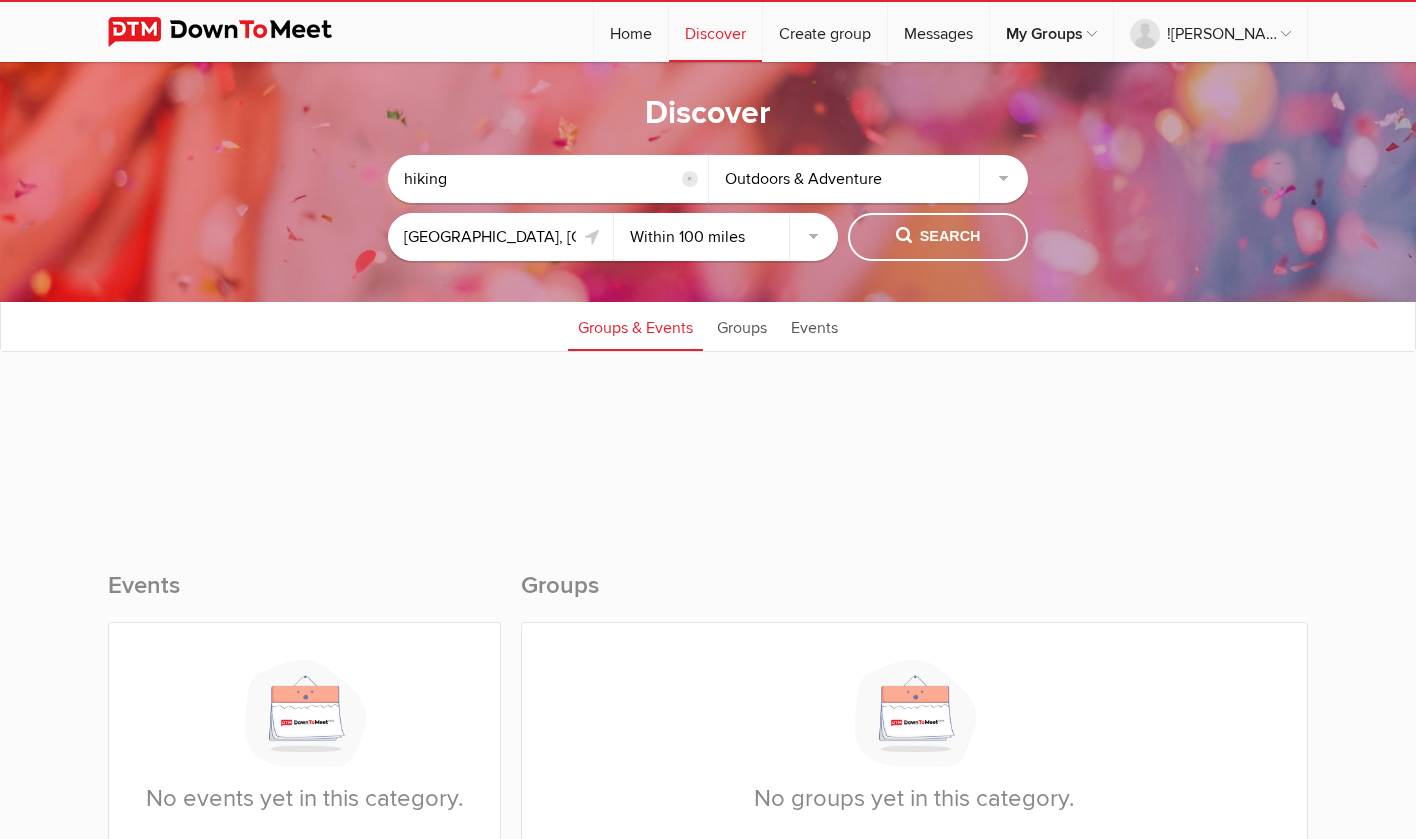 select on "50" 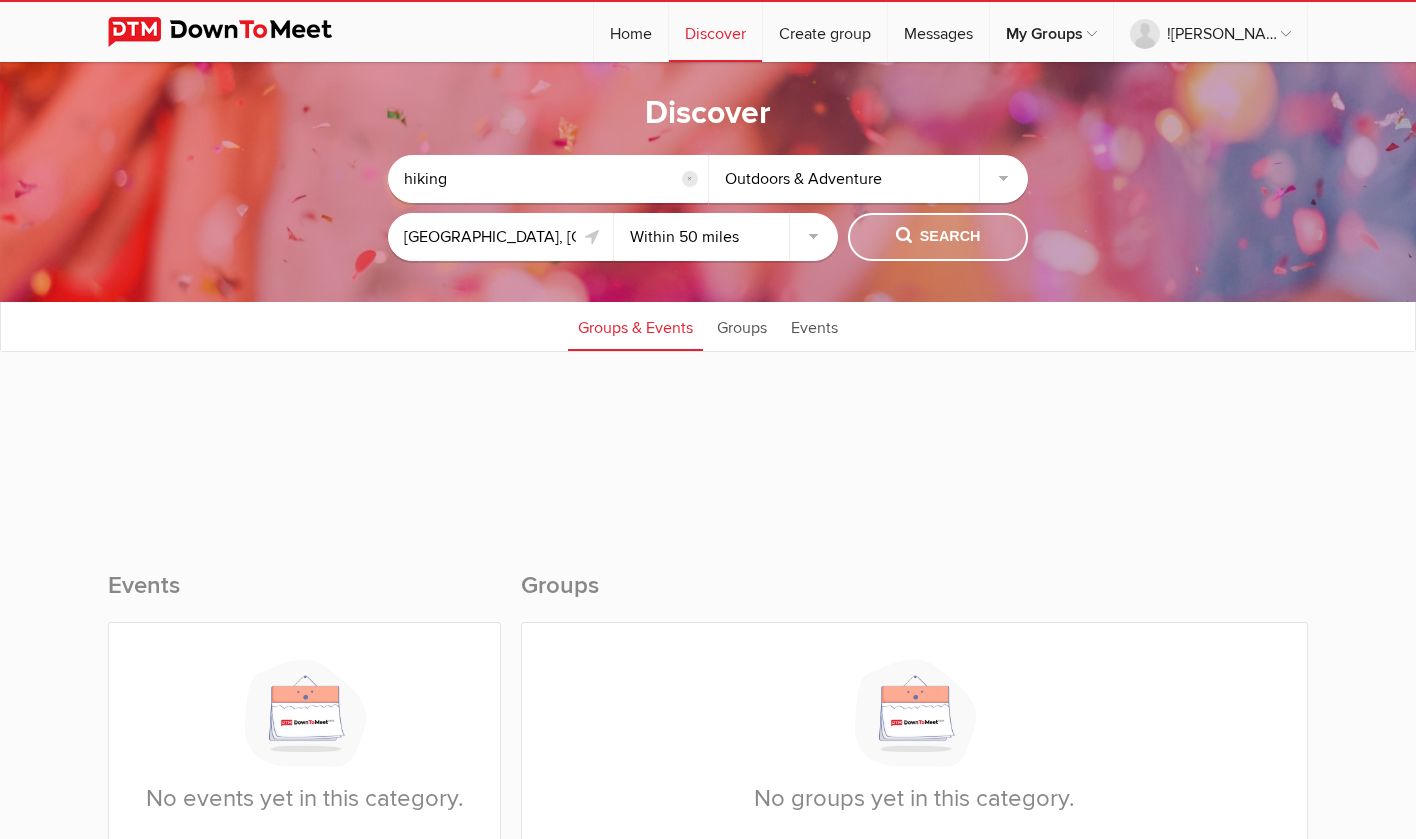 click on "Search" 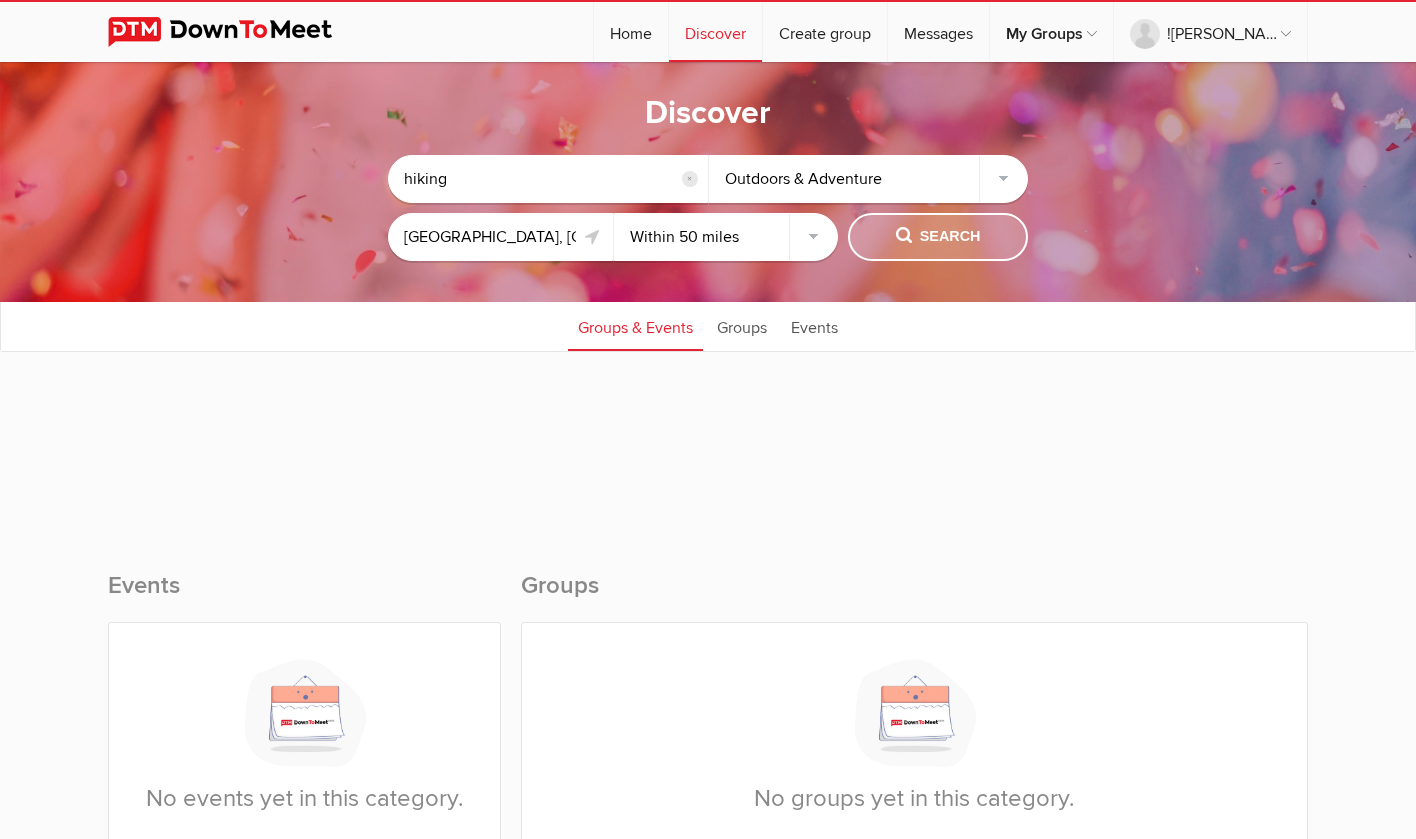 click on "Search" 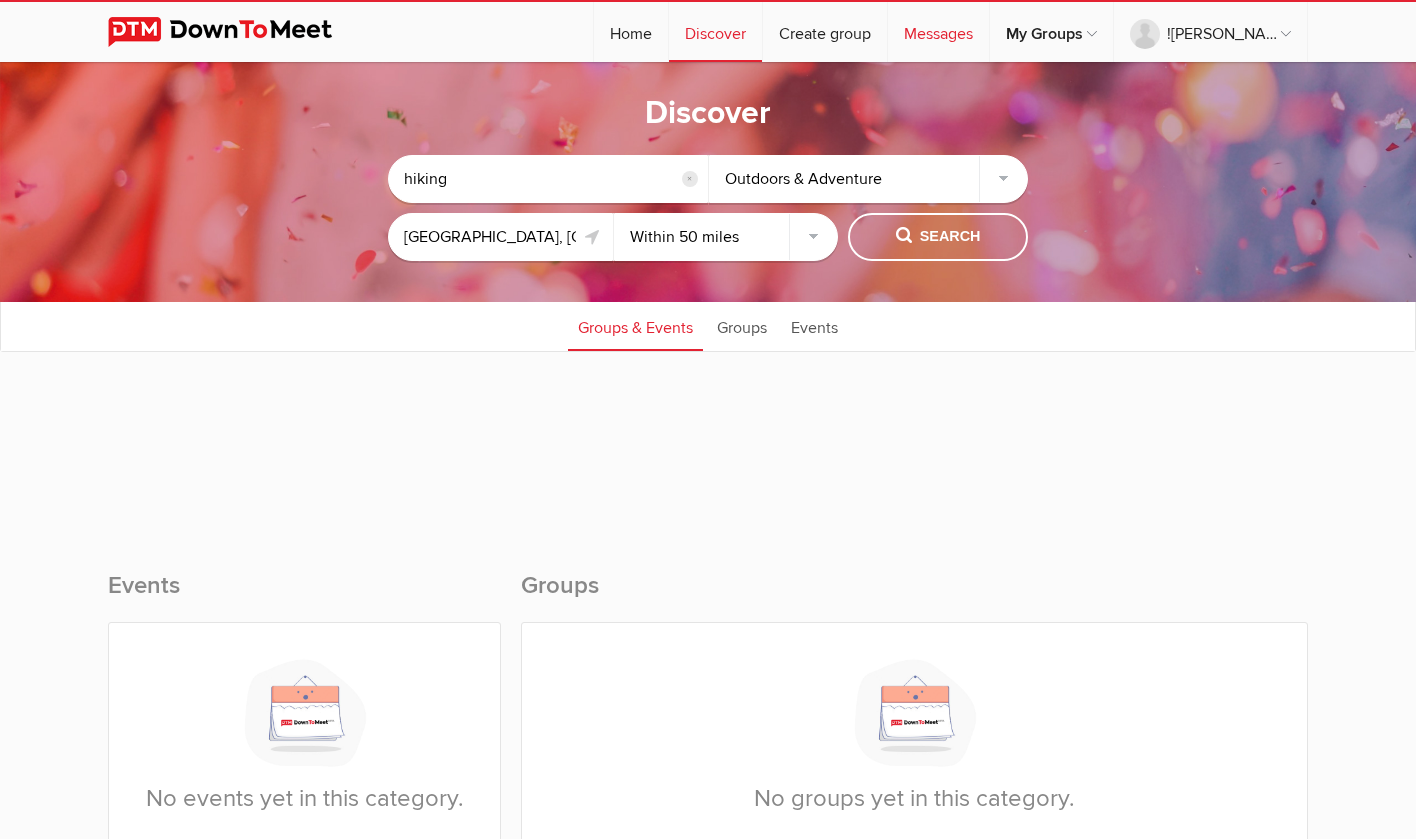 click on "Messages" 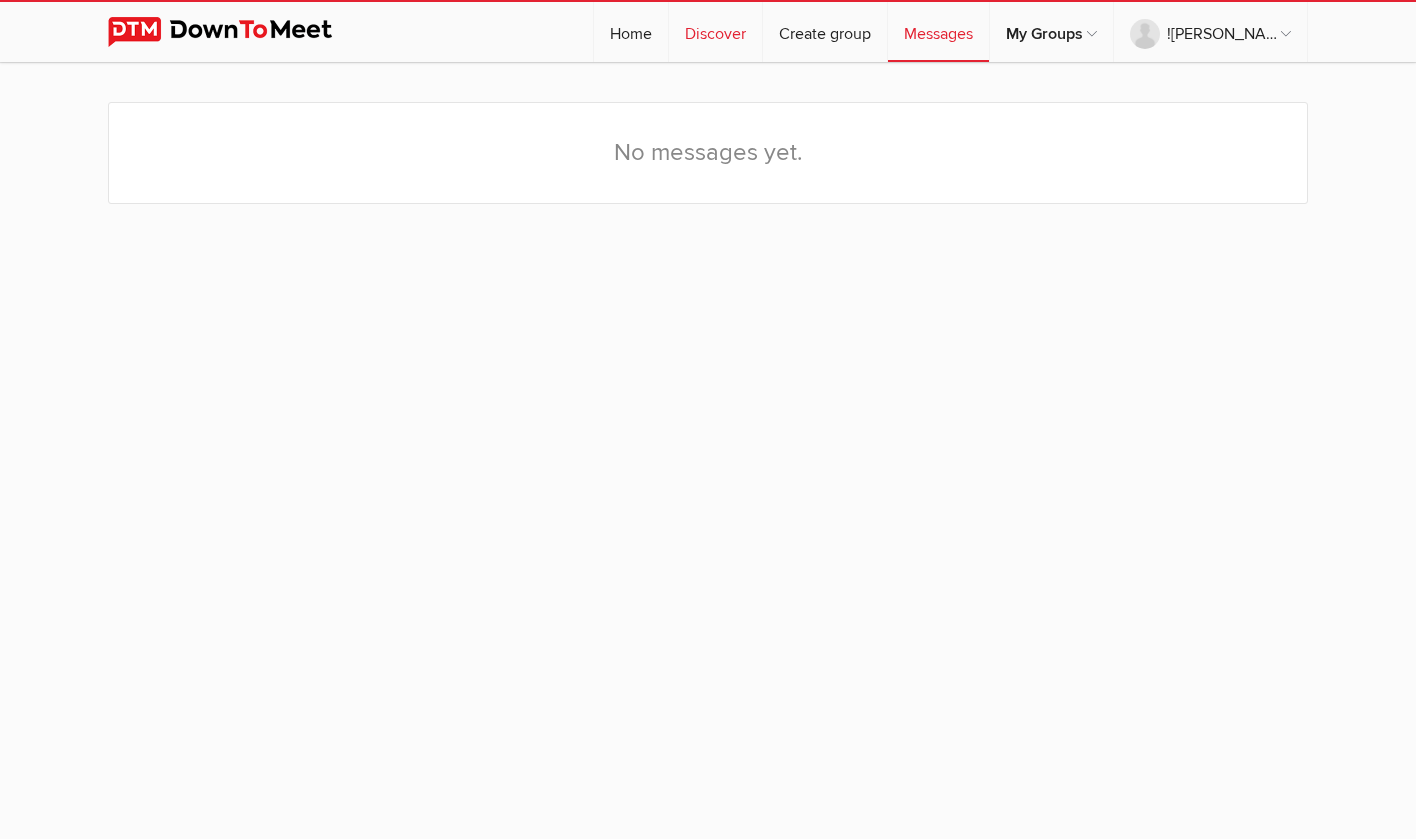click on "Discover" 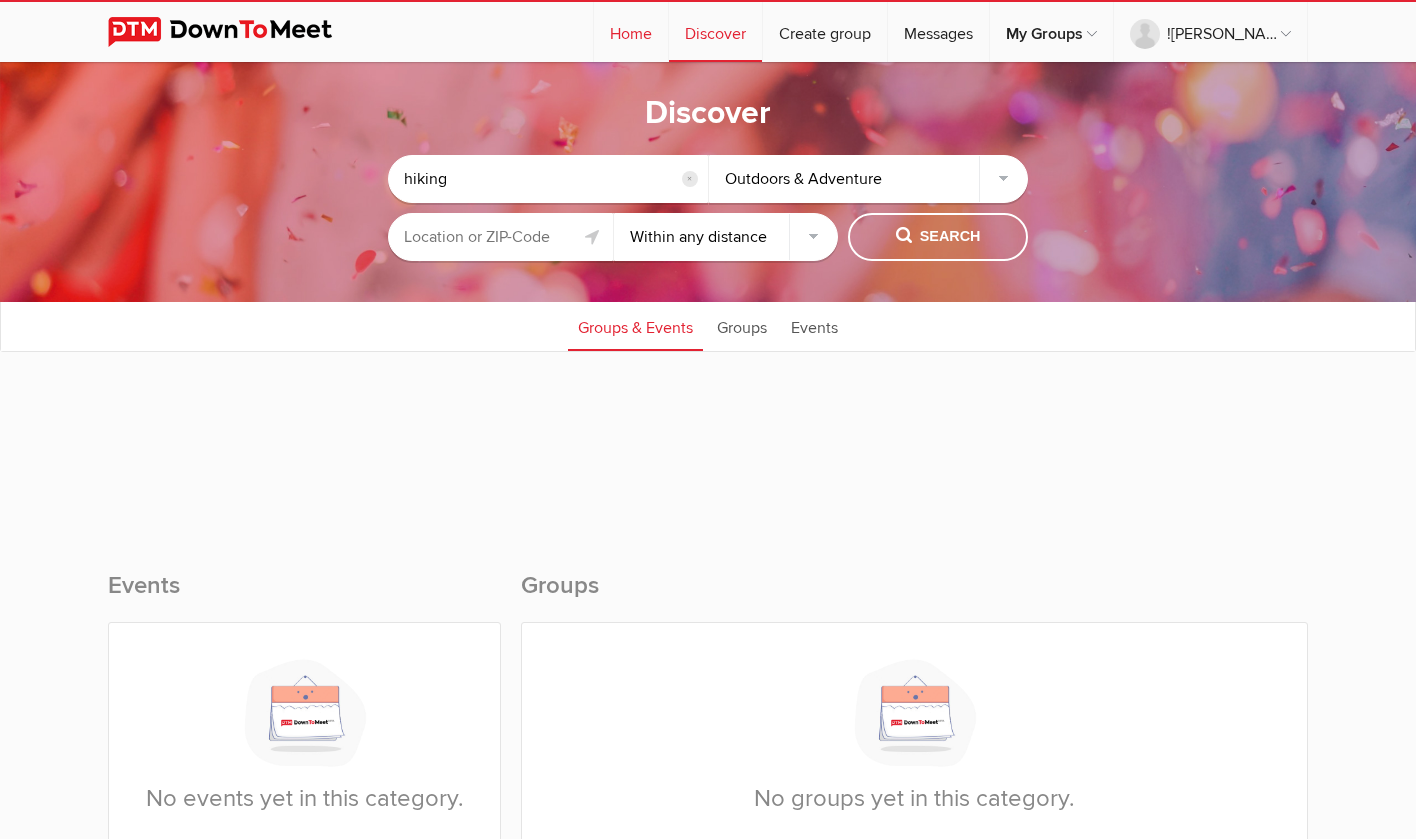 click on "Home" 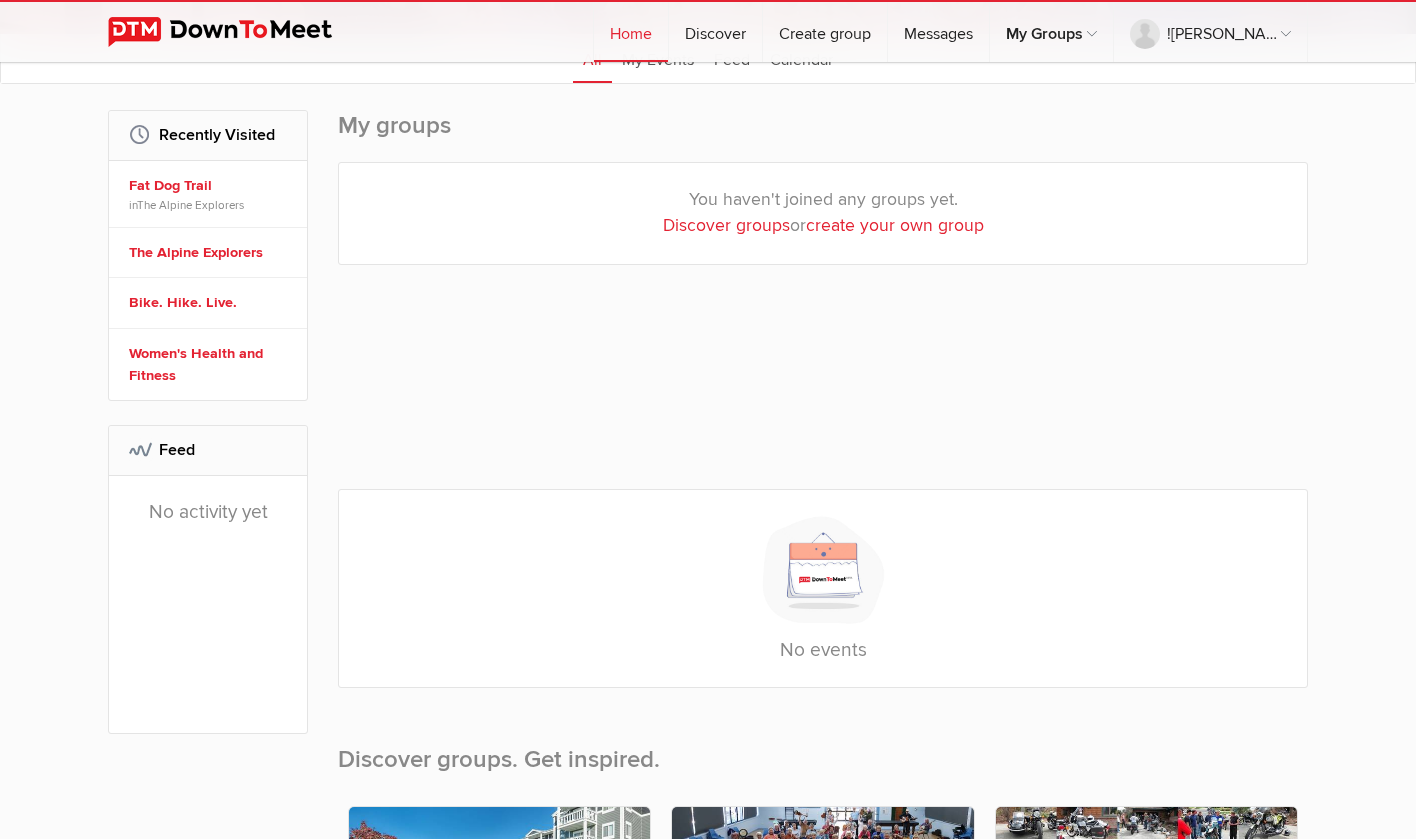scroll, scrollTop: 268, scrollLeft: 0, axis: vertical 